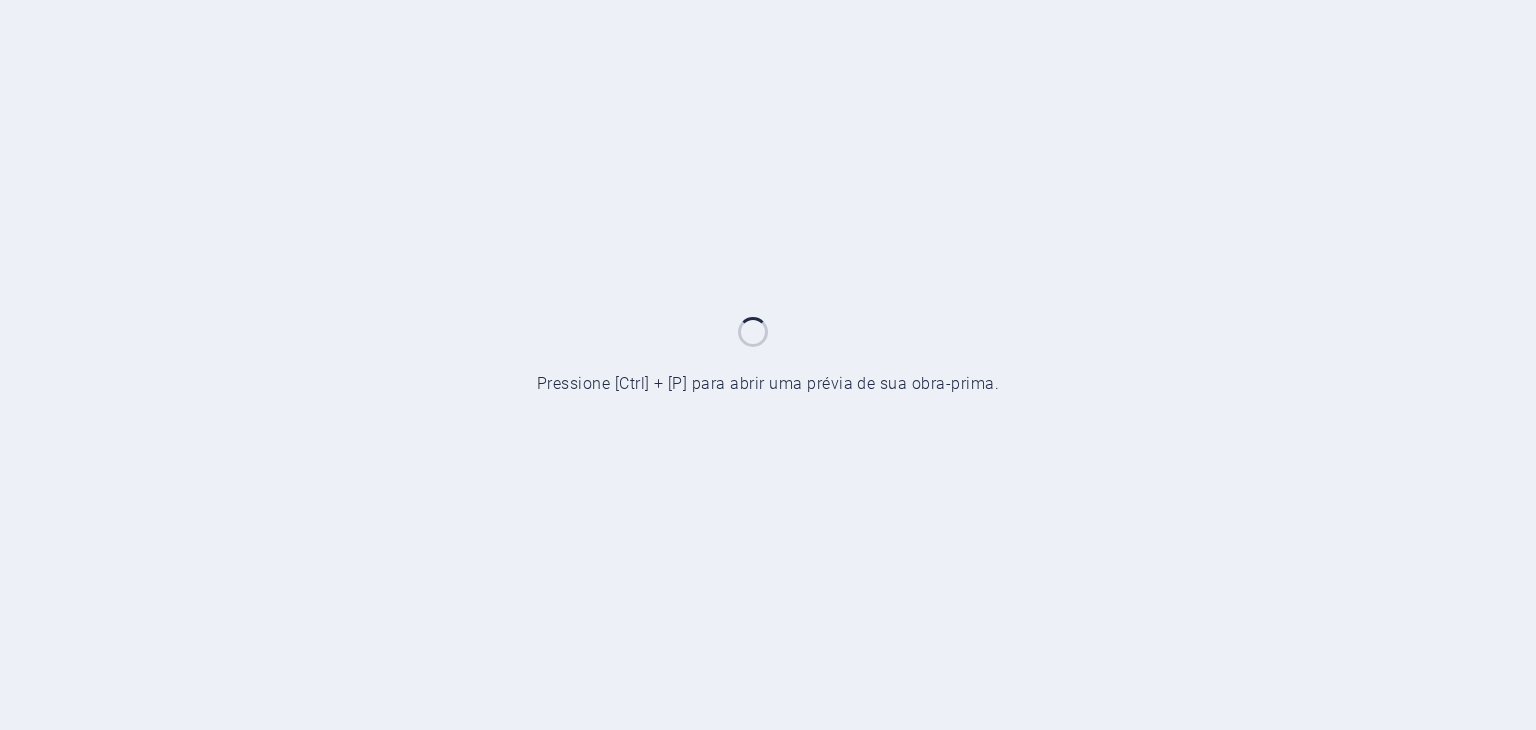 scroll, scrollTop: 0, scrollLeft: 0, axis: both 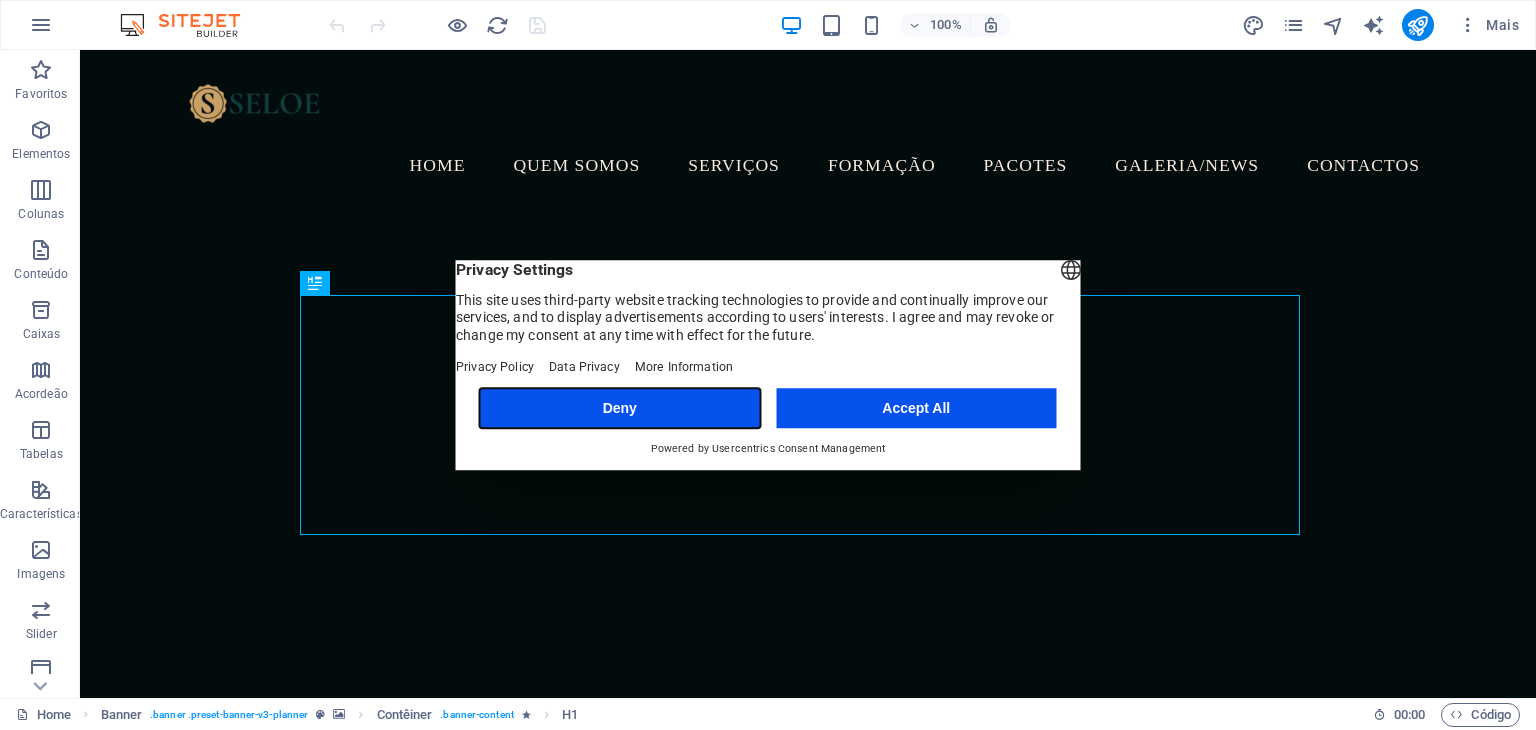 click on "Deny" at bounding box center (620, 408) 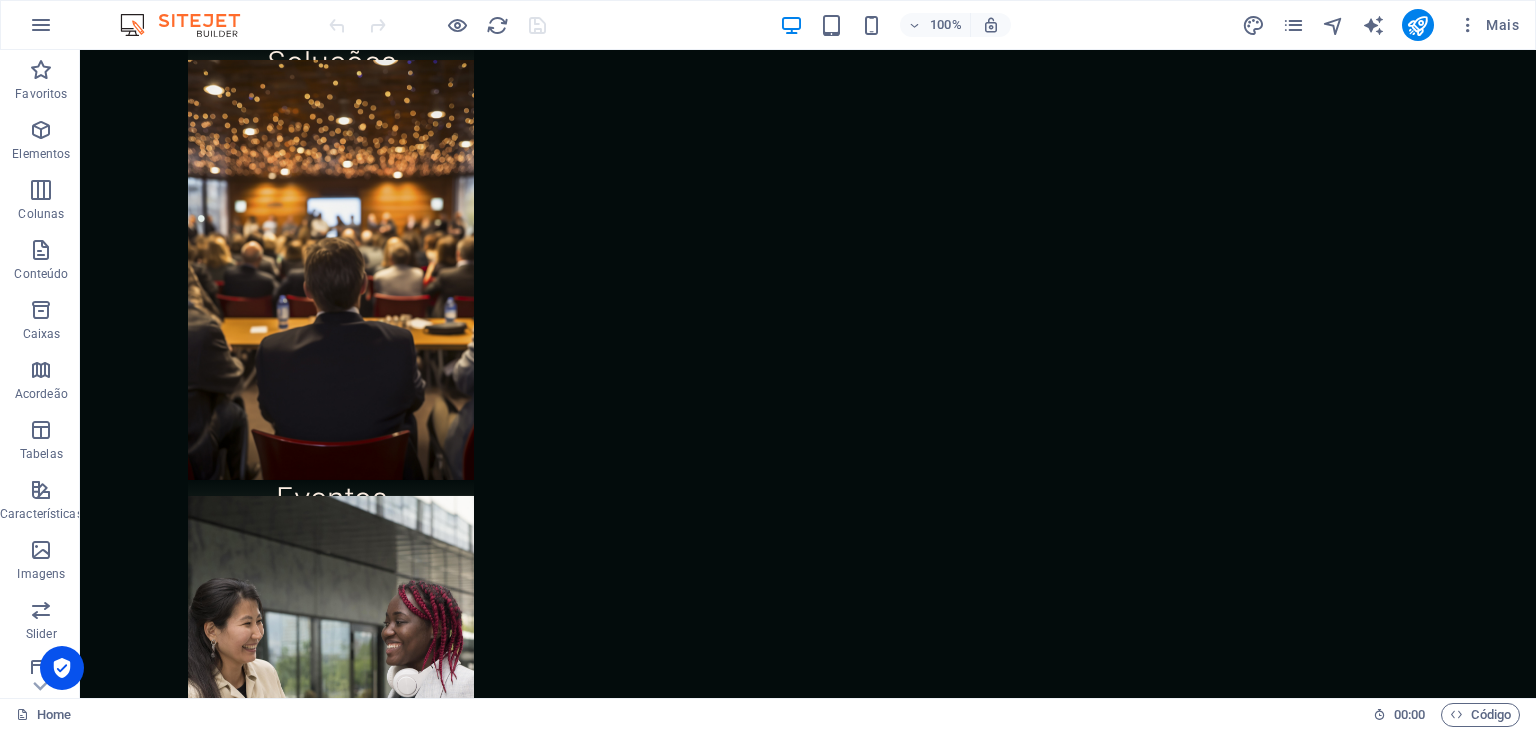 scroll, scrollTop: 2371, scrollLeft: 0, axis: vertical 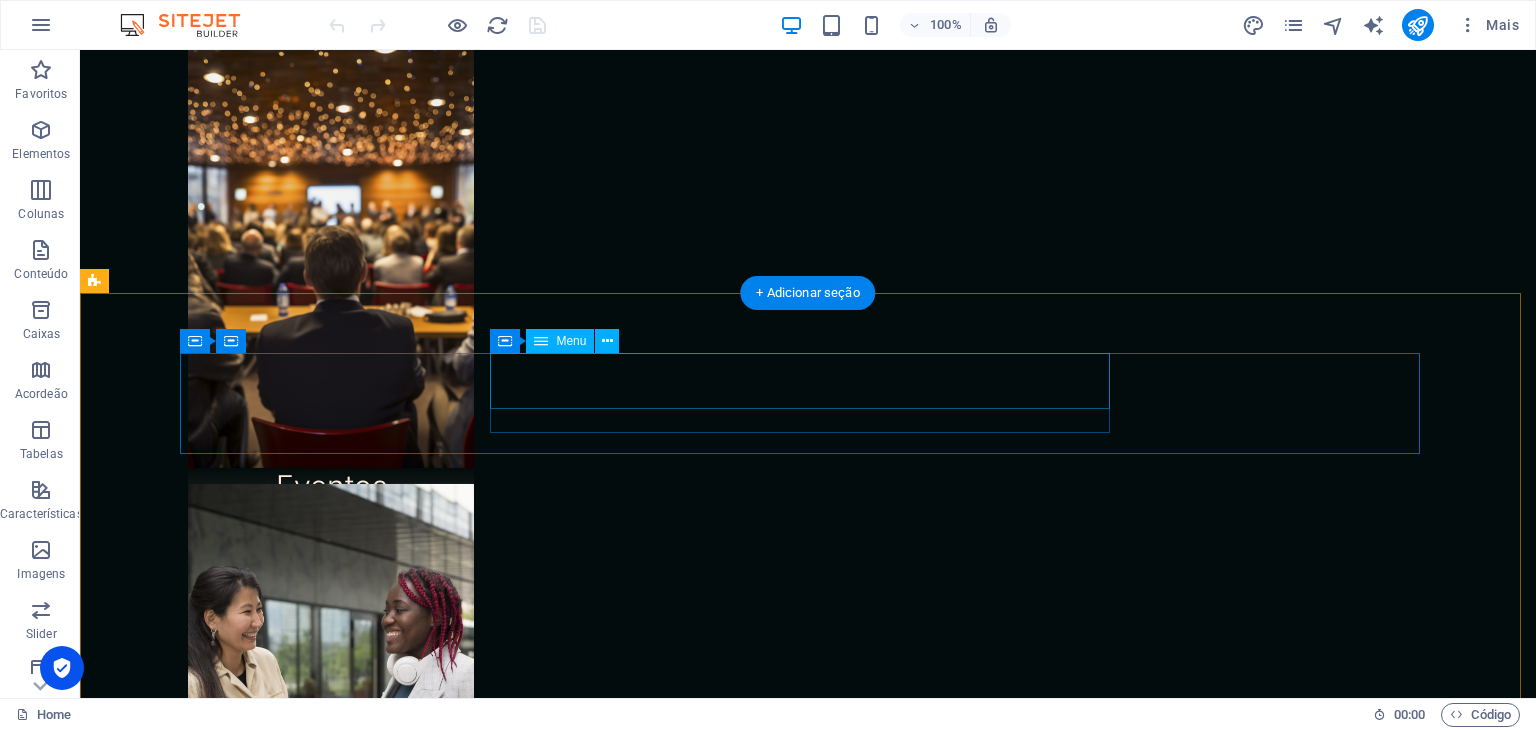 click on "Quem Somos Serviços Pacotes Galeria/News Contactos" at bounding box center [808, 3995] 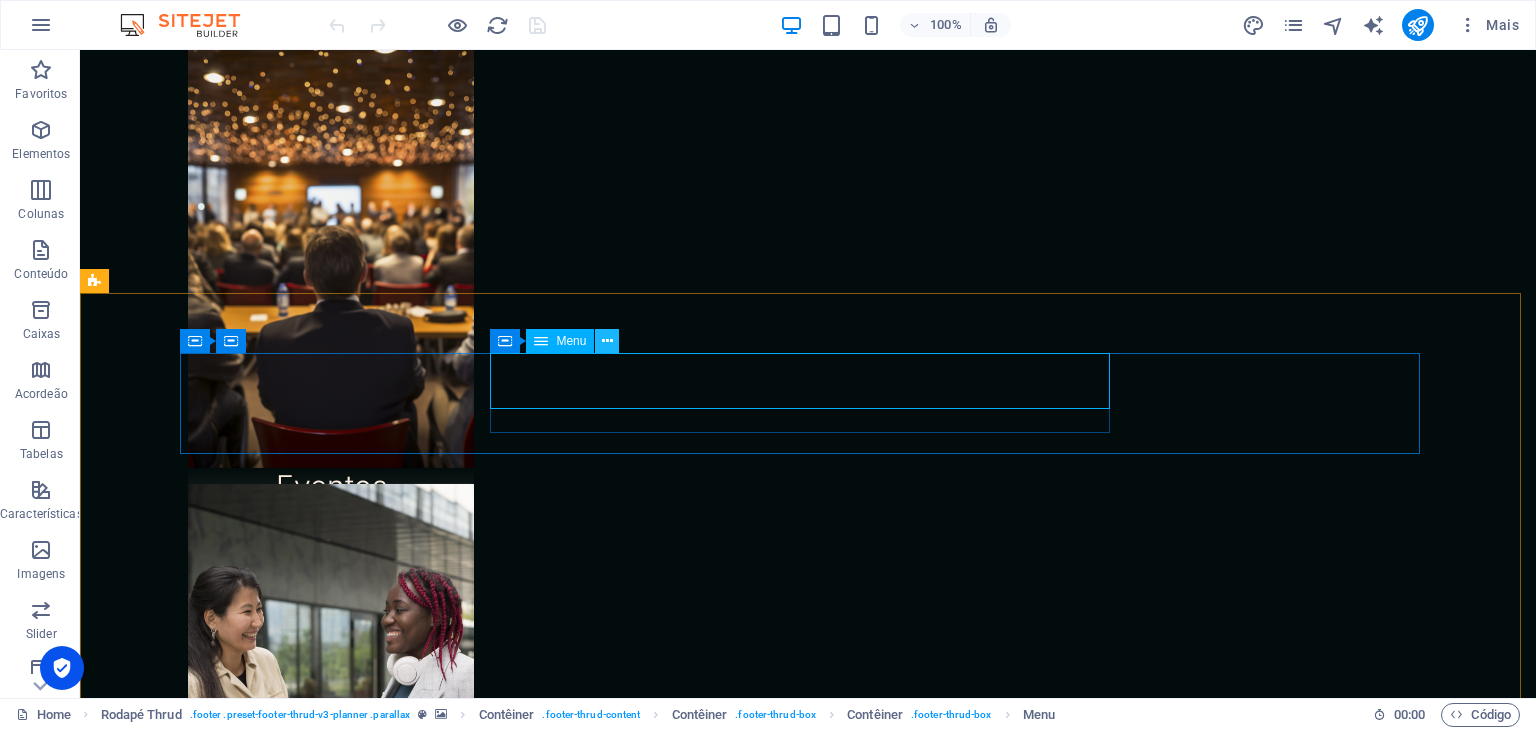 click at bounding box center (607, 341) 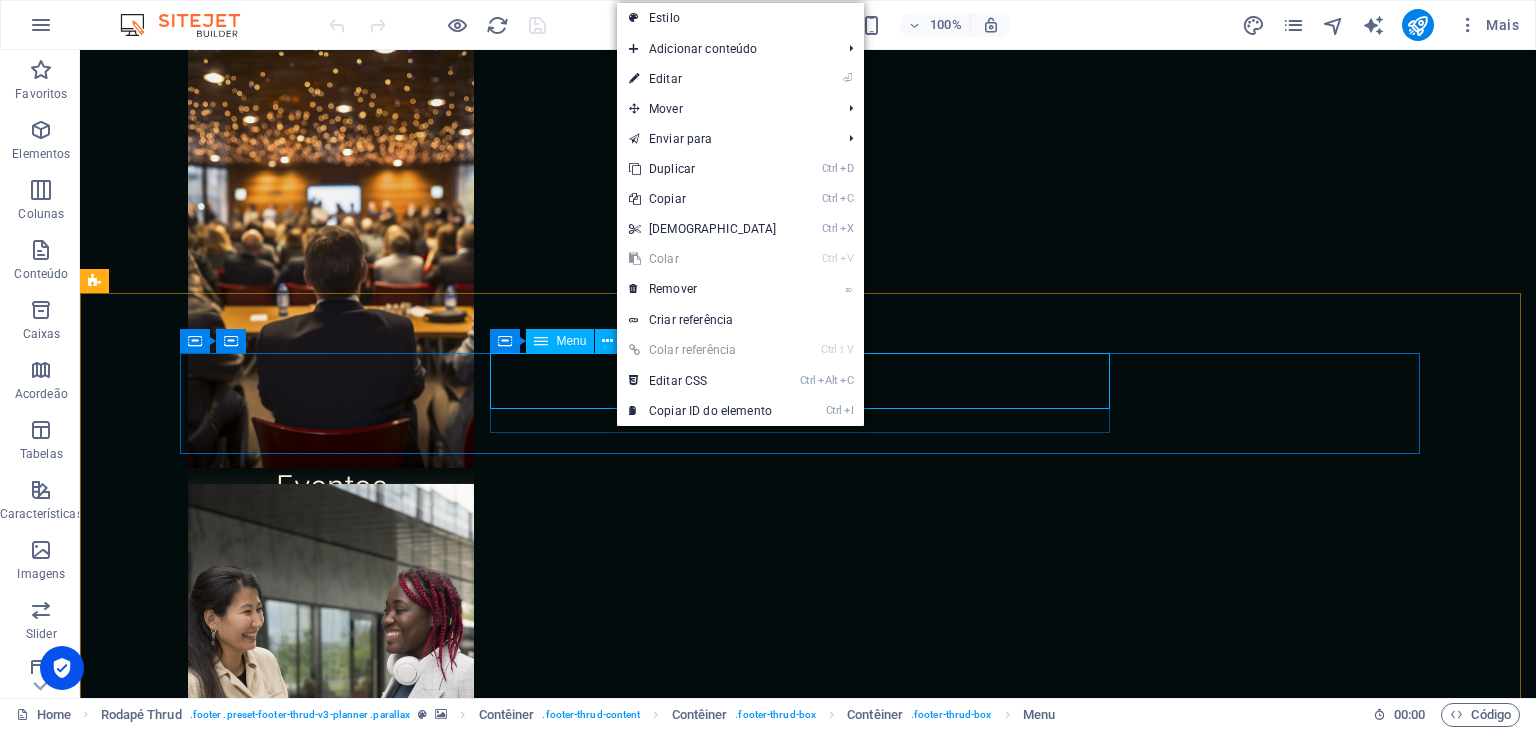 click on "Menu" at bounding box center (571, 341) 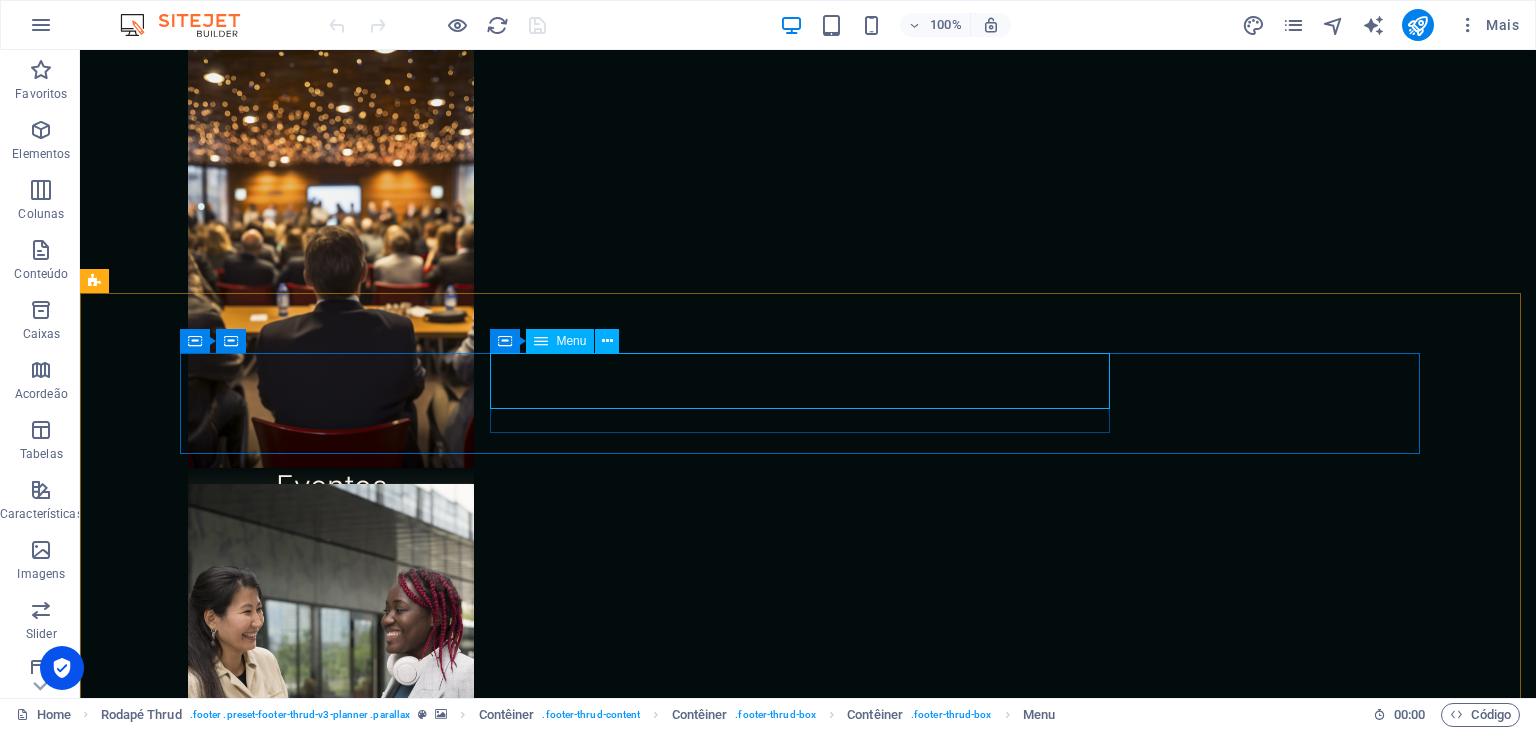 click on "Menu" at bounding box center (571, 341) 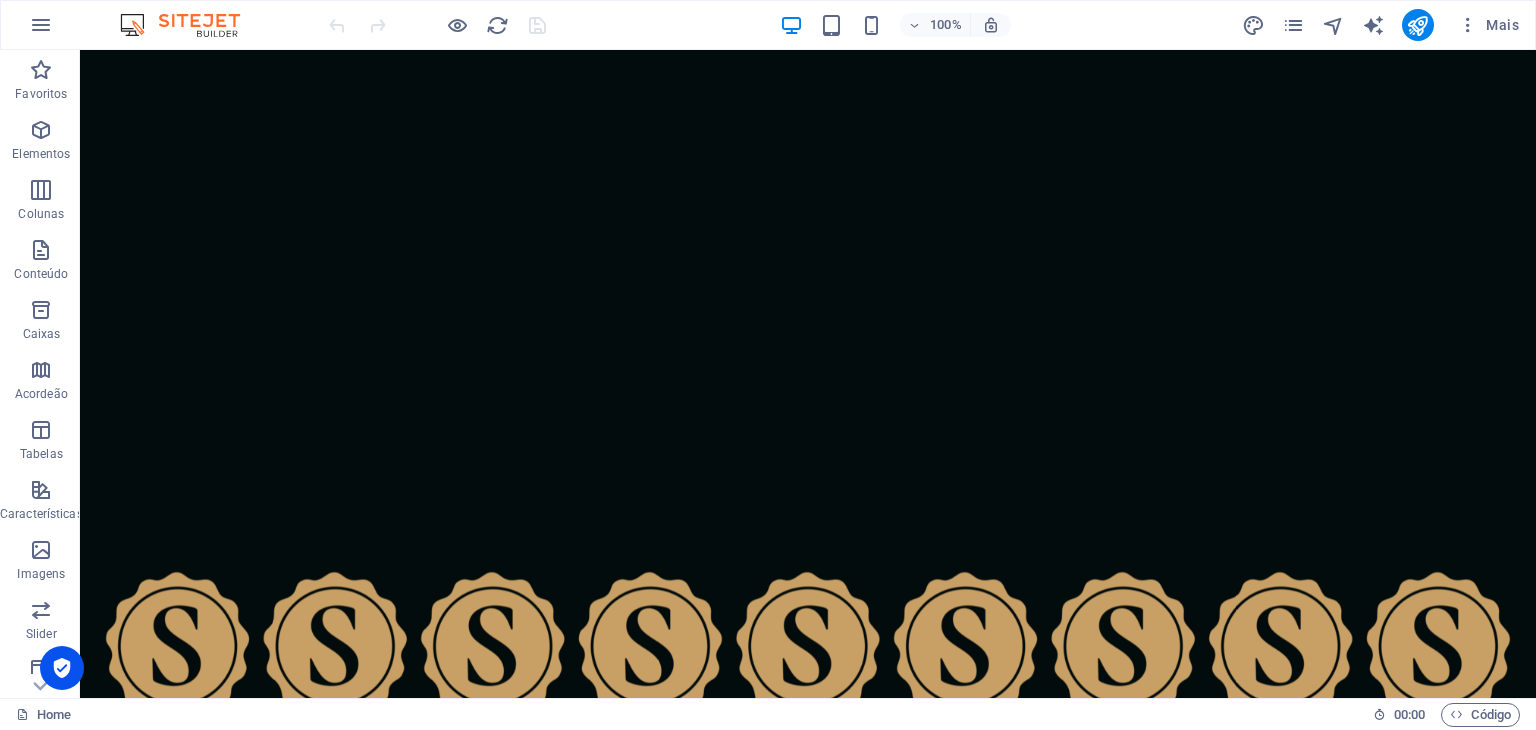 scroll, scrollTop: 0, scrollLeft: 0, axis: both 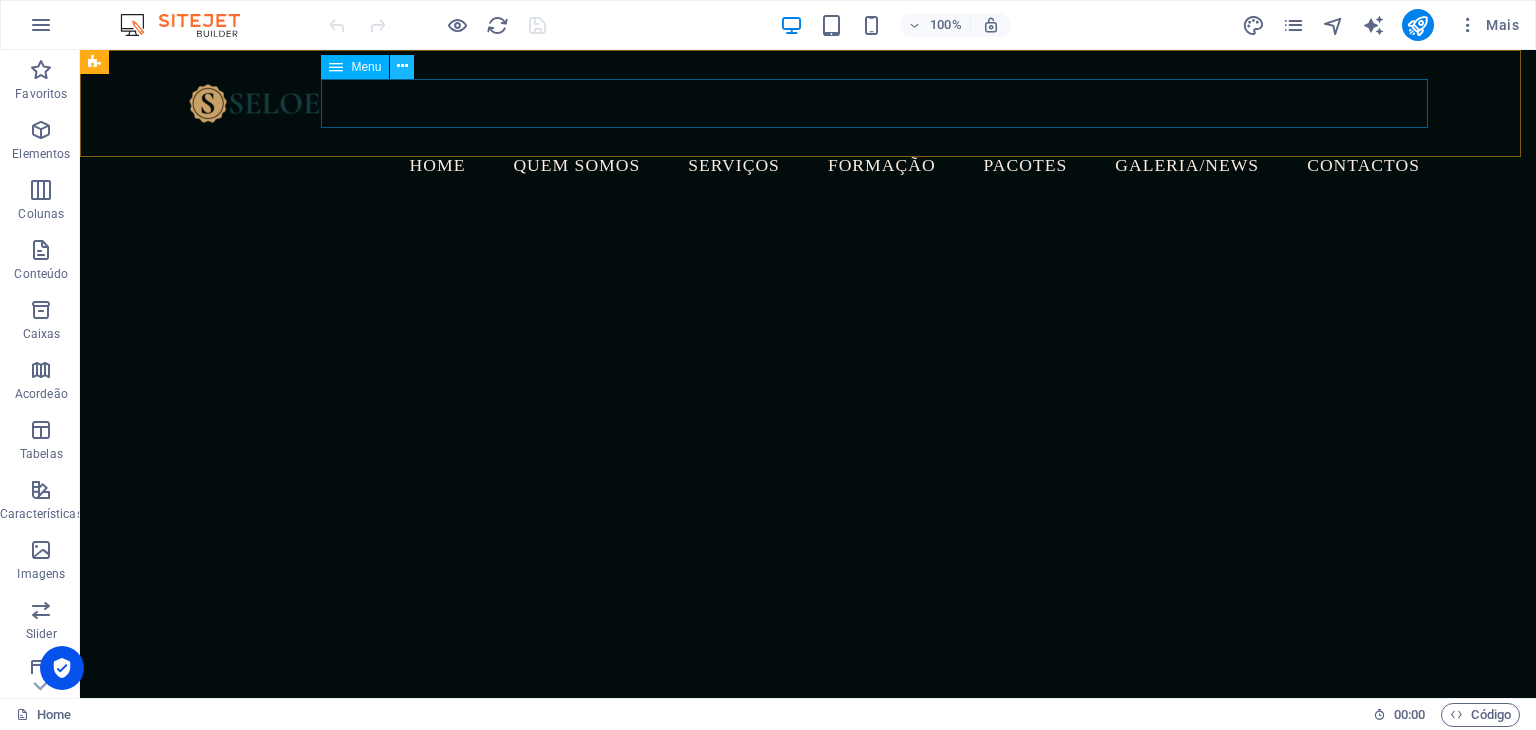 click at bounding box center [402, 67] 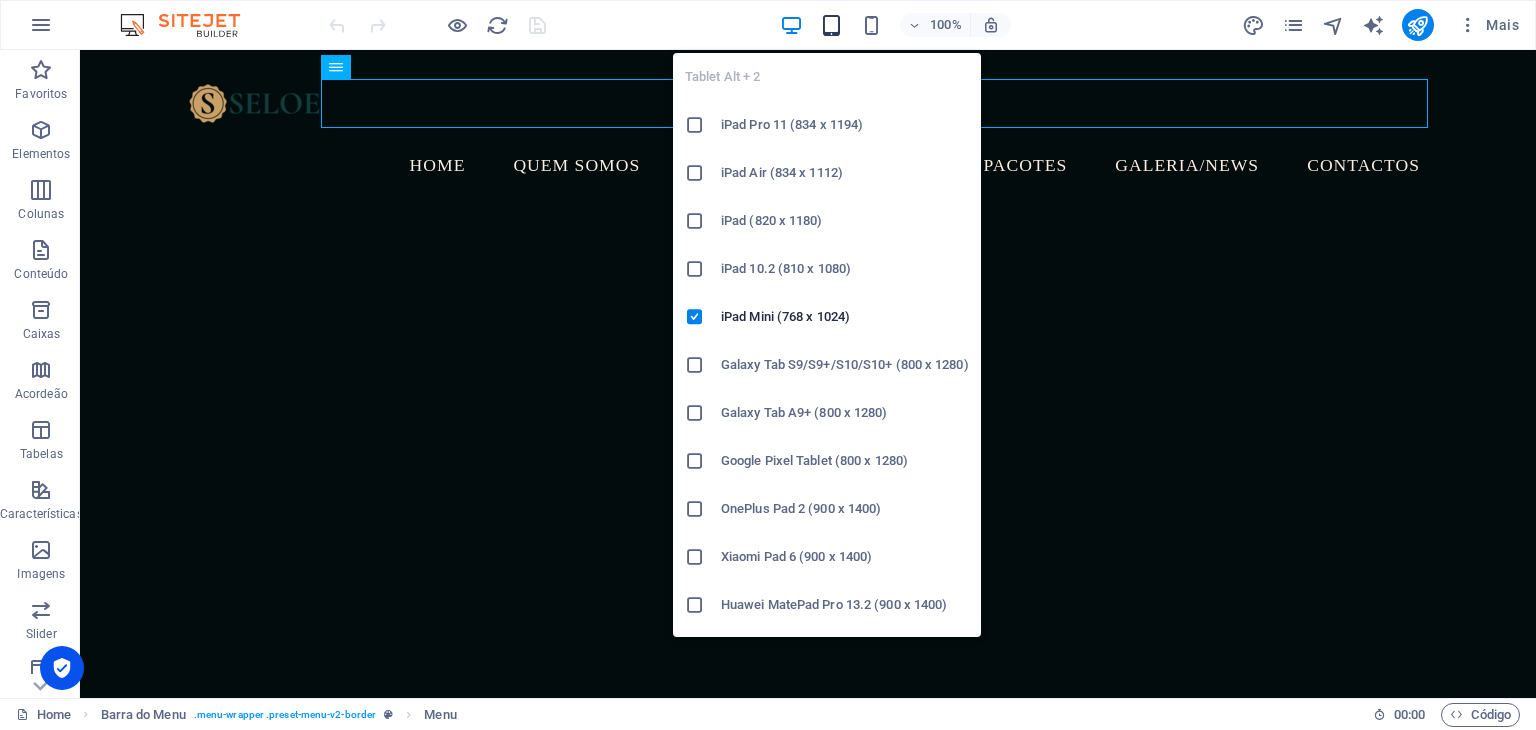 click at bounding box center (831, 25) 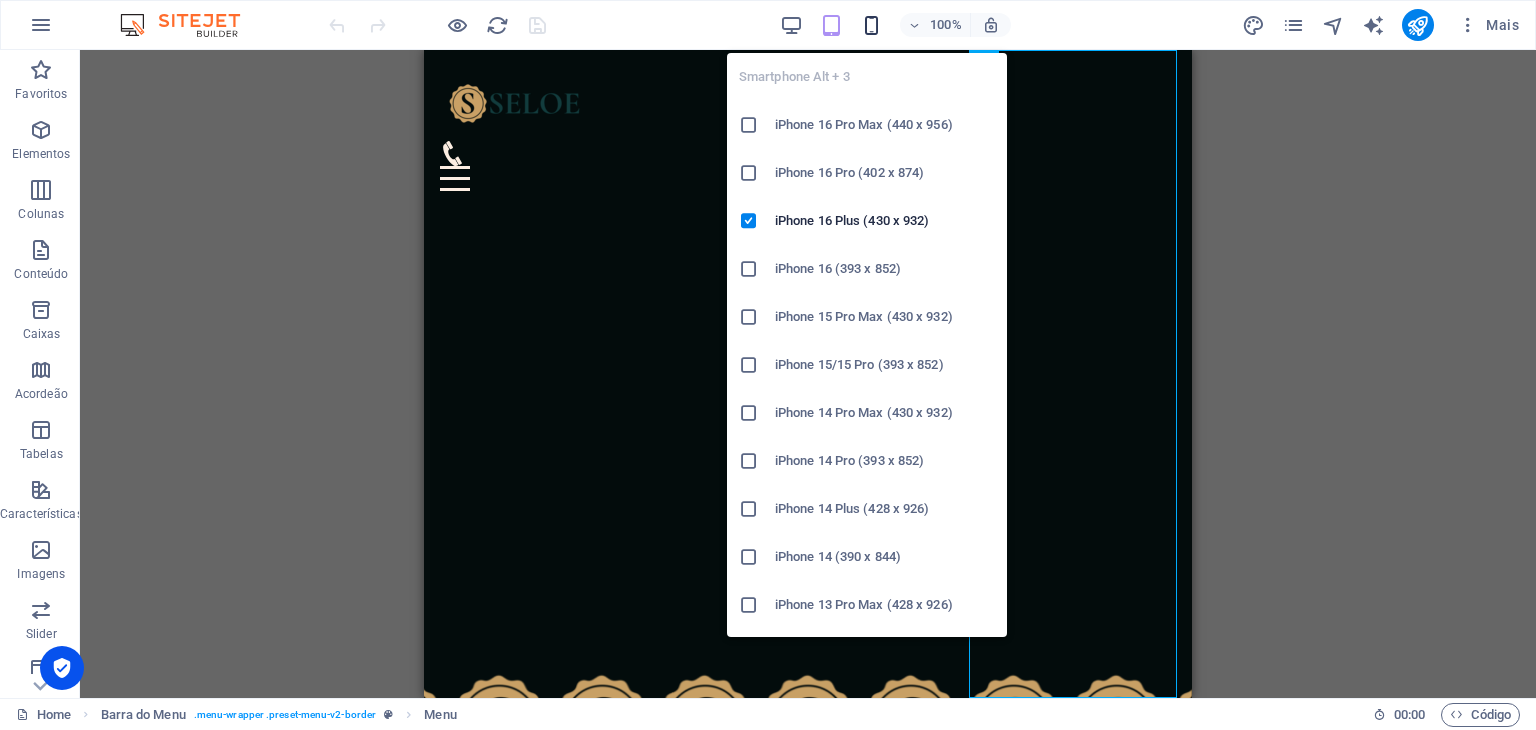 click at bounding box center [871, 25] 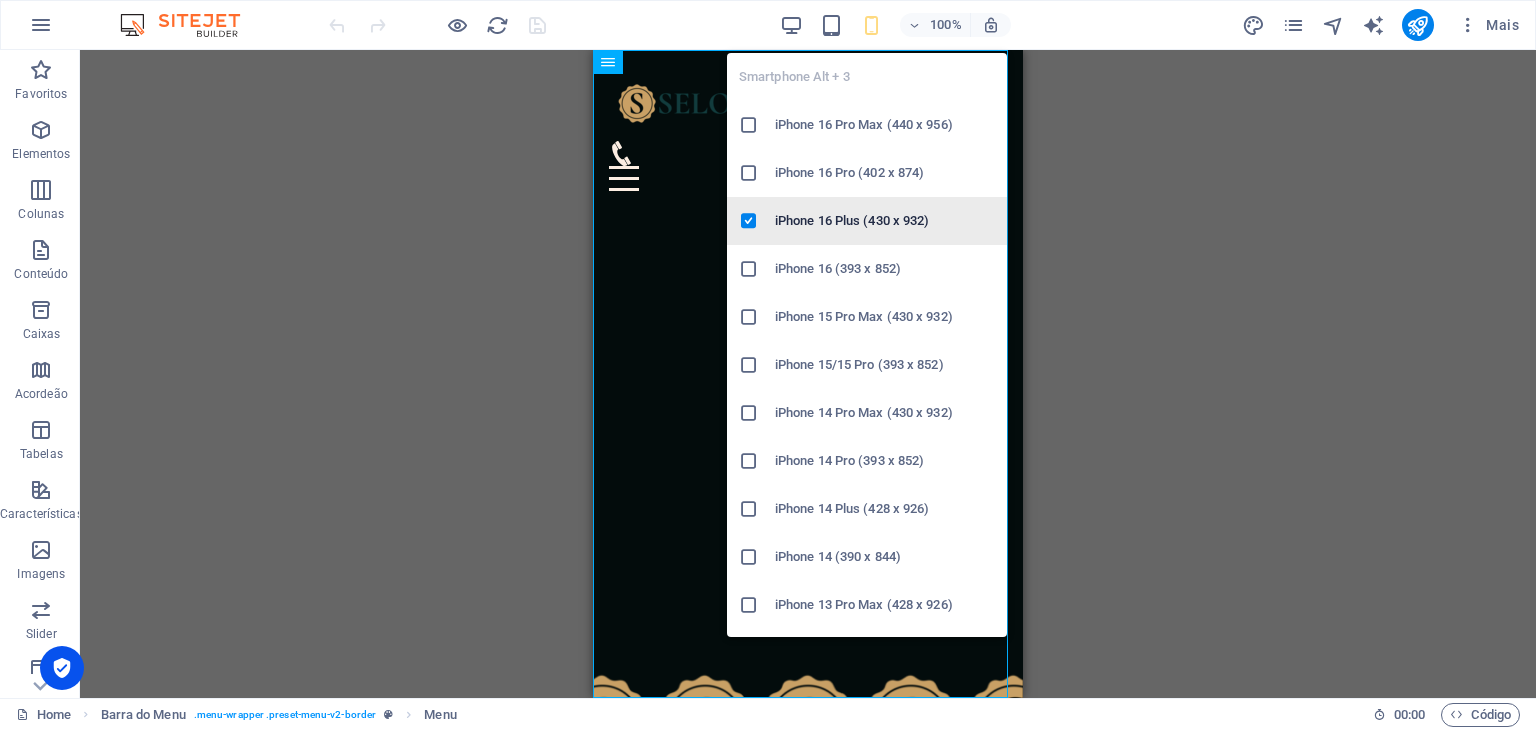 drag, startPoint x: 1009, startPoint y: 132, endPoint x: 1005, endPoint y: 236, distance: 104.0769 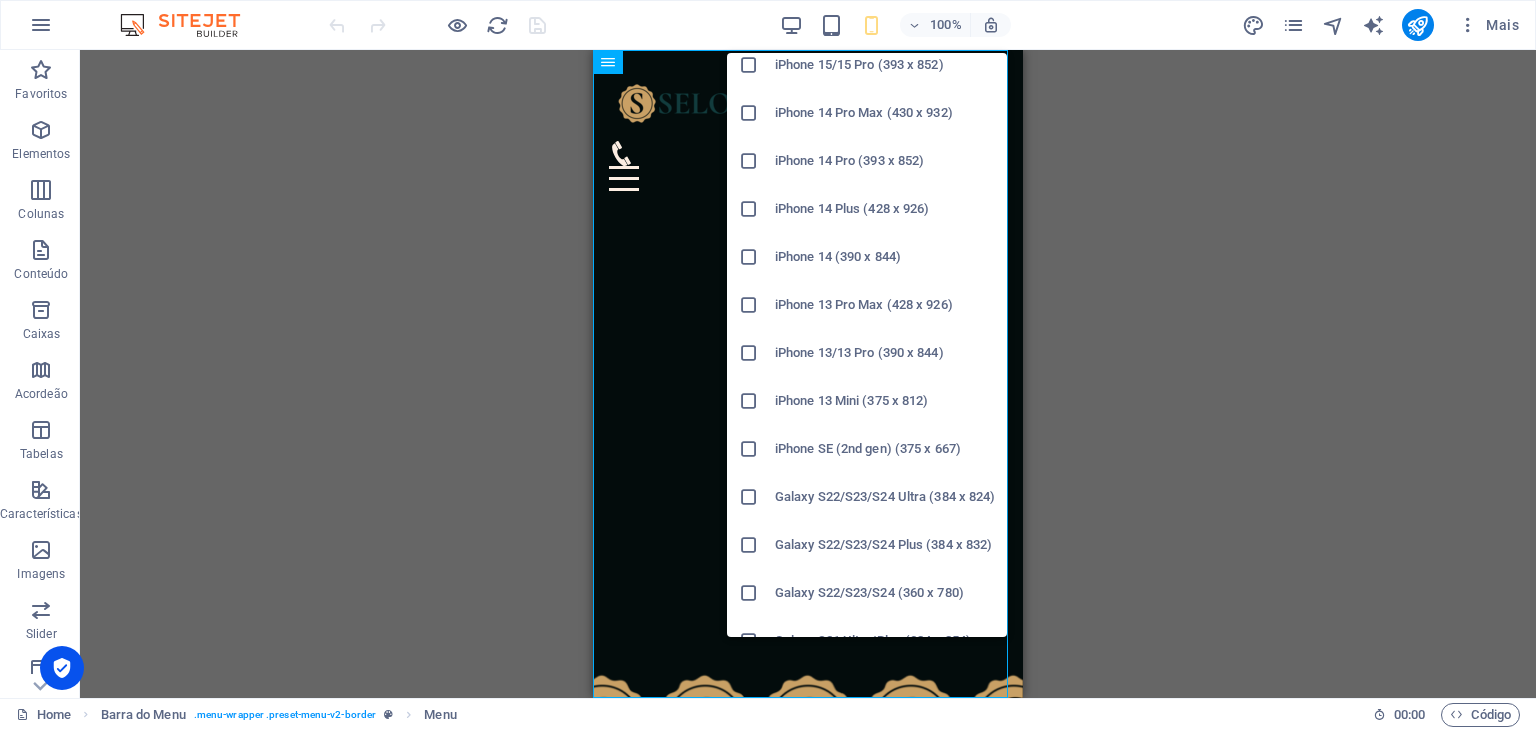 scroll, scrollTop: 303, scrollLeft: 0, axis: vertical 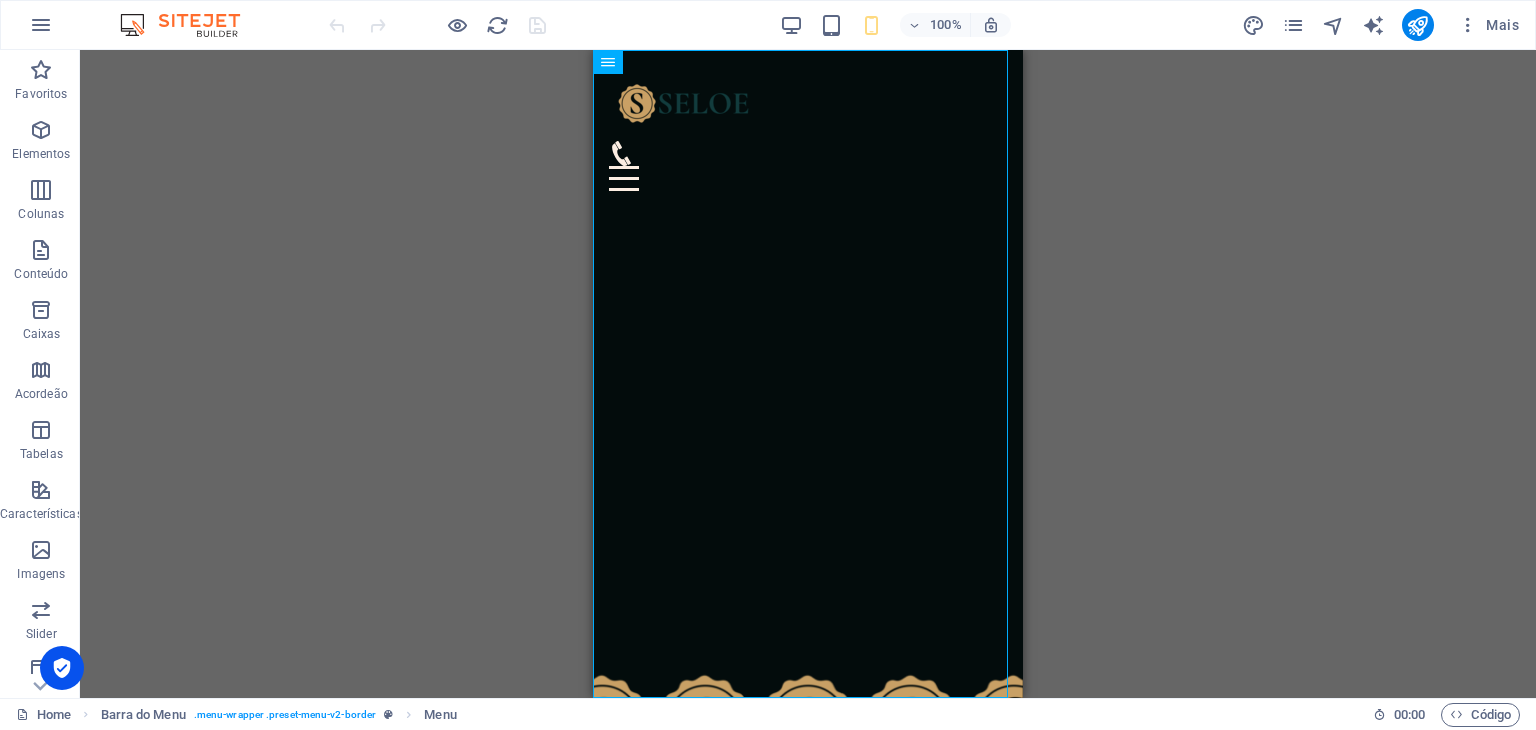 drag, startPoint x: 1604, startPoint y: 395, endPoint x: 1019, endPoint y: 392, distance: 585.0077 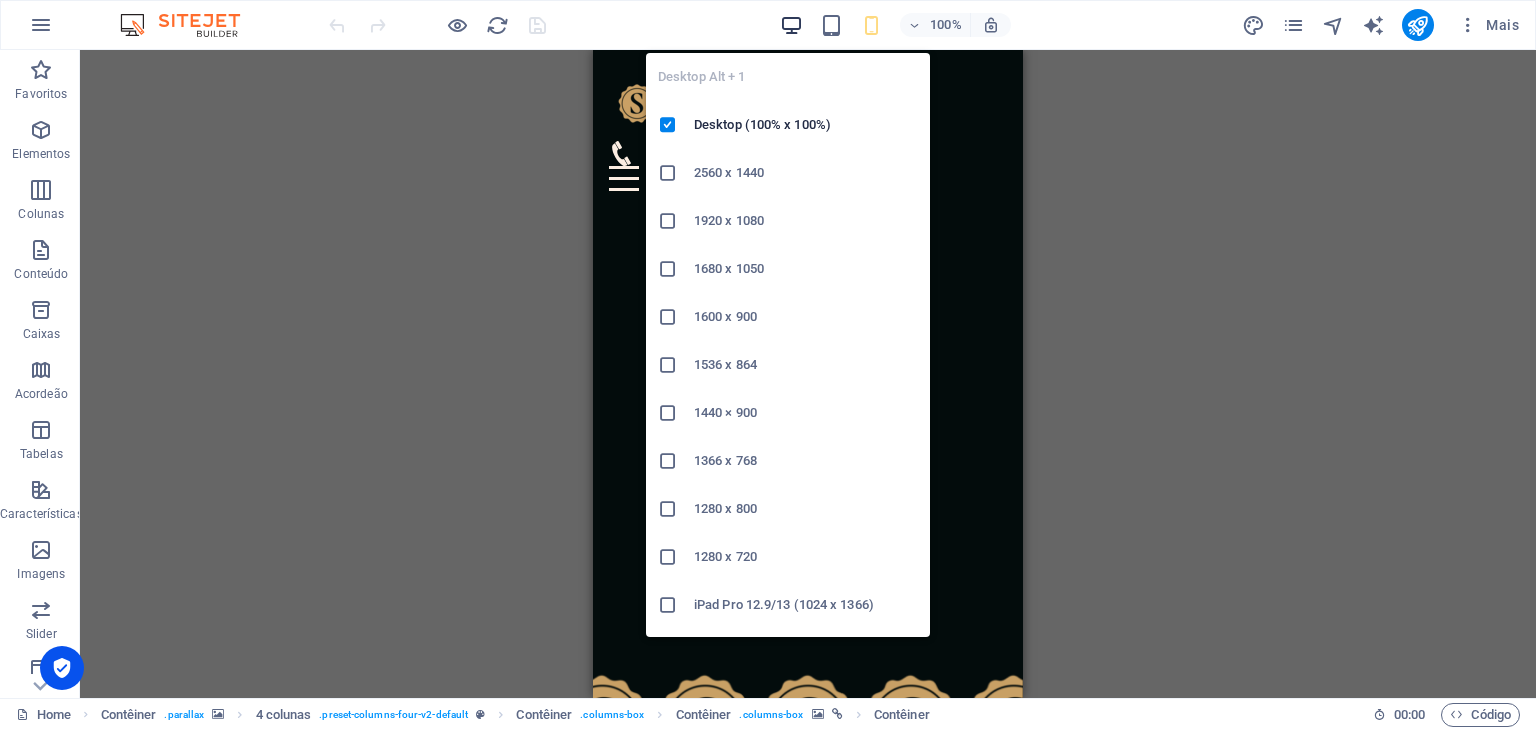 click at bounding box center (791, 25) 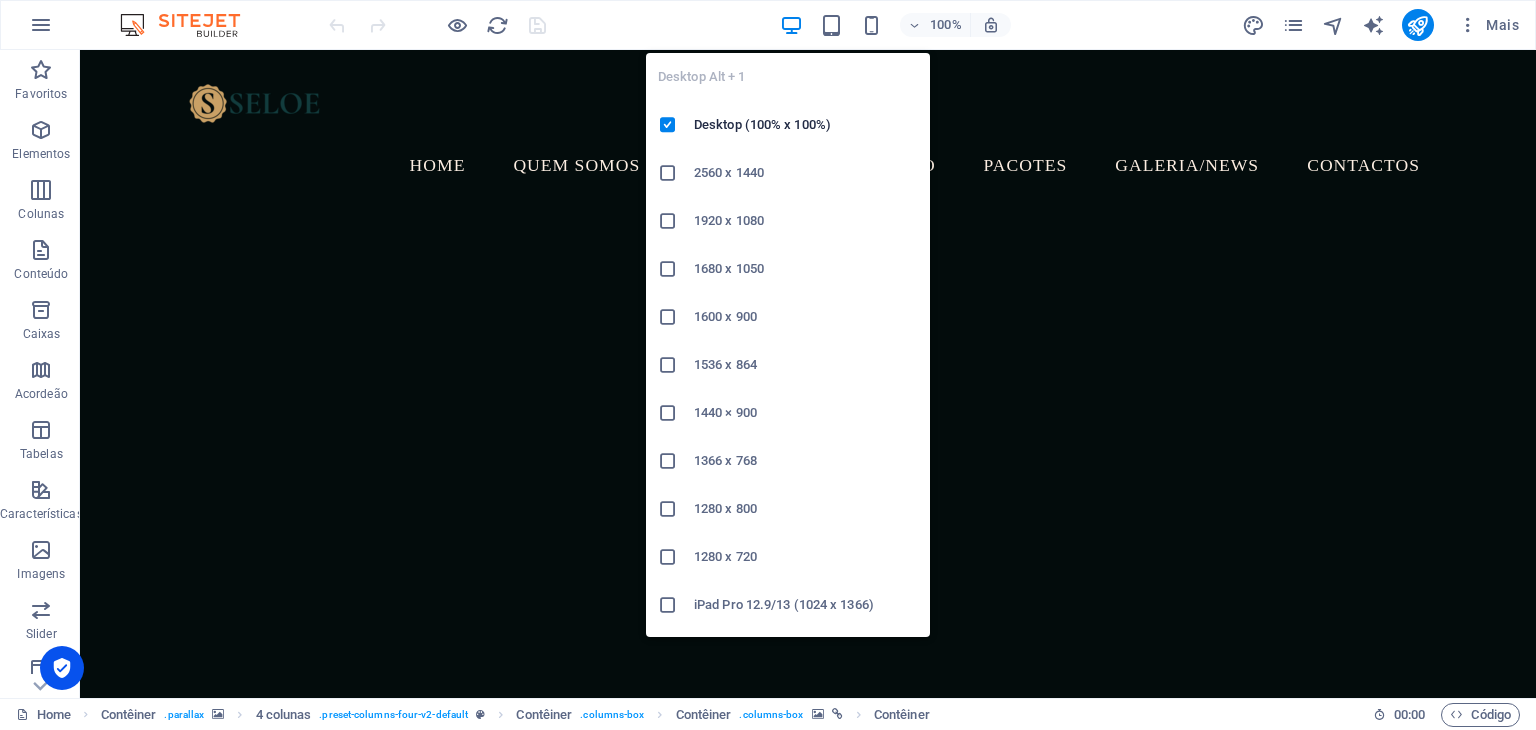 scroll, scrollTop: 1167, scrollLeft: 0, axis: vertical 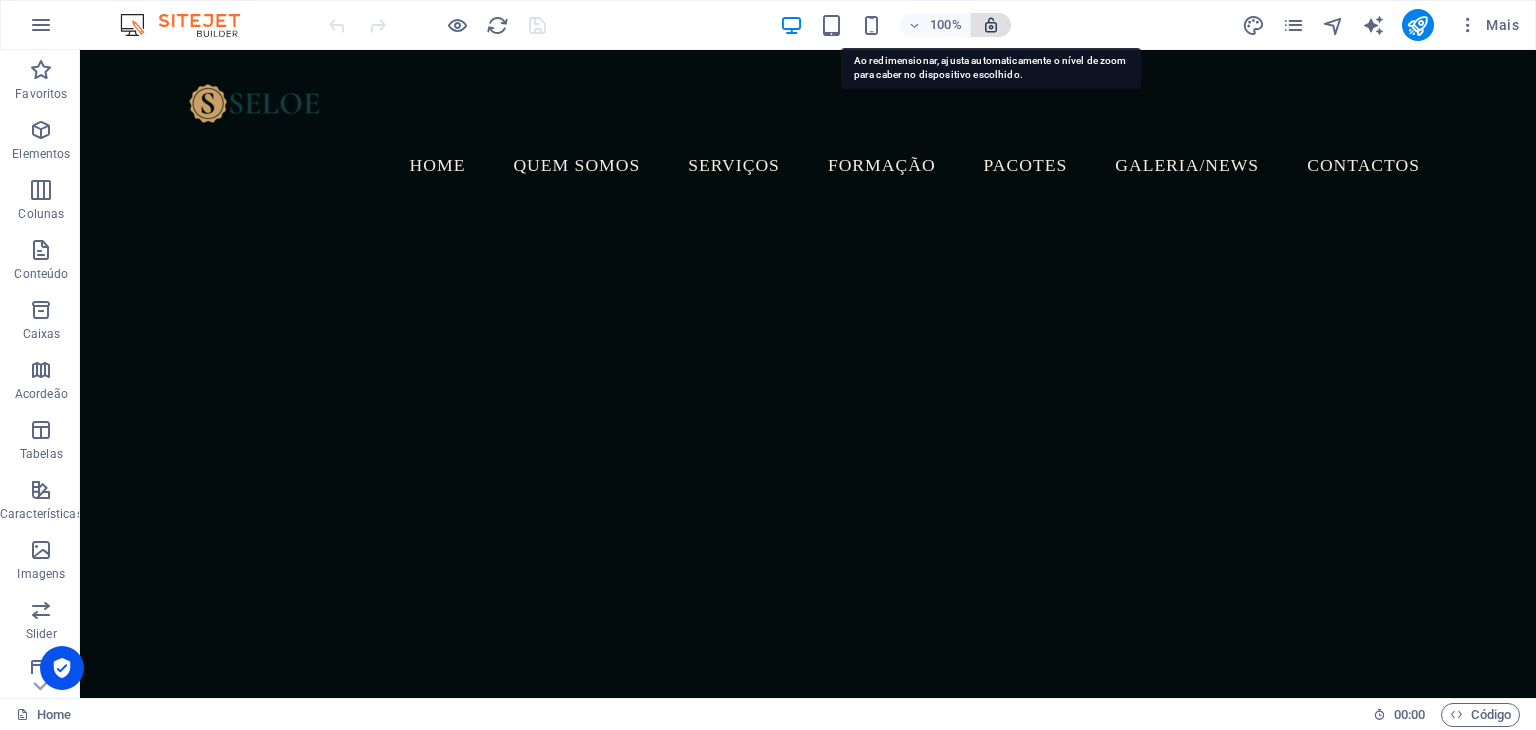 click at bounding box center [991, 25] 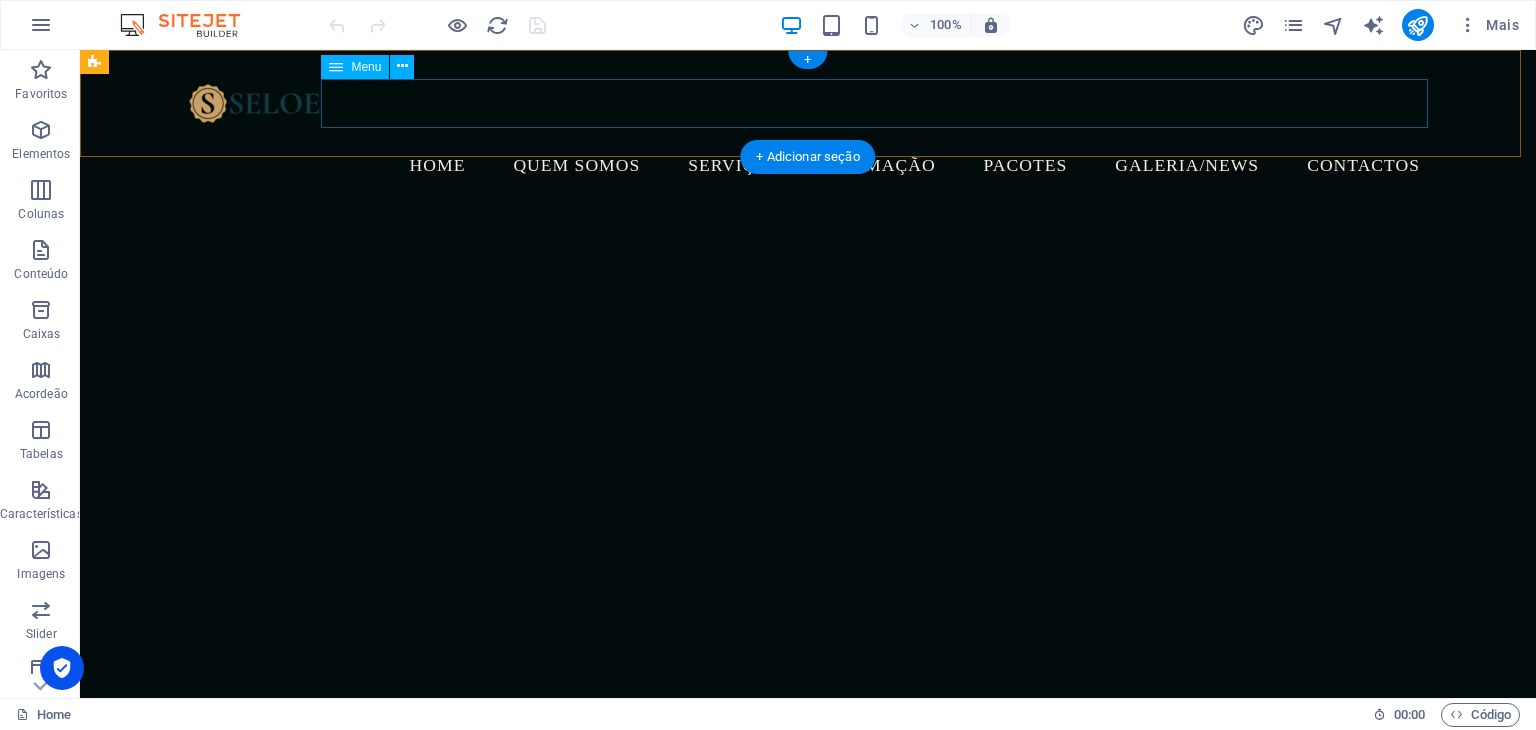 click on "Home Quem Somos Serviços Formação Pacotes Galeria/News Contactos" at bounding box center [808, 166] 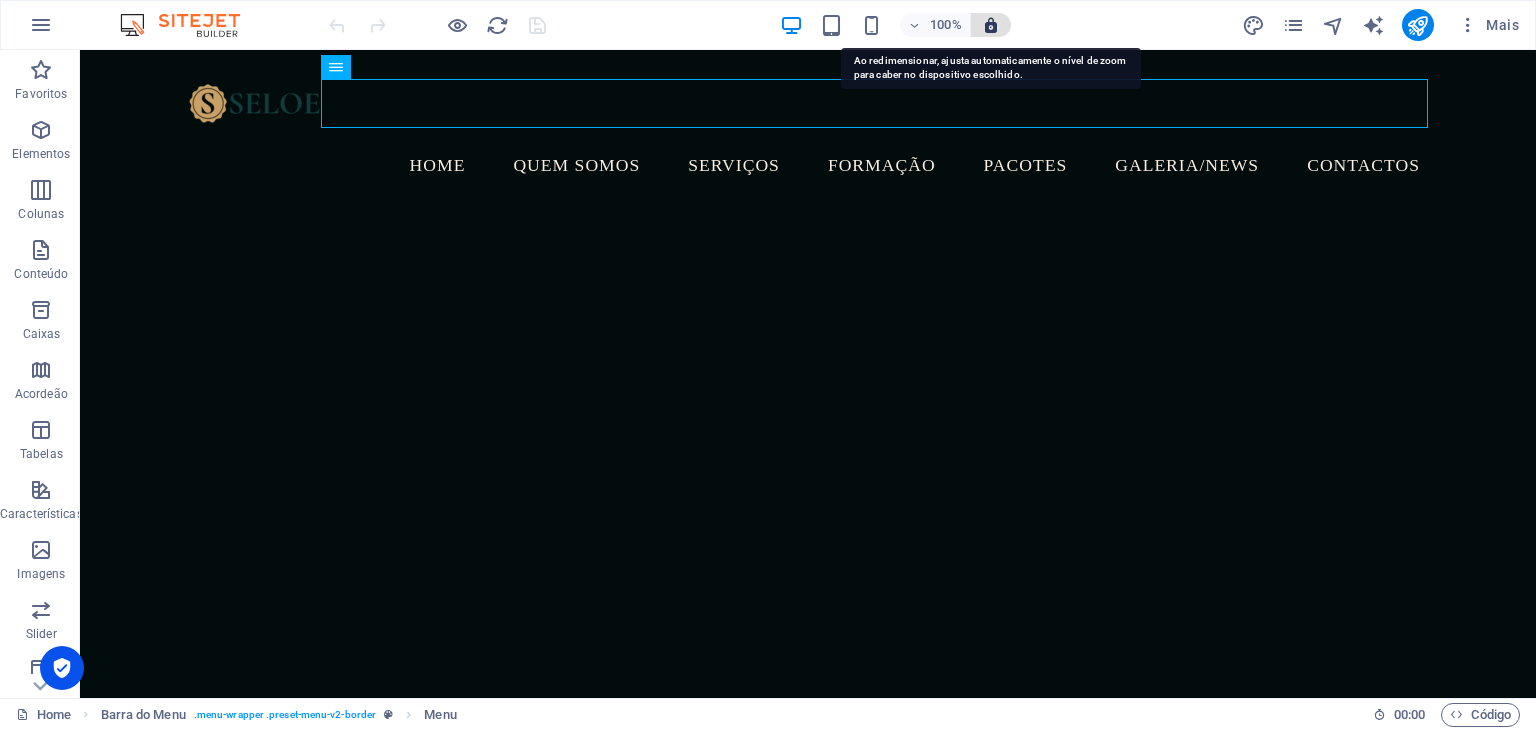click at bounding box center [991, 25] 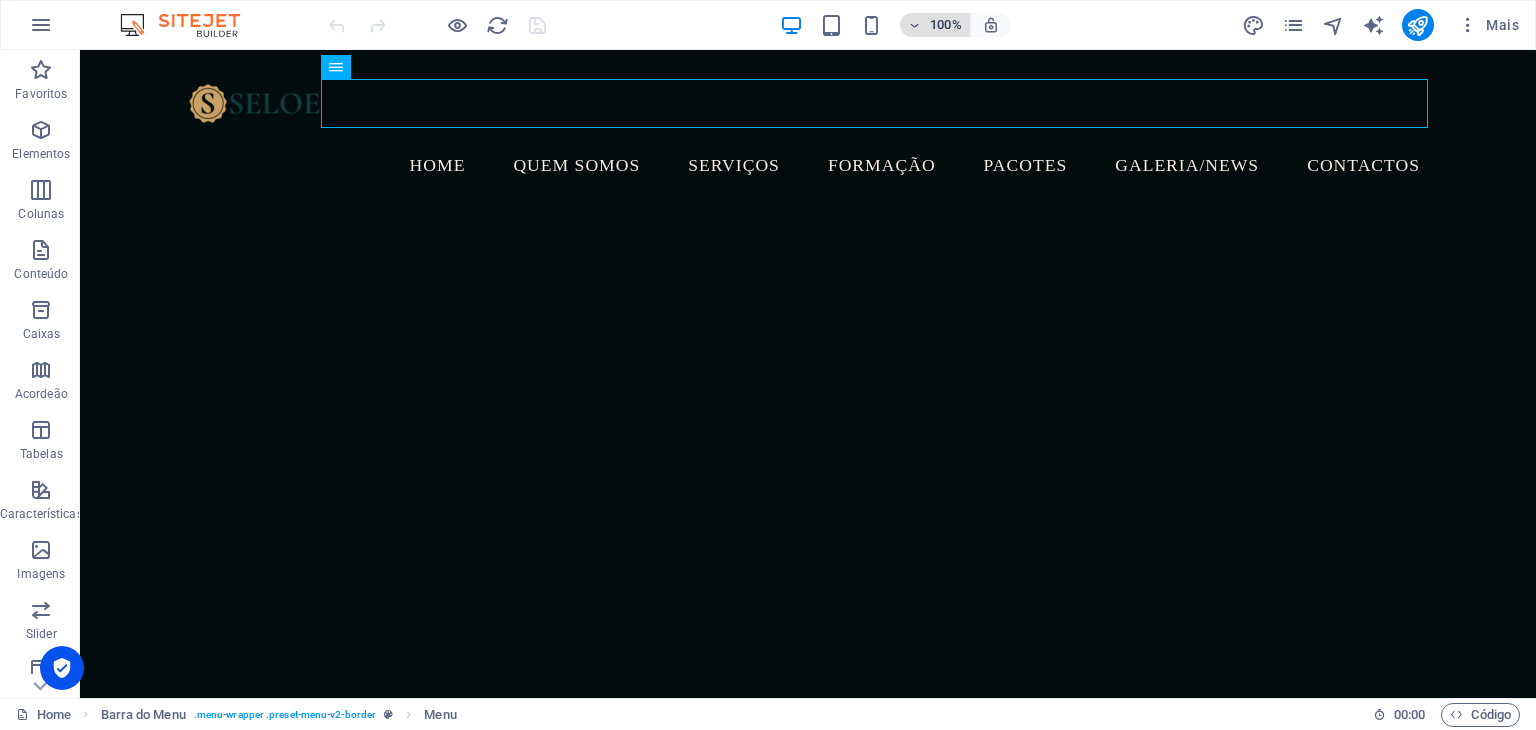 click at bounding box center [915, 25] 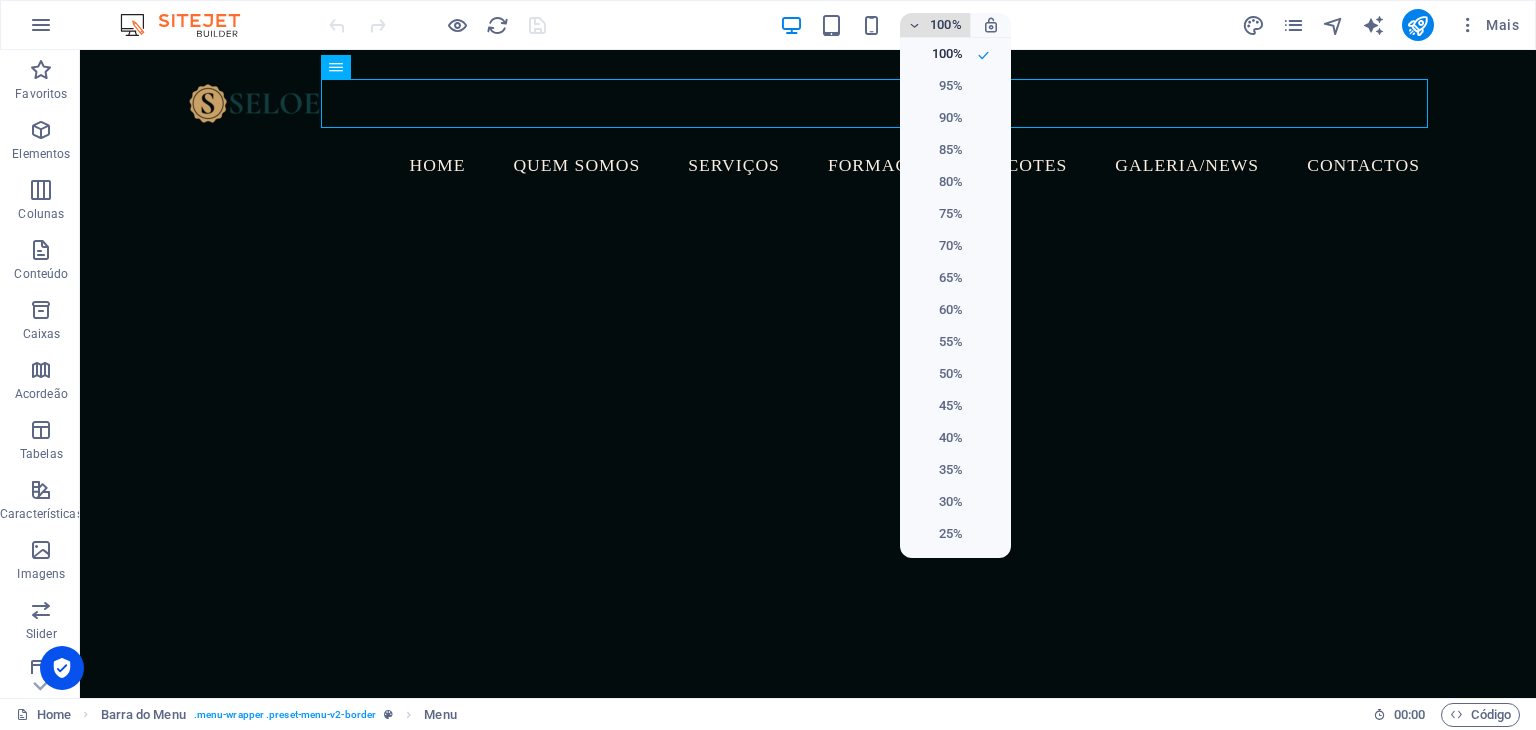 click at bounding box center (768, 365) 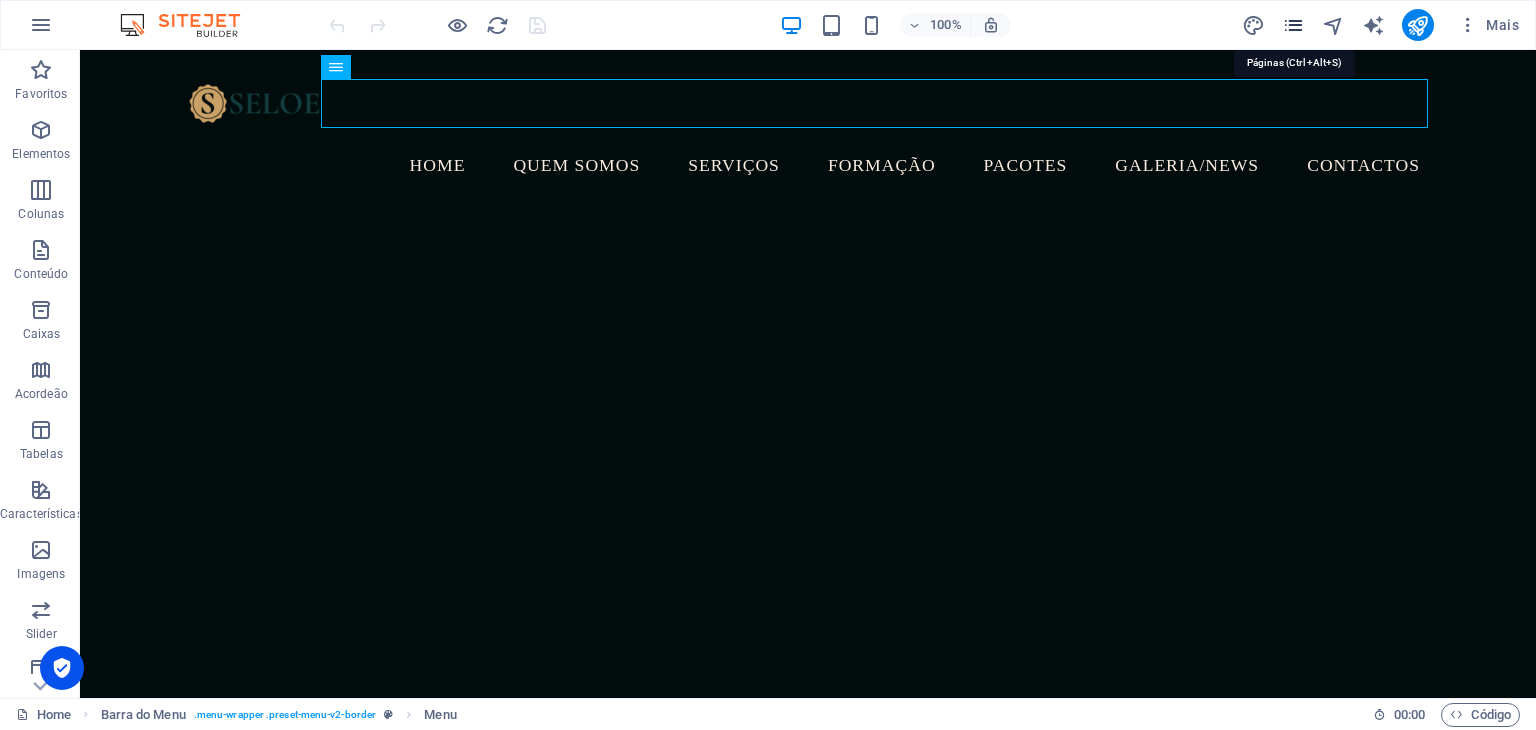 click at bounding box center [1293, 25] 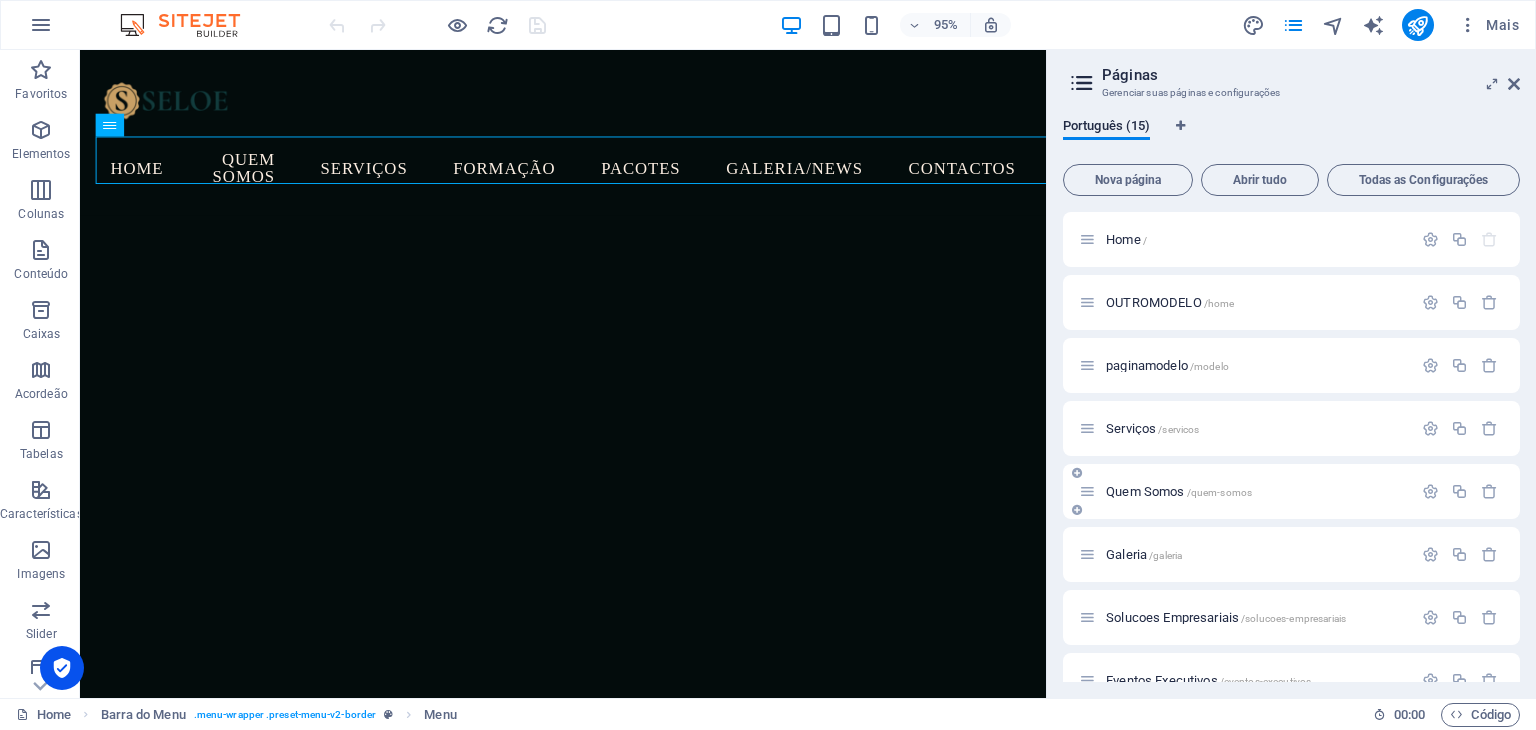 type 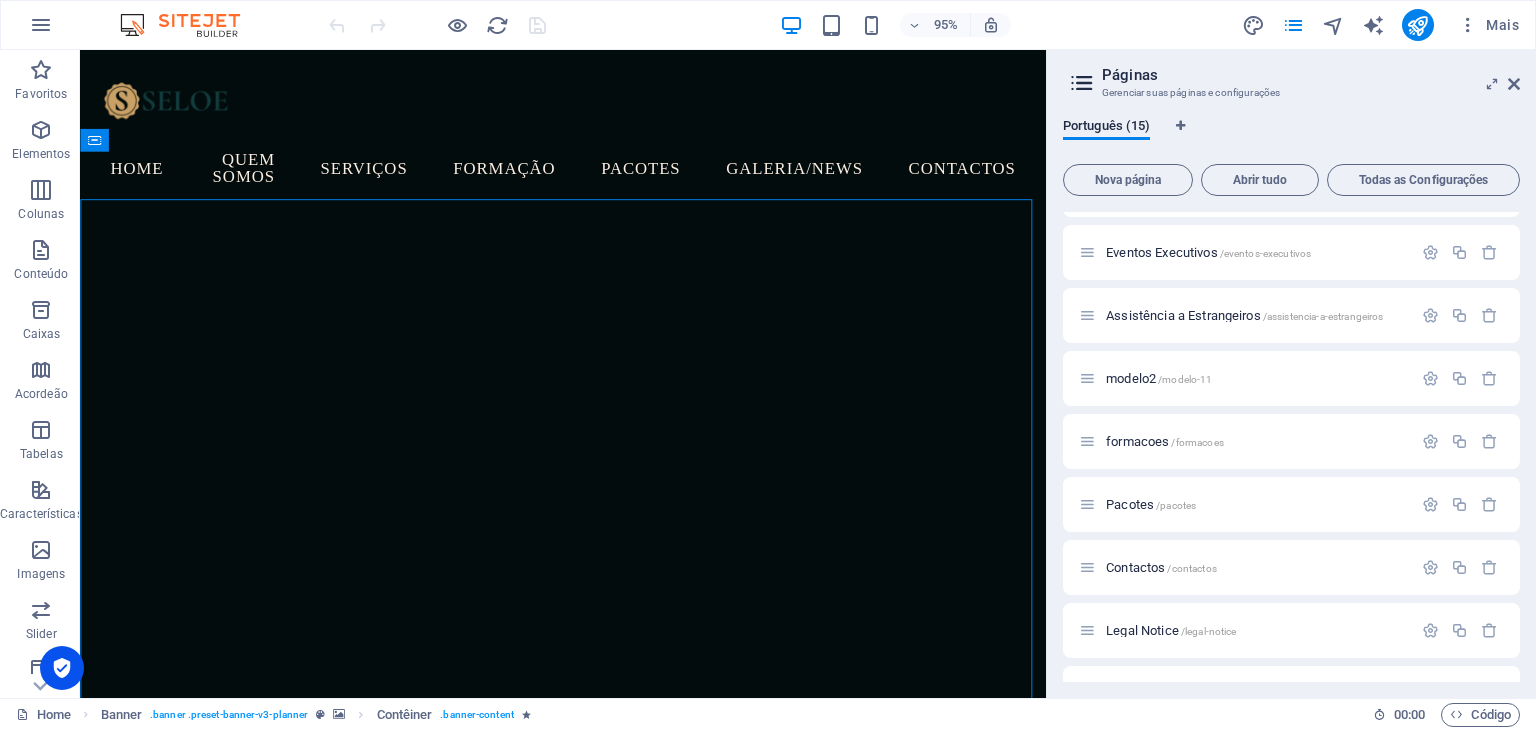 scroll, scrollTop: 432, scrollLeft: 0, axis: vertical 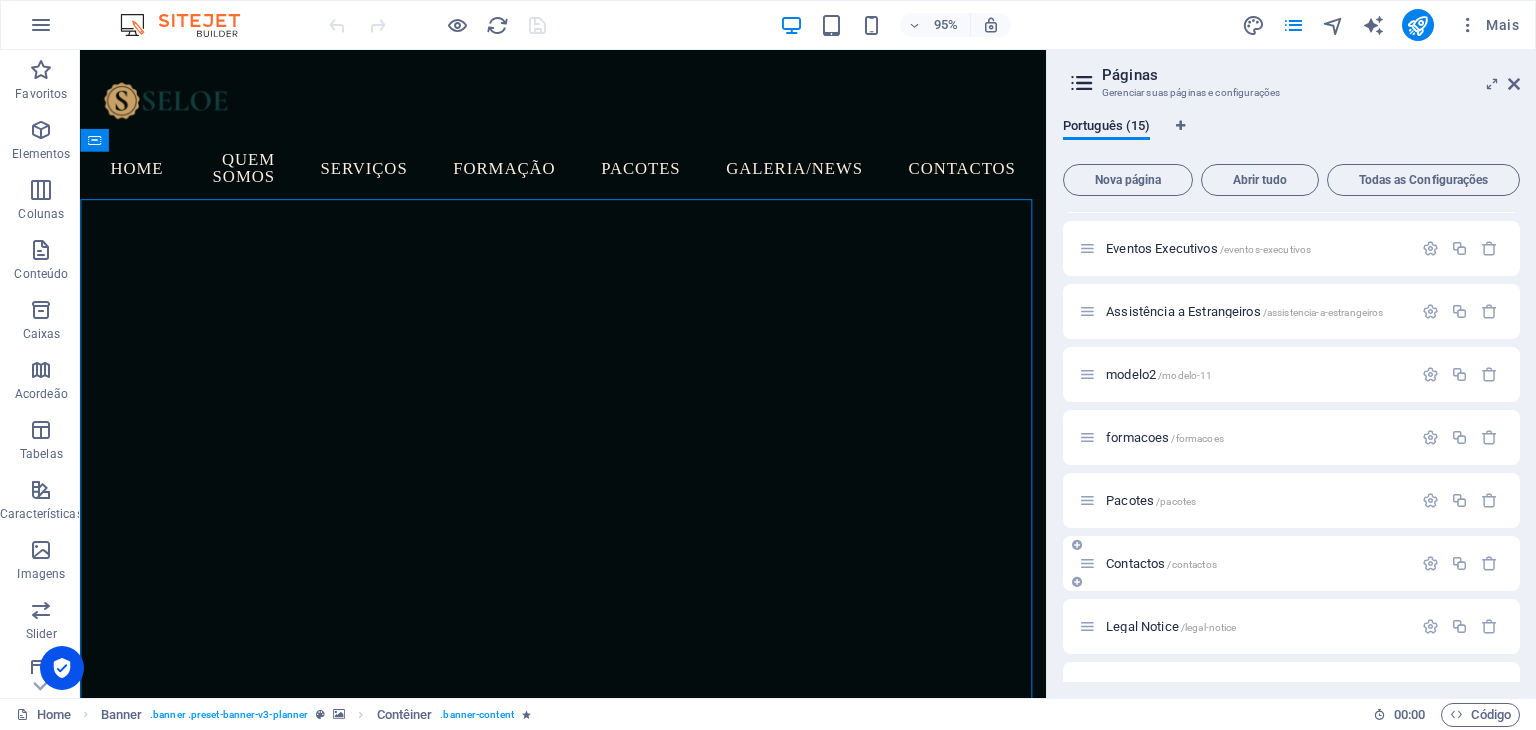 click on "Contactos /contactos" at bounding box center (1256, 563) 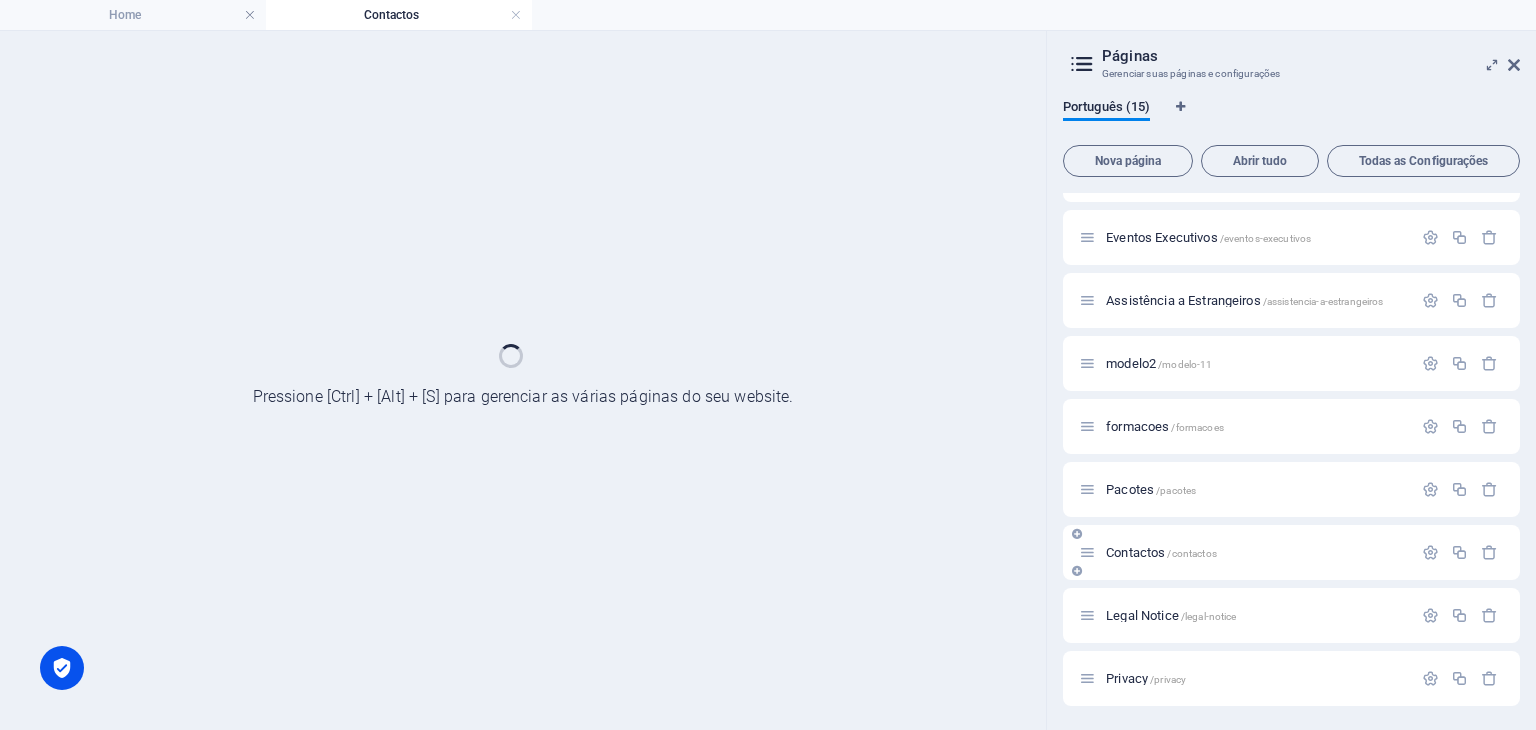 scroll, scrollTop: 424, scrollLeft: 0, axis: vertical 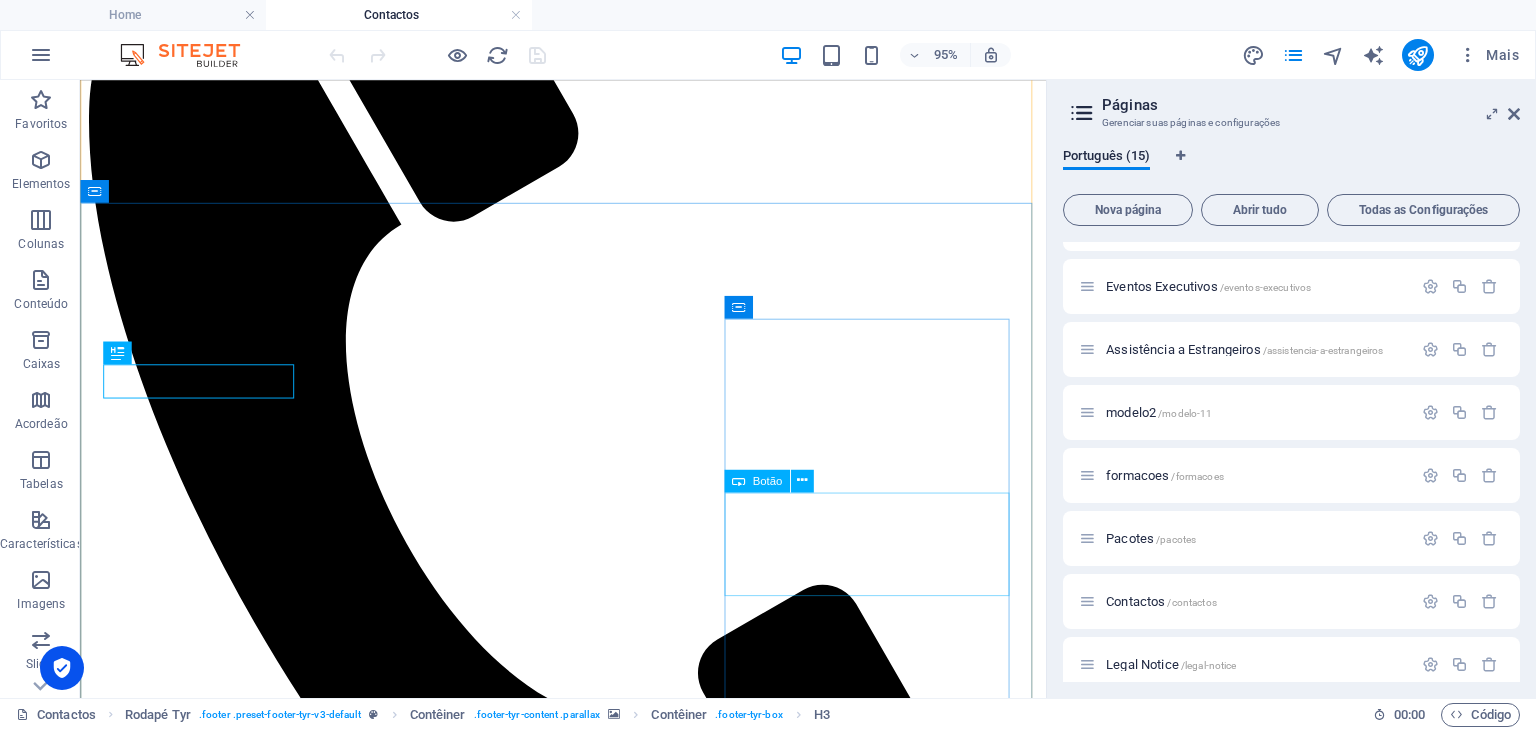 click on "Download do nosso Portfólio Fa" at bounding box center [588, 7870] 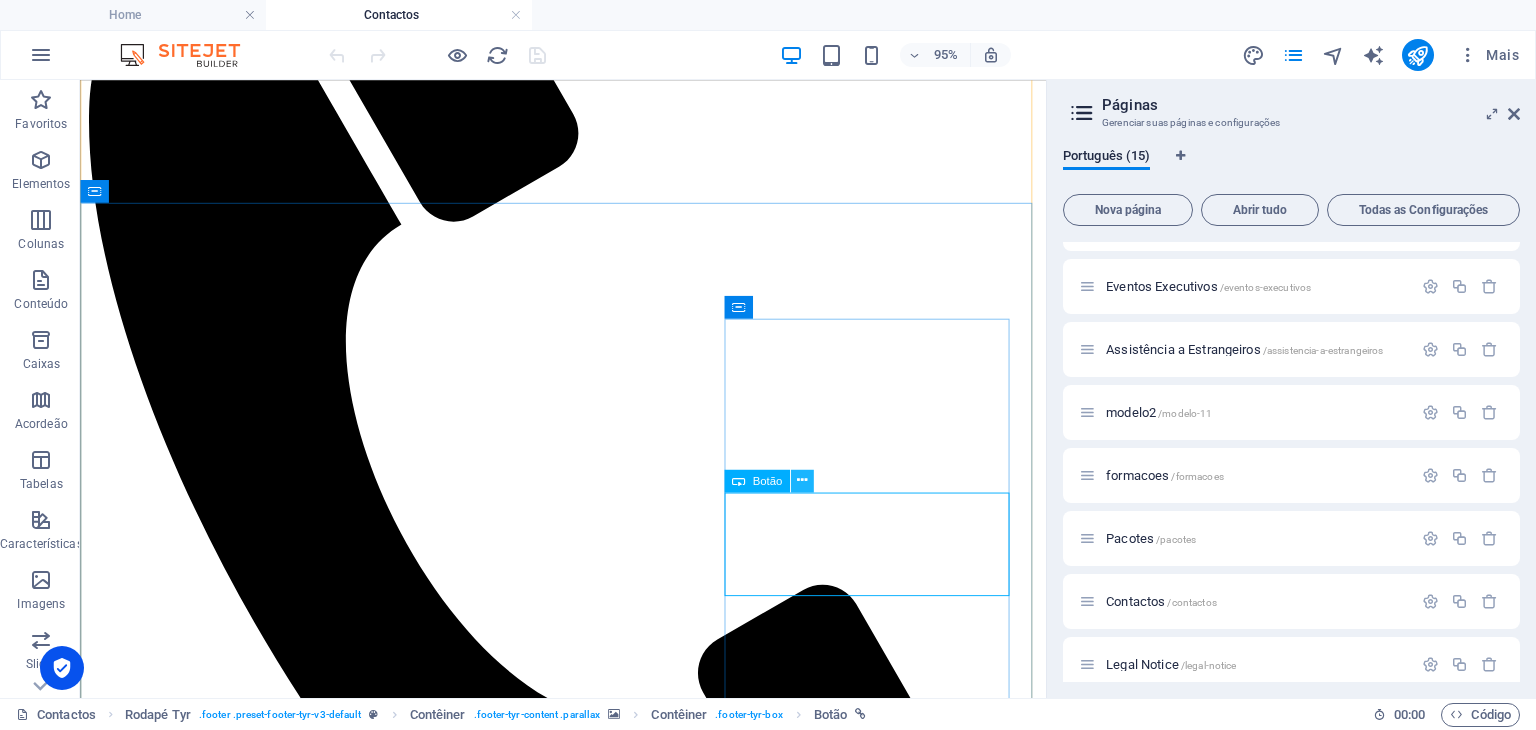 click at bounding box center [802, 480] 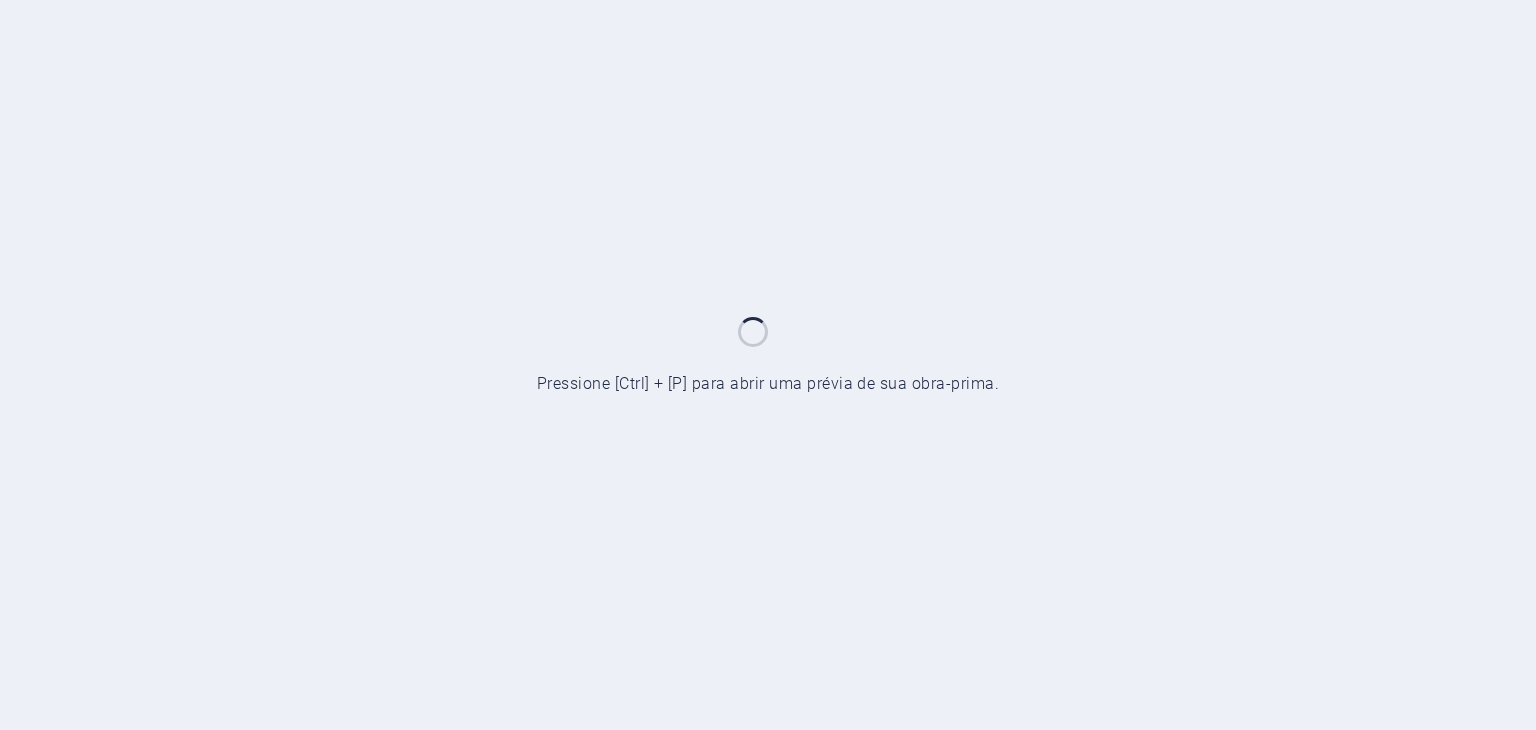 scroll, scrollTop: 0, scrollLeft: 0, axis: both 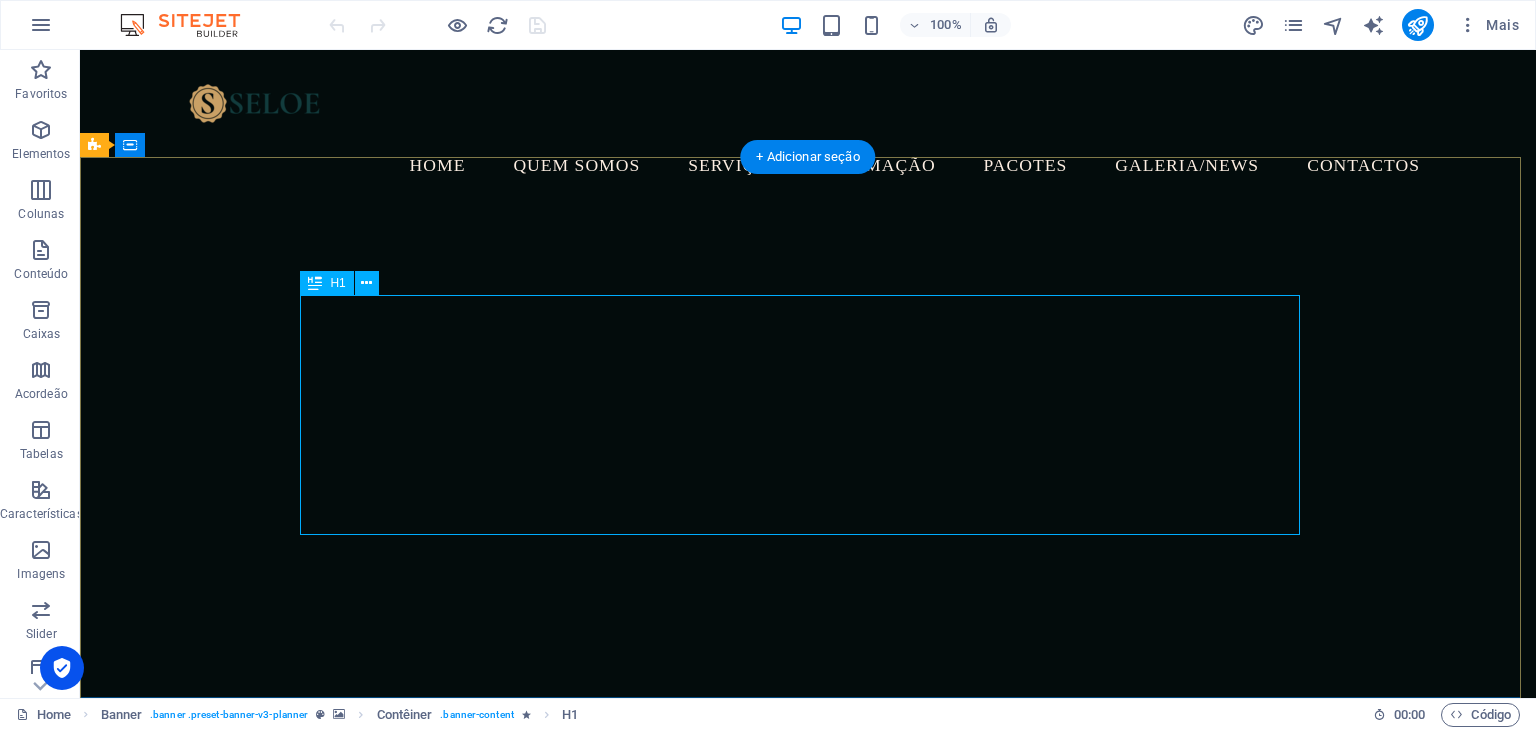 click on "A Excelência Começa nos Bastidores" at bounding box center [808, 1365] 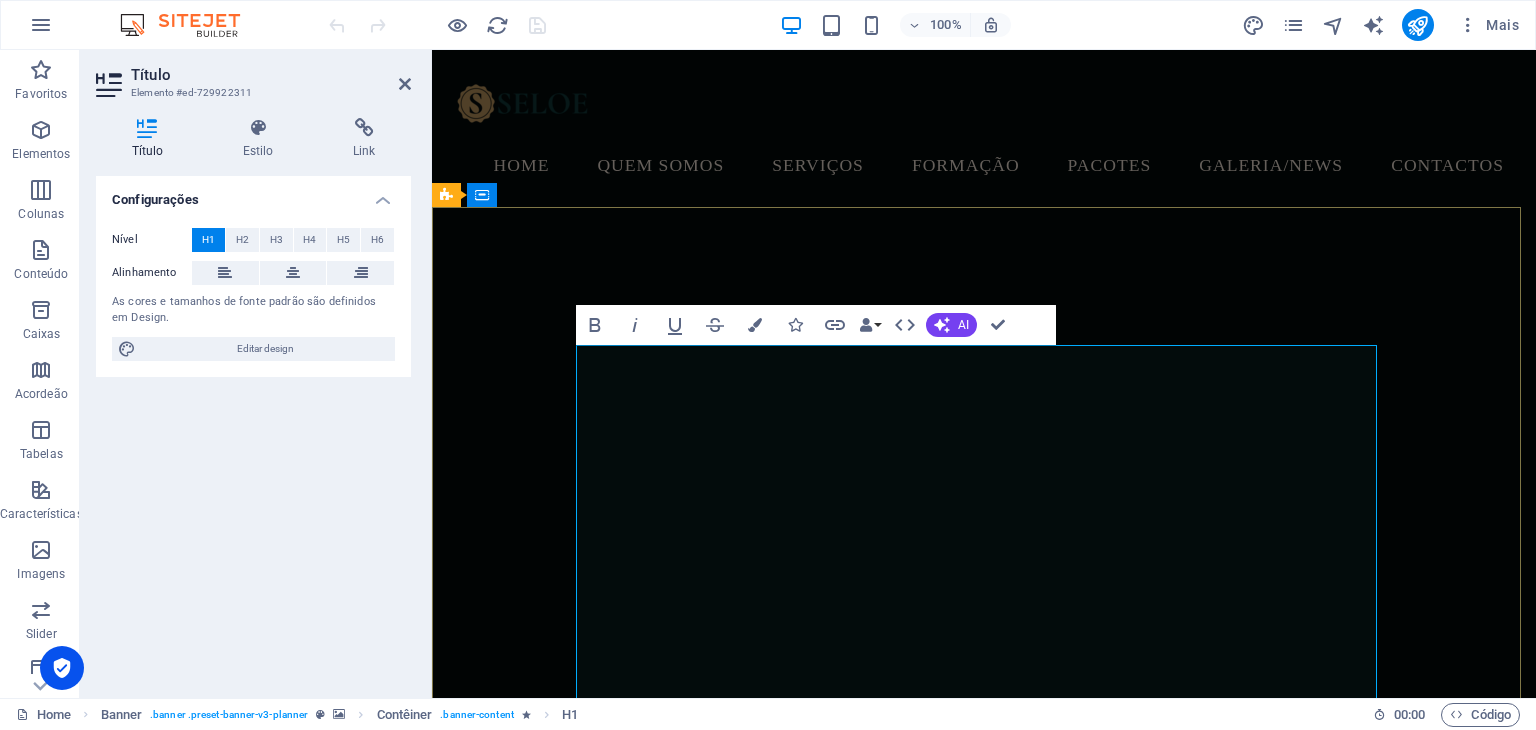 click on "A Excelência Começa nos Bastidores" at bounding box center [984, 1425] 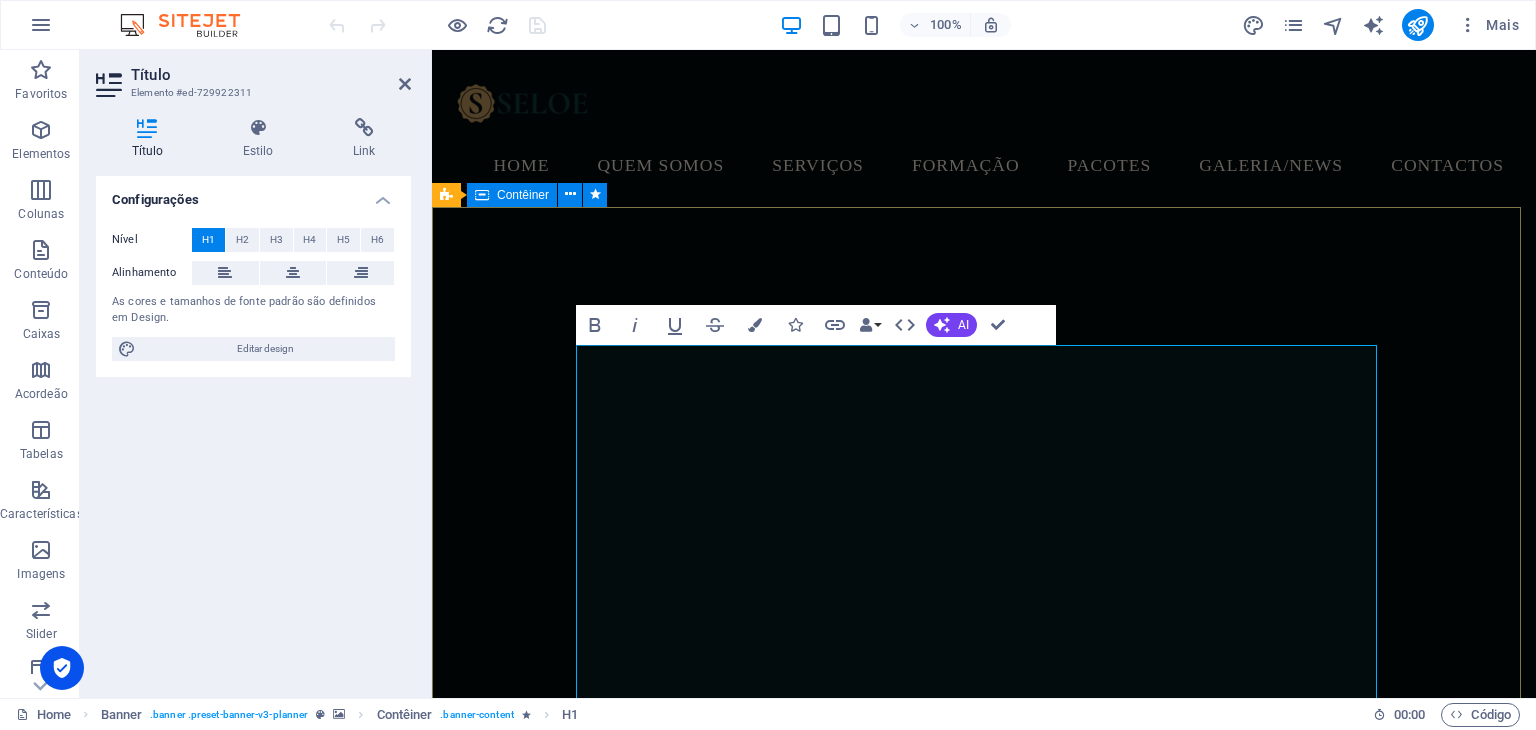 click on "A Excelênciiia Começa nos Bastidores Soluções em logística - protocolar, imagem institucional e organização de eventos em Angola SAIBA MAIS NOSSOS SERVIÇOS" at bounding box center [984, 1473] 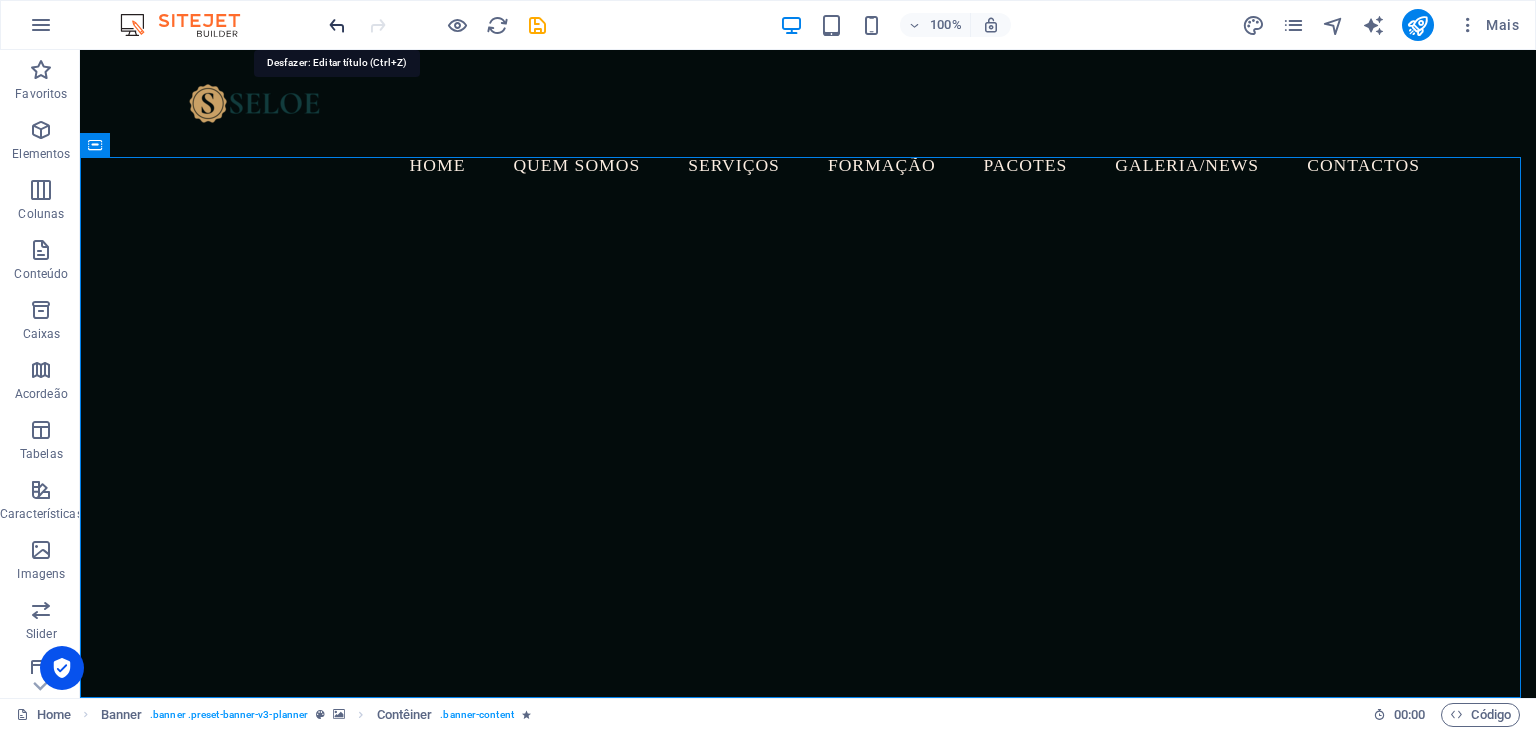 click at bounding box center [337, 25] 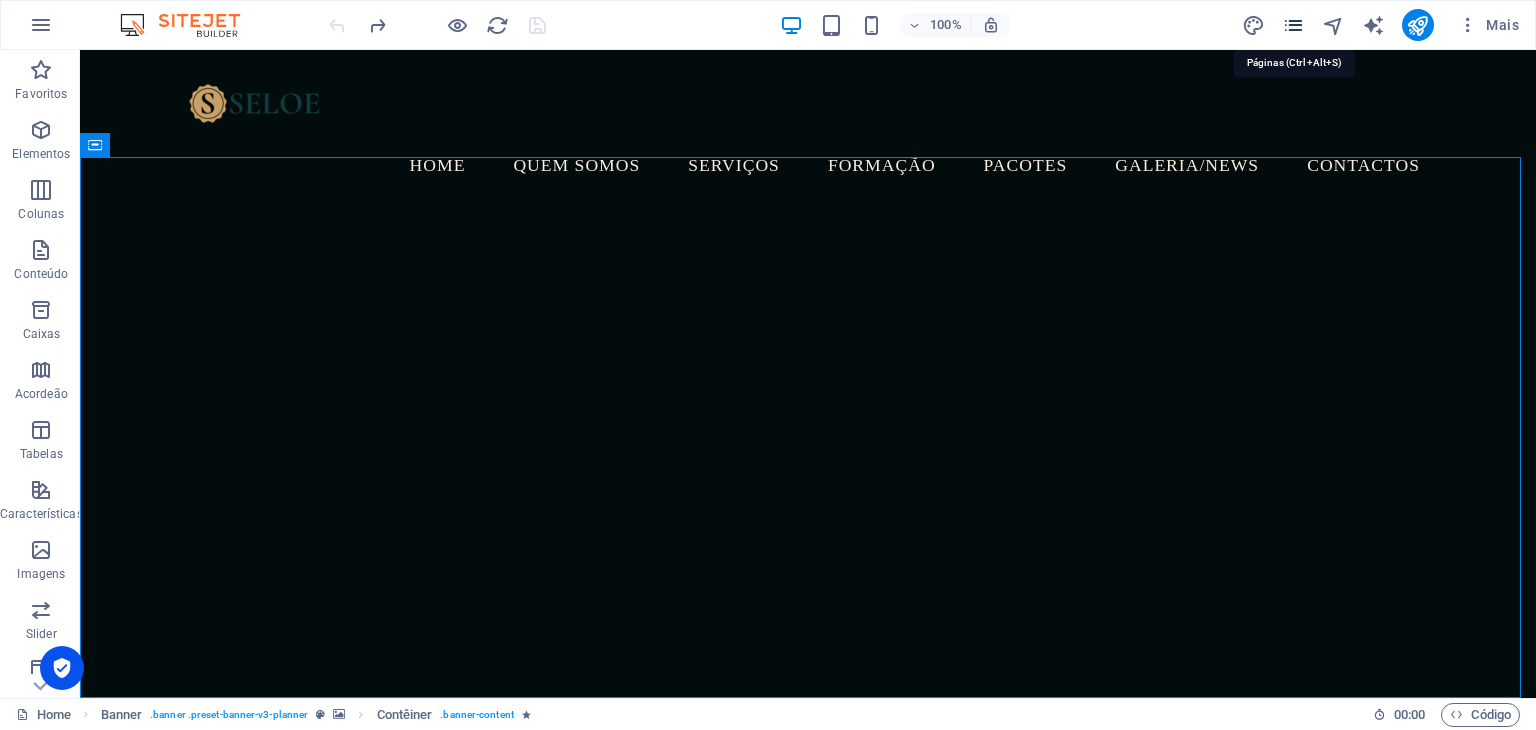 click at bounding box center (1293, 25) 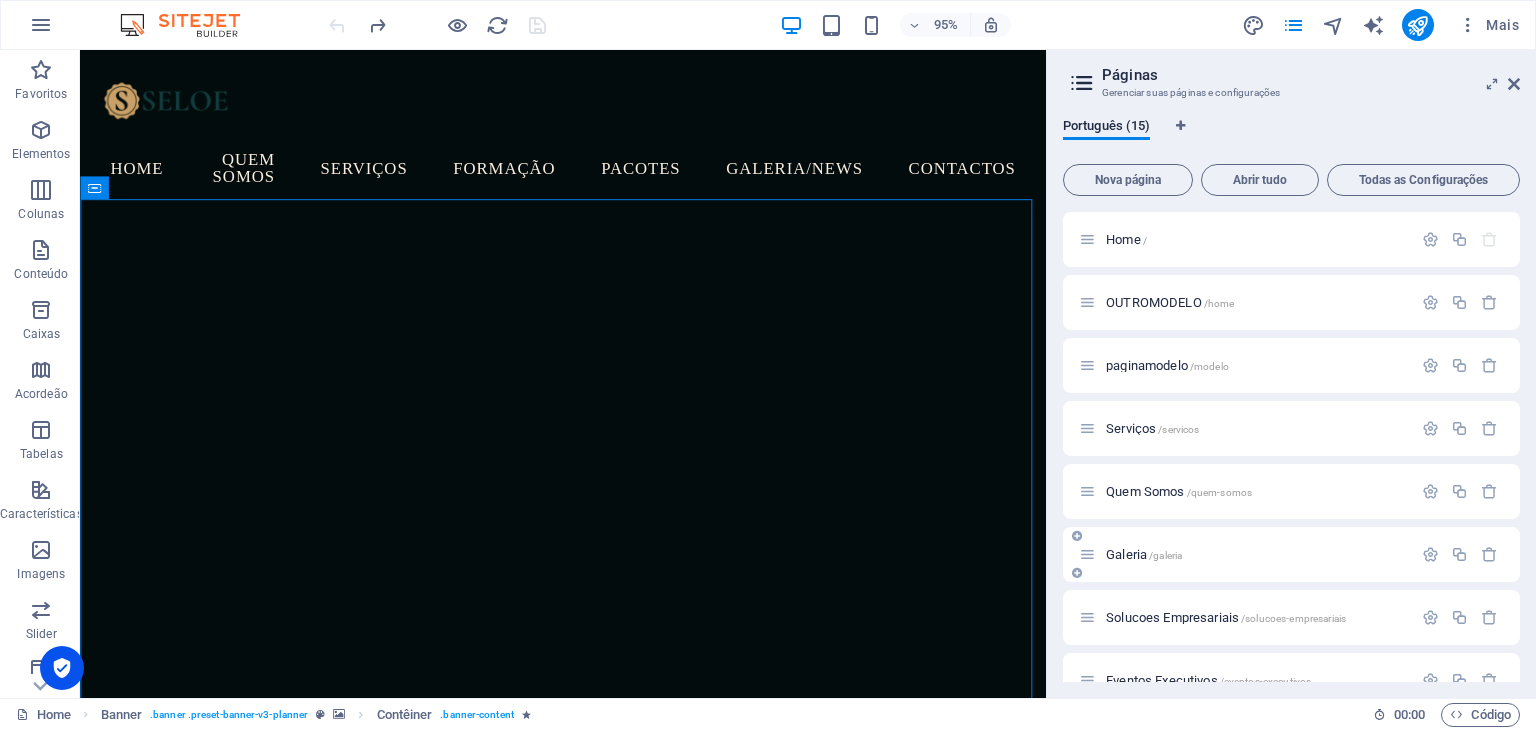 click on "Galeria /galeria" at bounding box center (1245, 554) 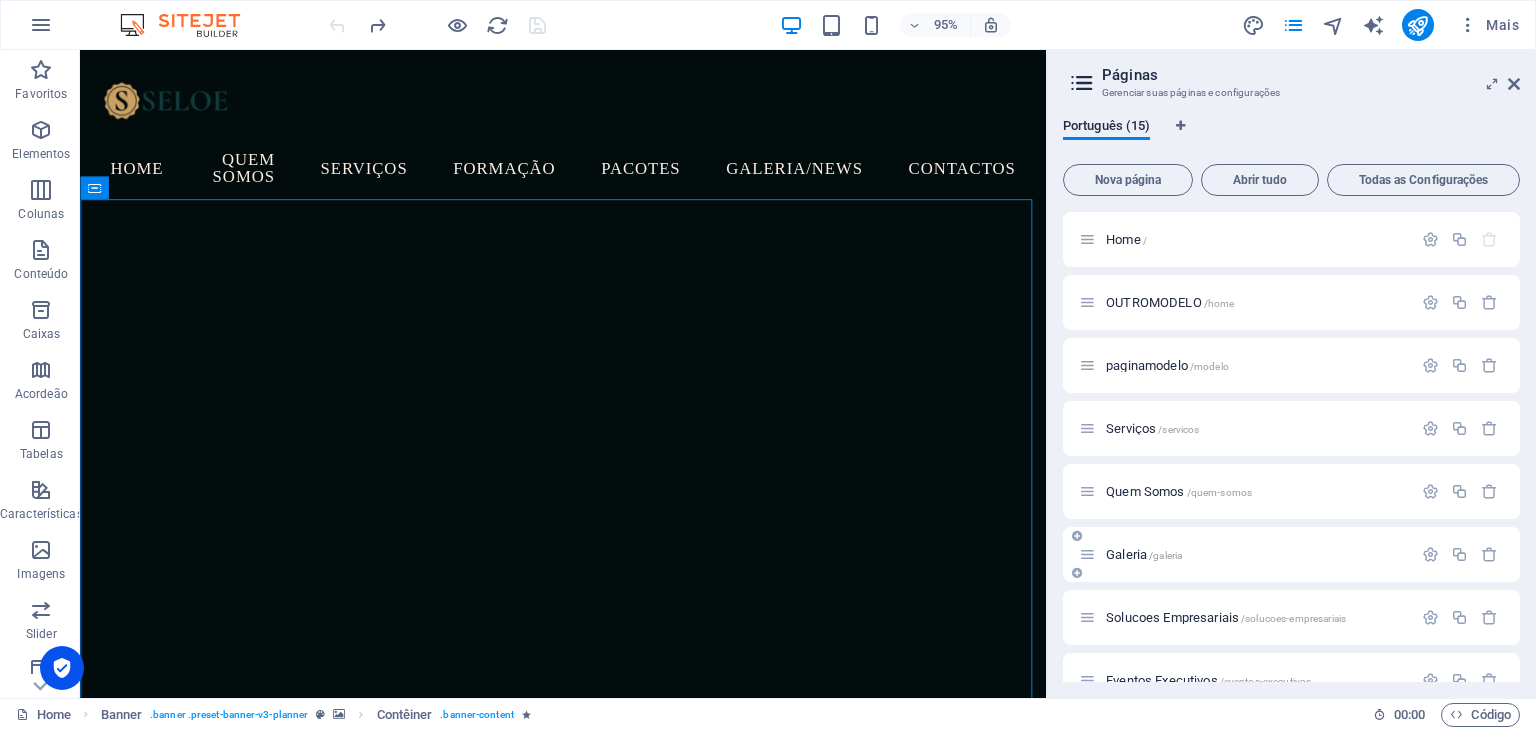 click on "/galeria" at bounding box center (1165, 555) 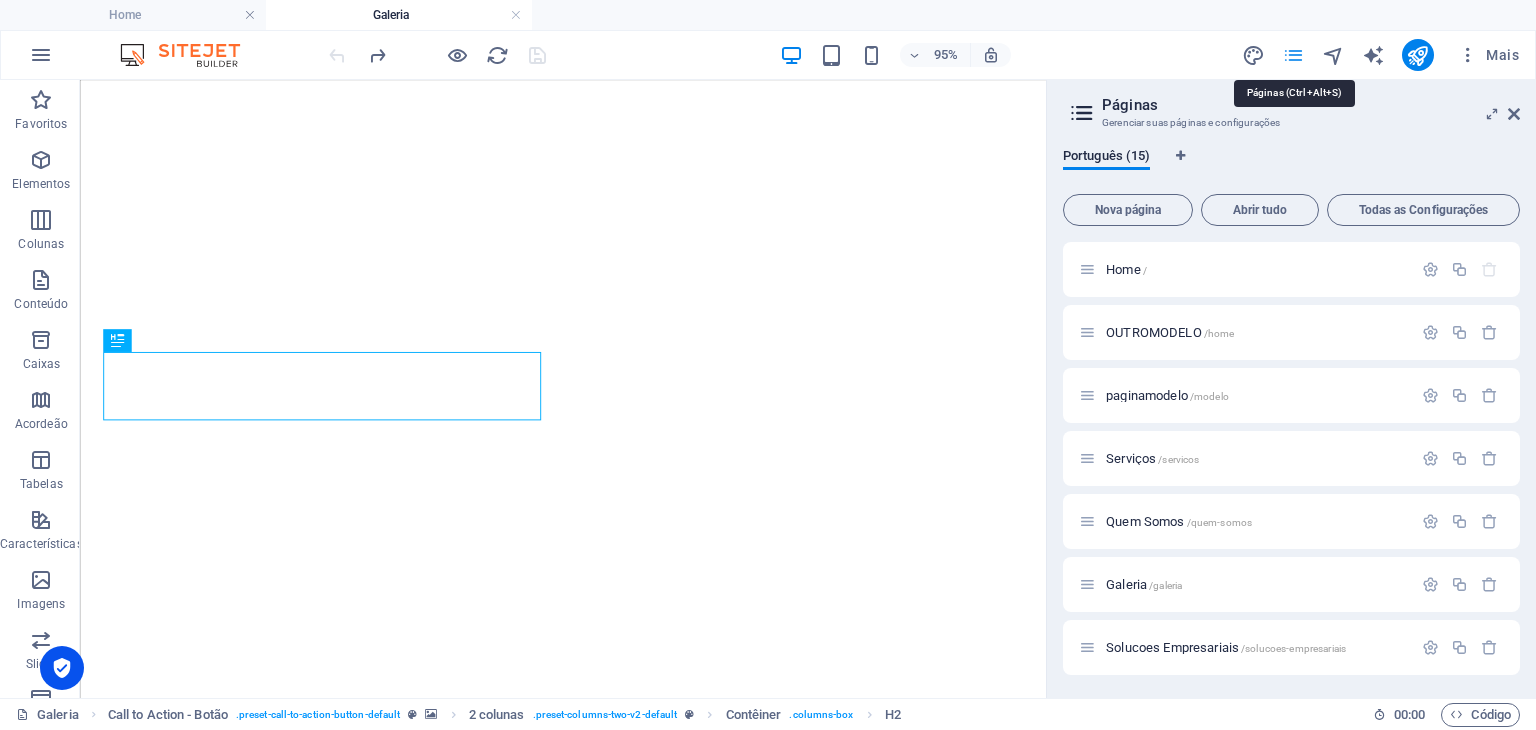 click at bounding box center (1293, 55) 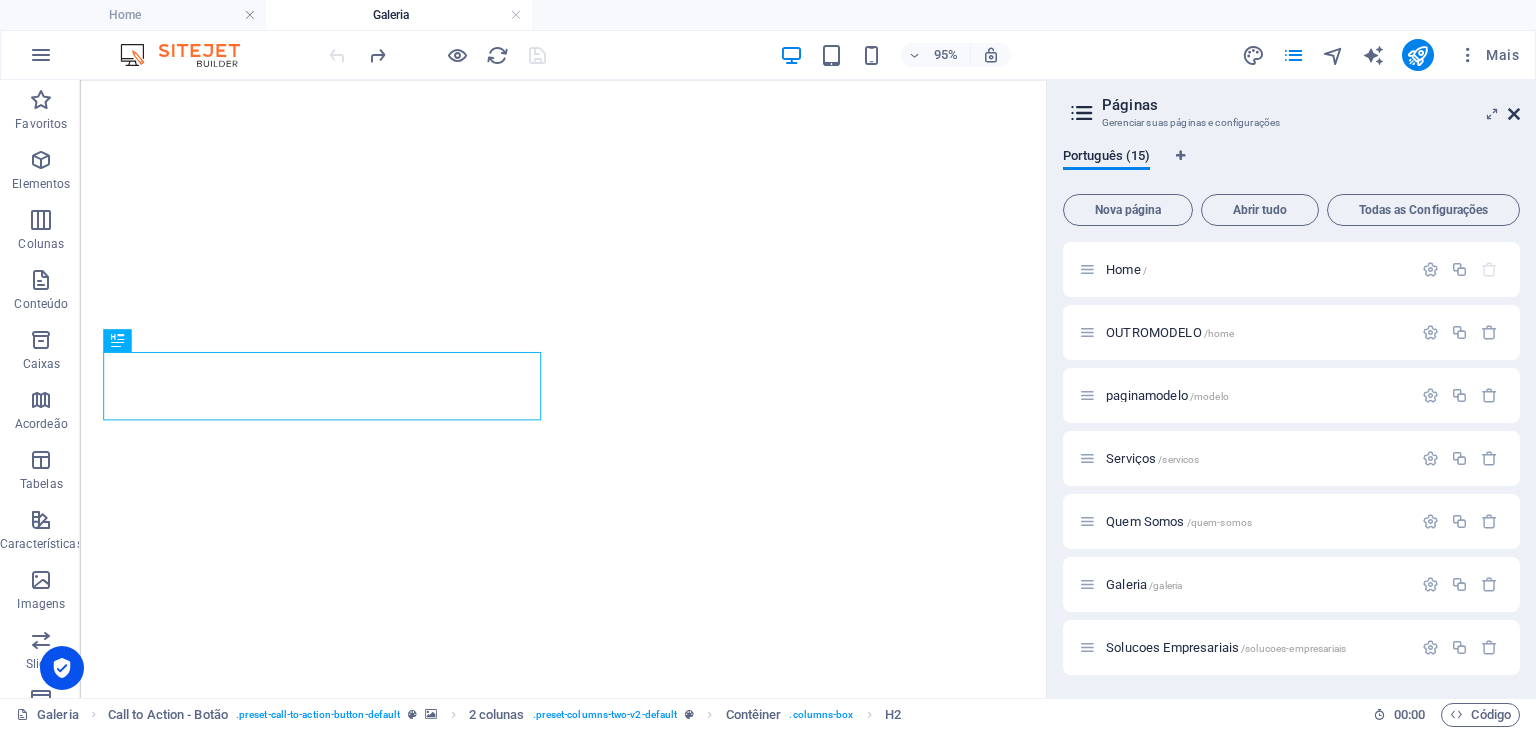 click at bounding box center [1514, 114] 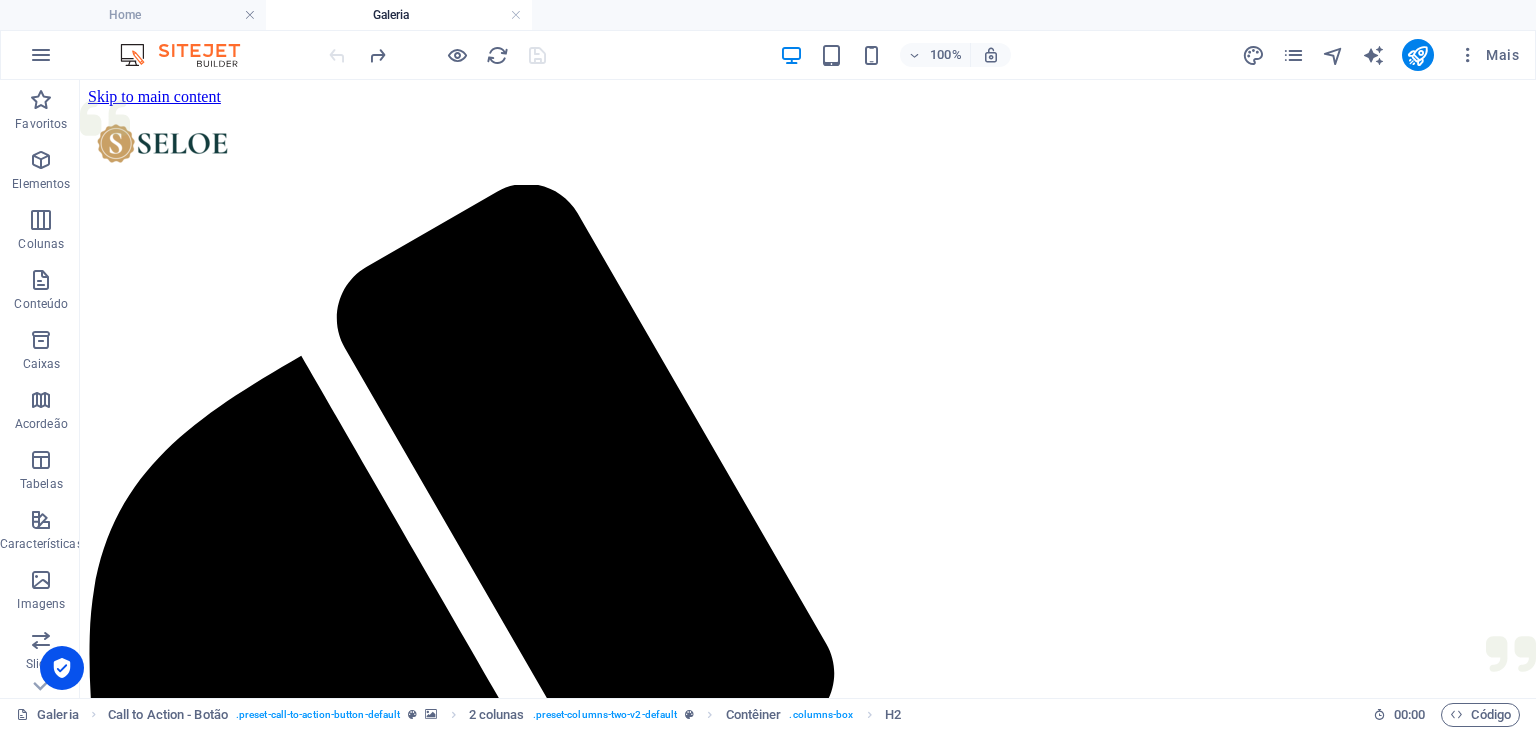 scroll, scrollTop: 540, scrollLeft: 0, axis: vertical 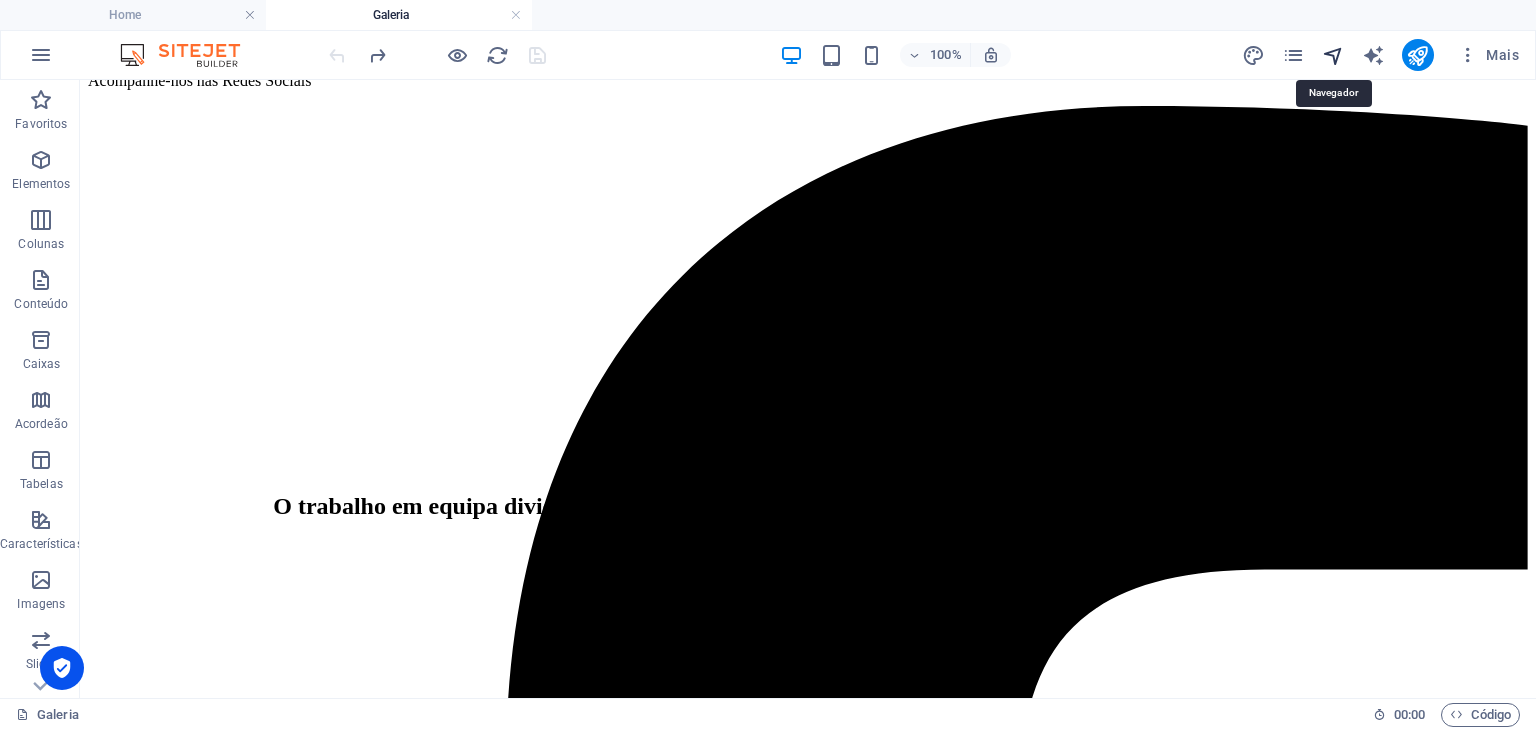 click at bounding box center [1333, 55] 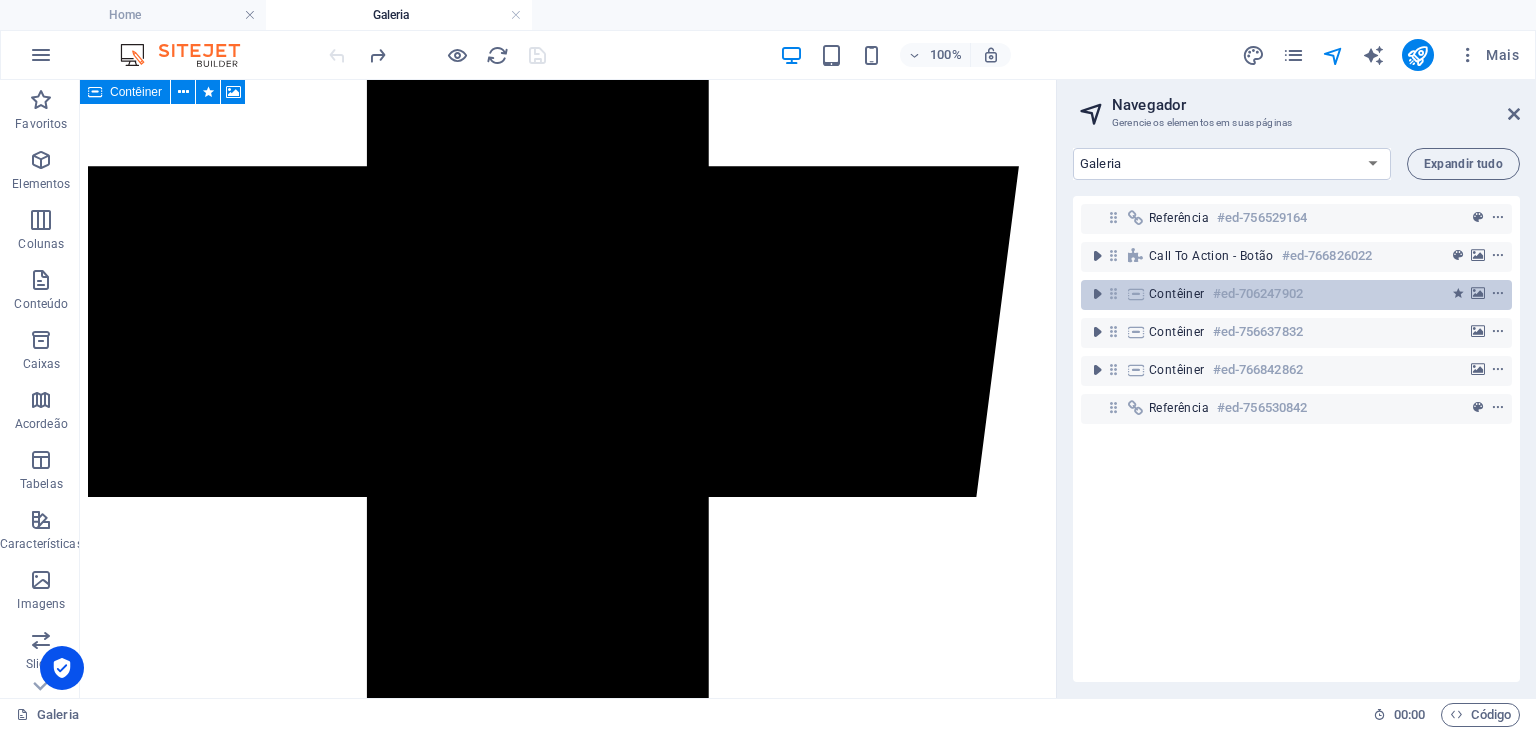 click on "#ed-706247902" at bounding box center (1258, 294) 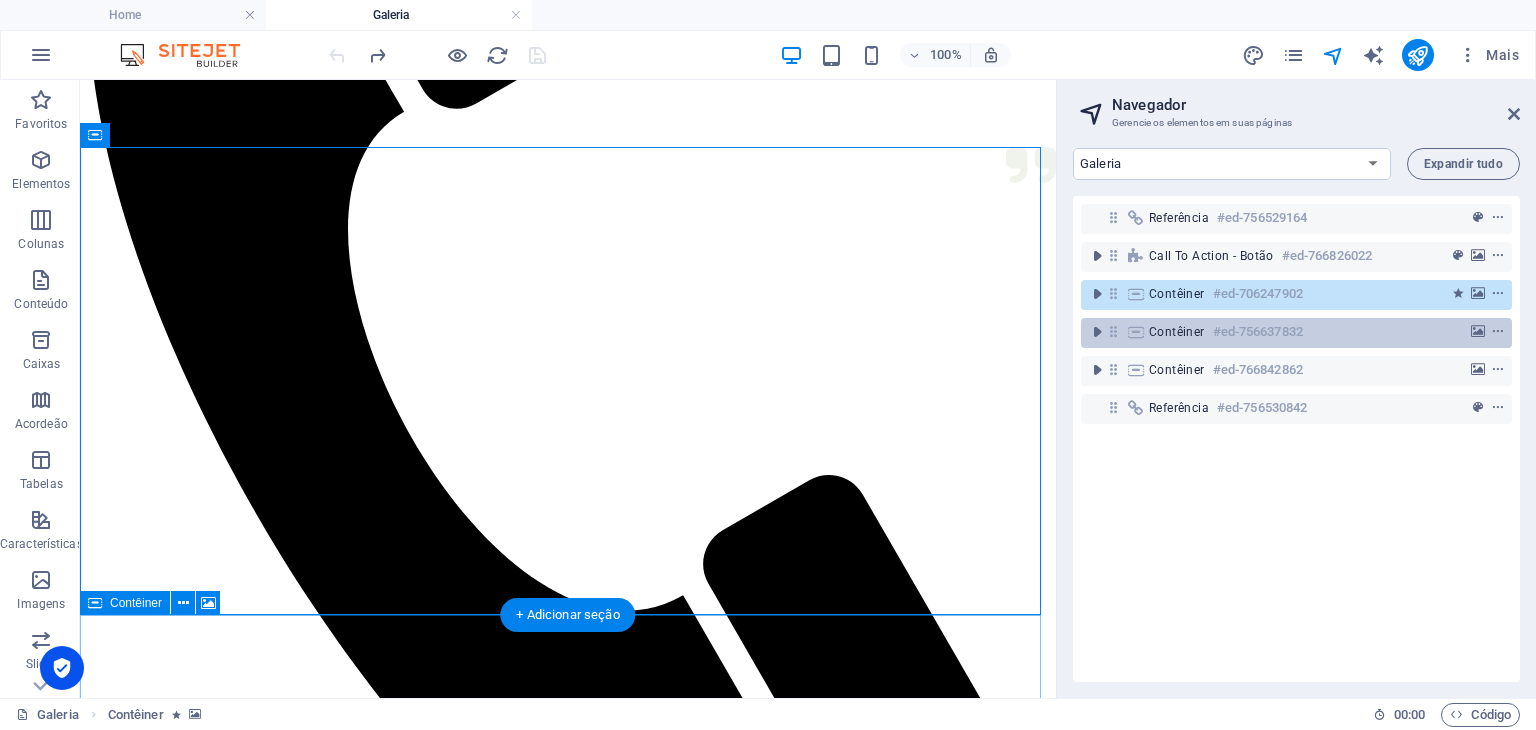 click on "Contêiner" at bounding box center [1177, 332] 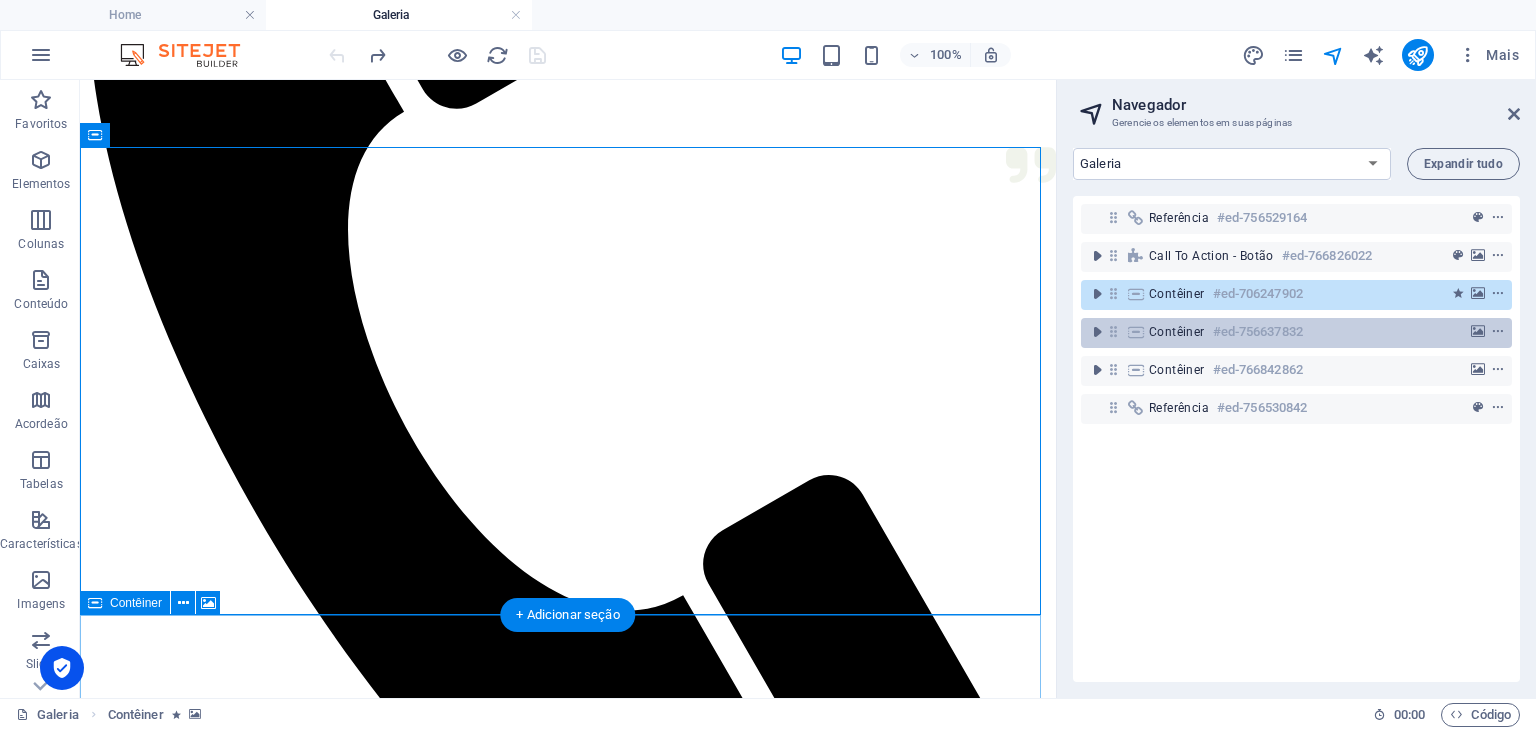 scroll, scrollTop: 1094, scrollLeft: 0, axis: vertical 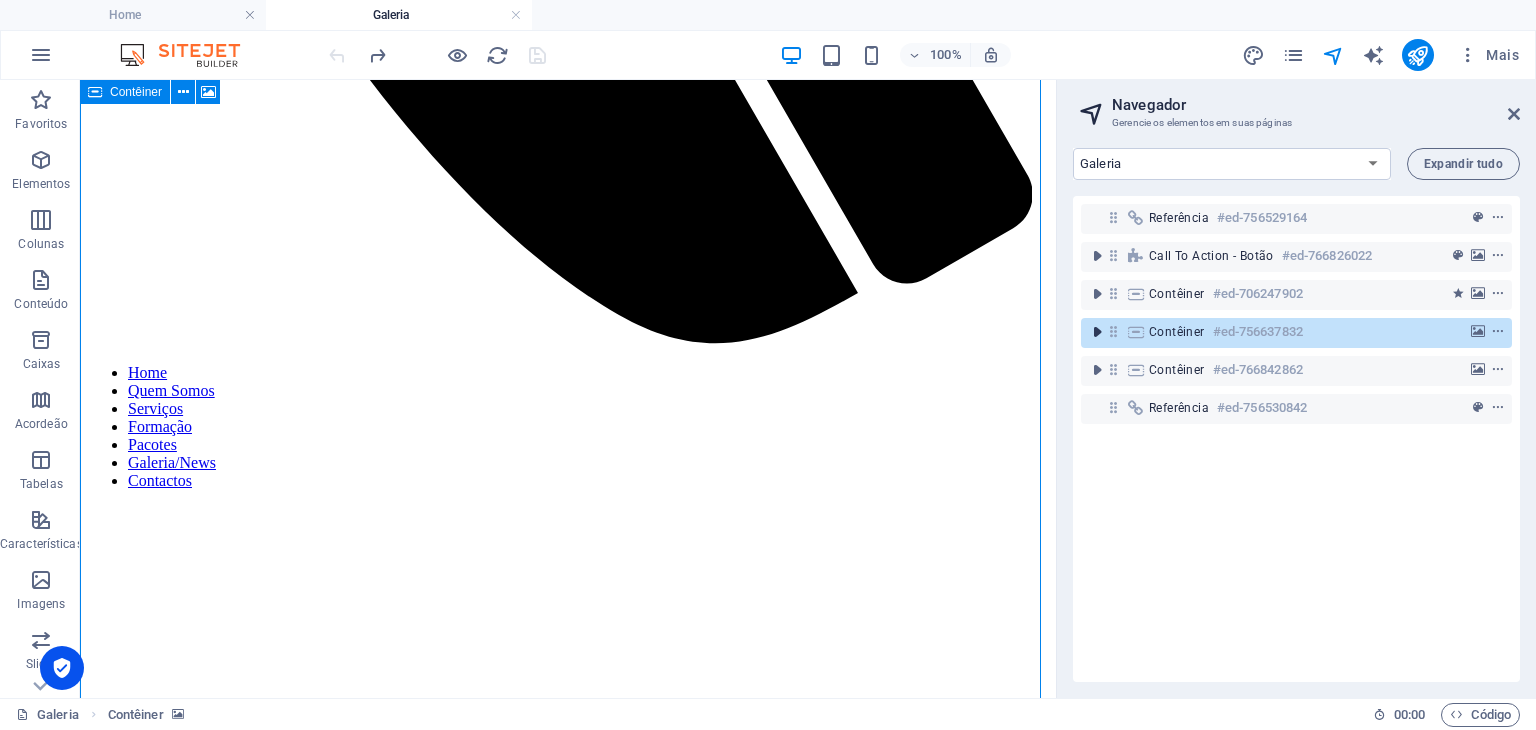 click at bounding box center (1097, 332) 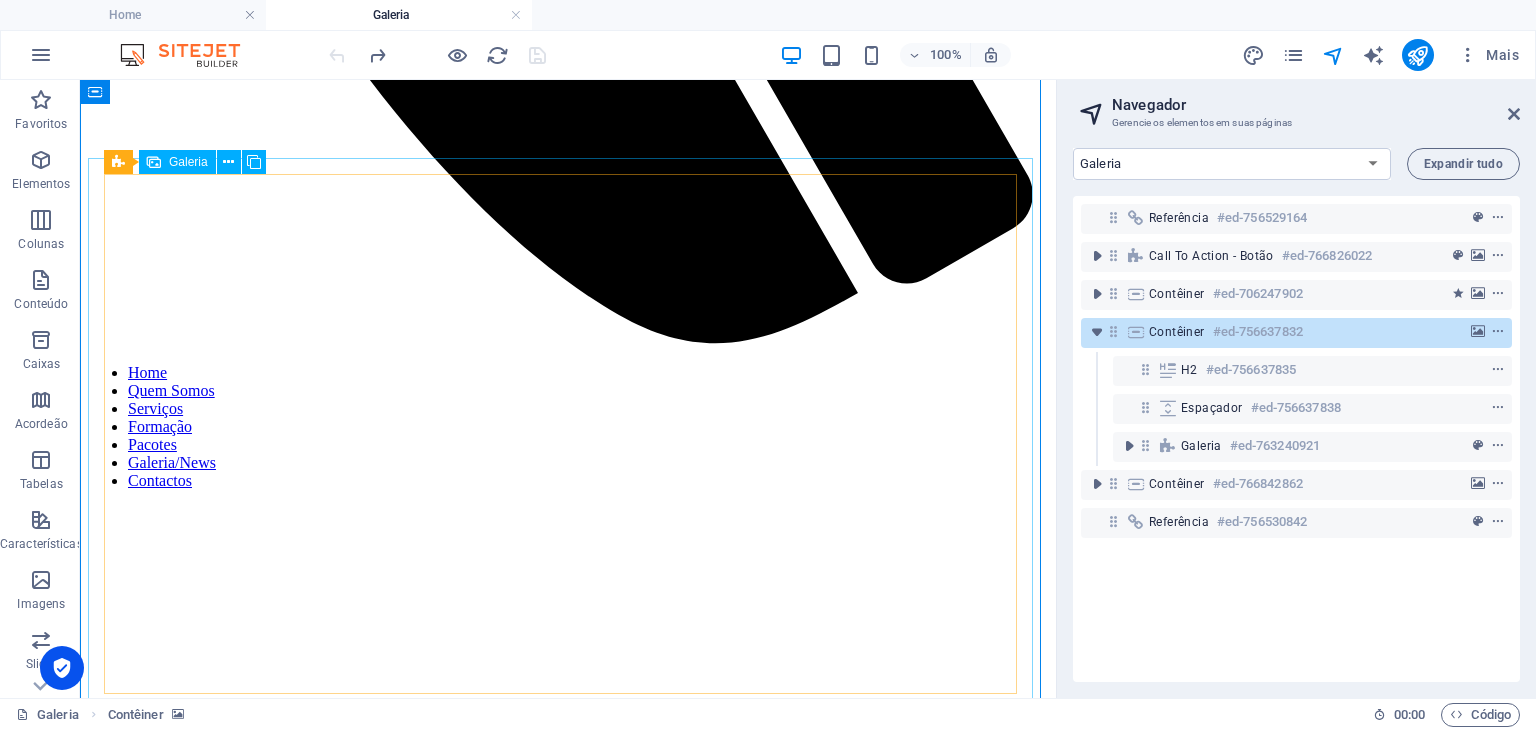 type 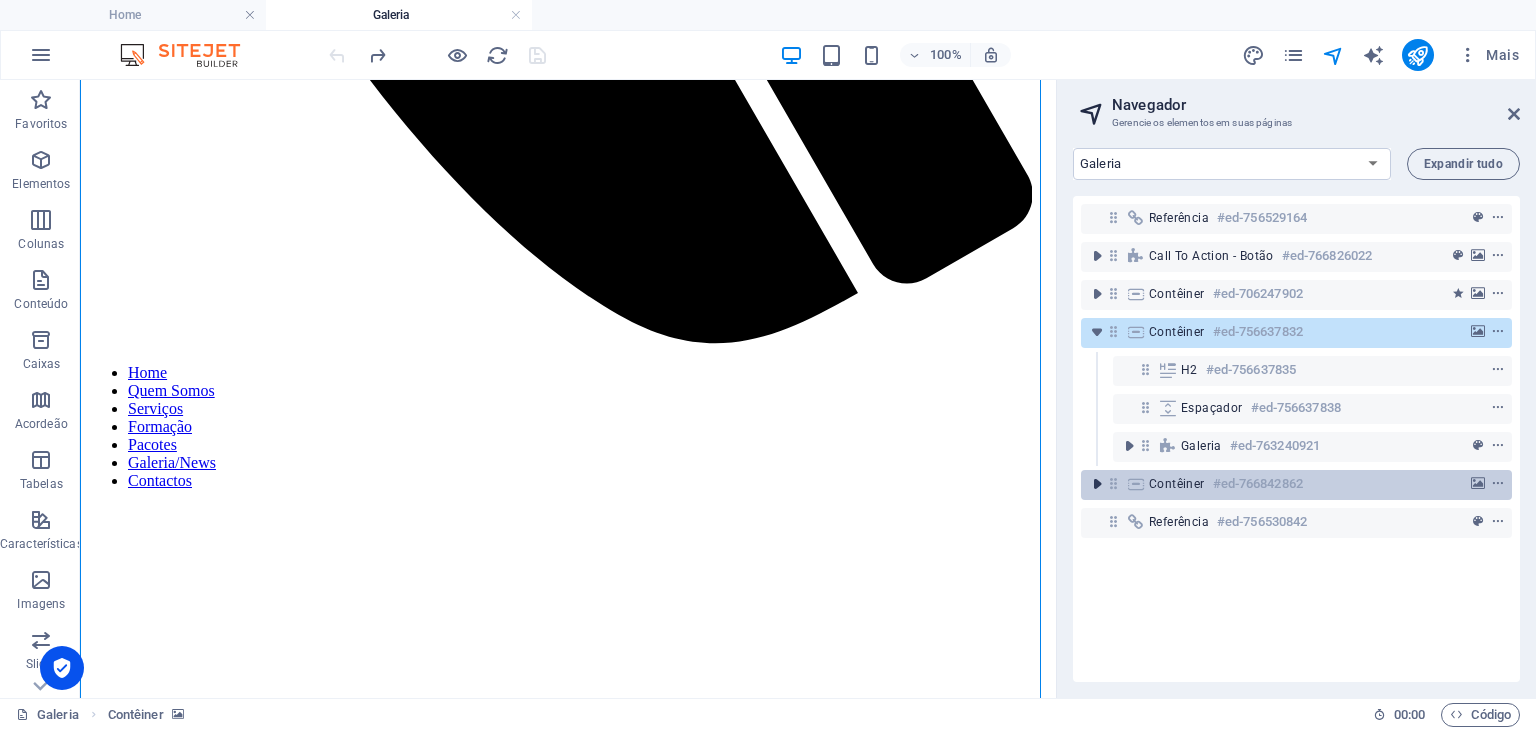 click at bounding box center [1097, 484] 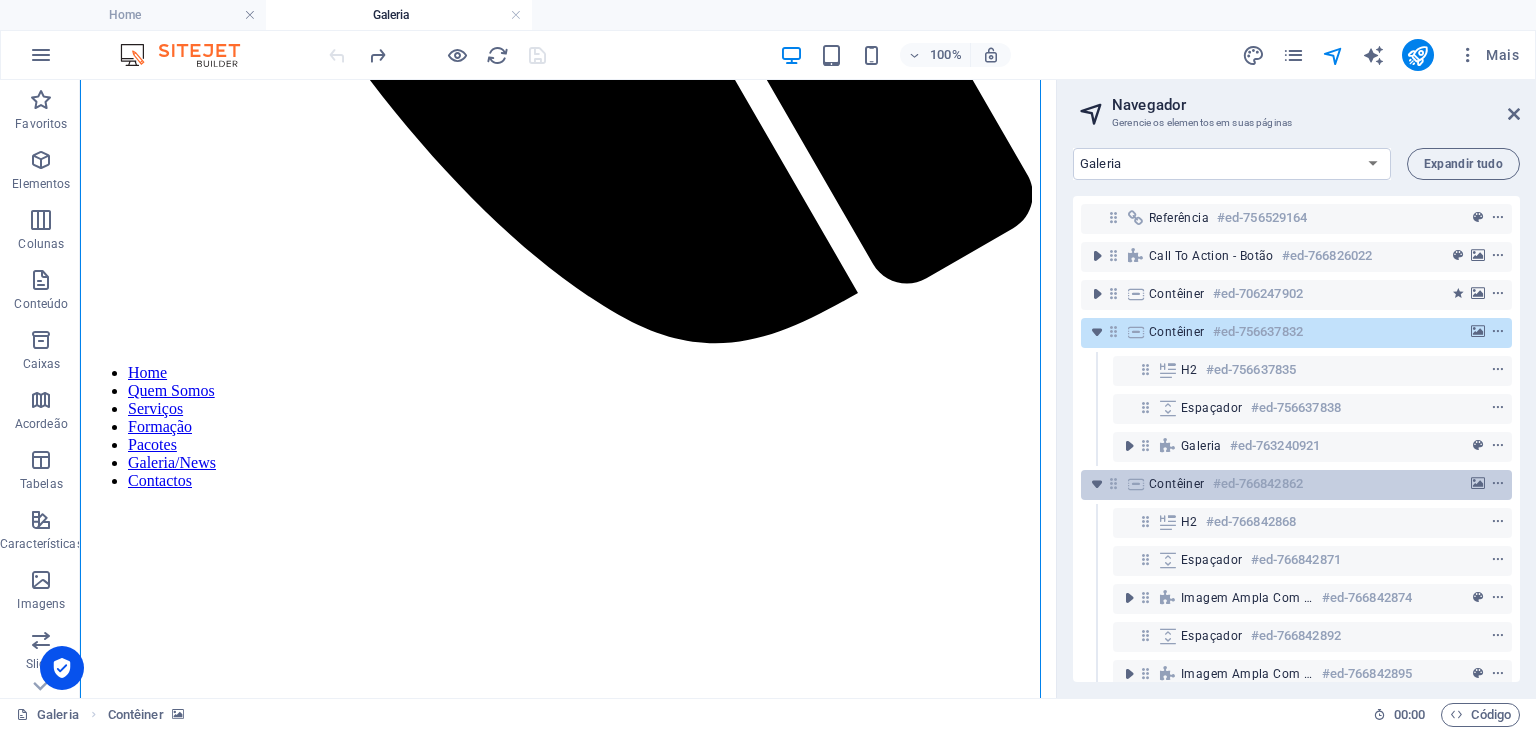 click on "Contêiner #ed-766842862" at bounding box center [1280, 484] 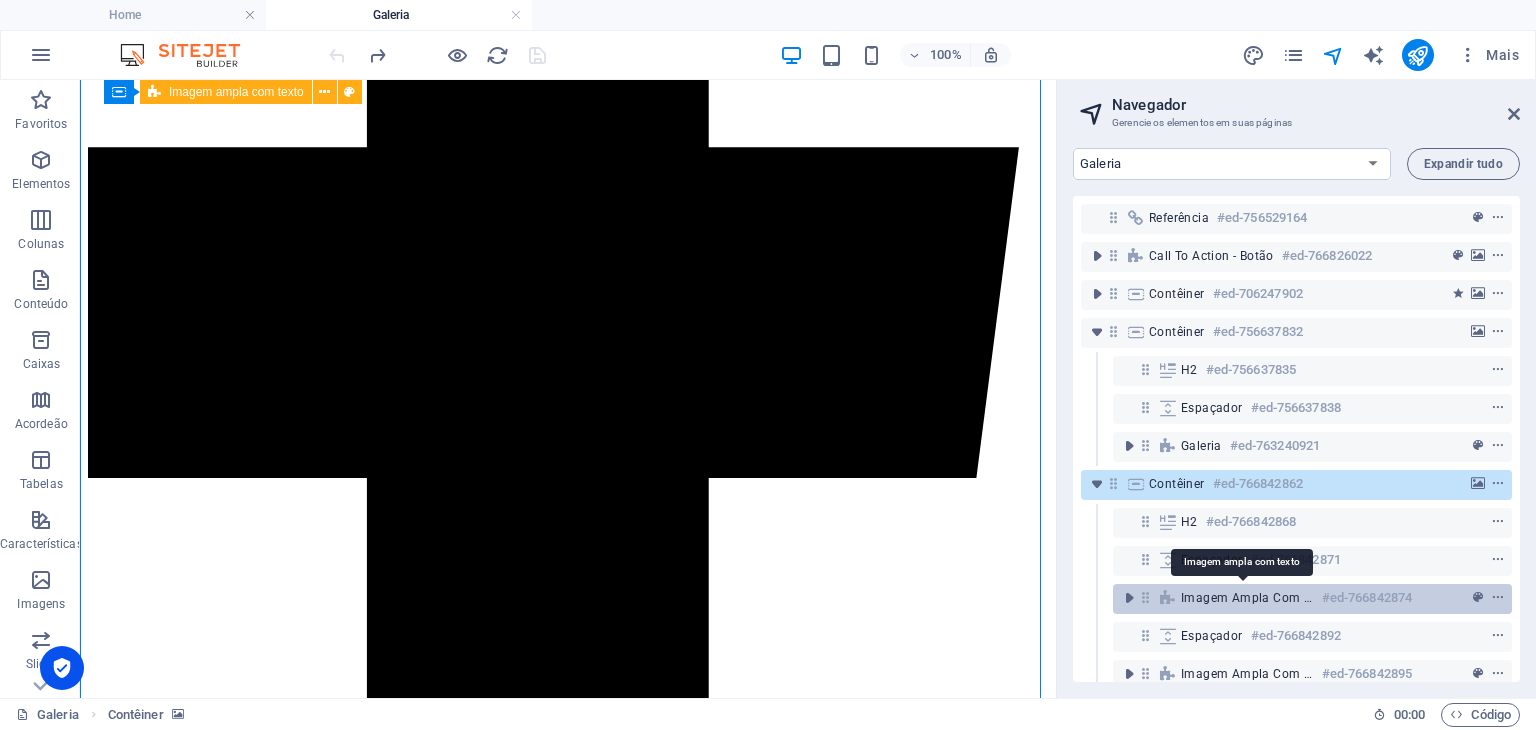 click on "Imagem ampla com texto" at bounding box center (1247, 598) 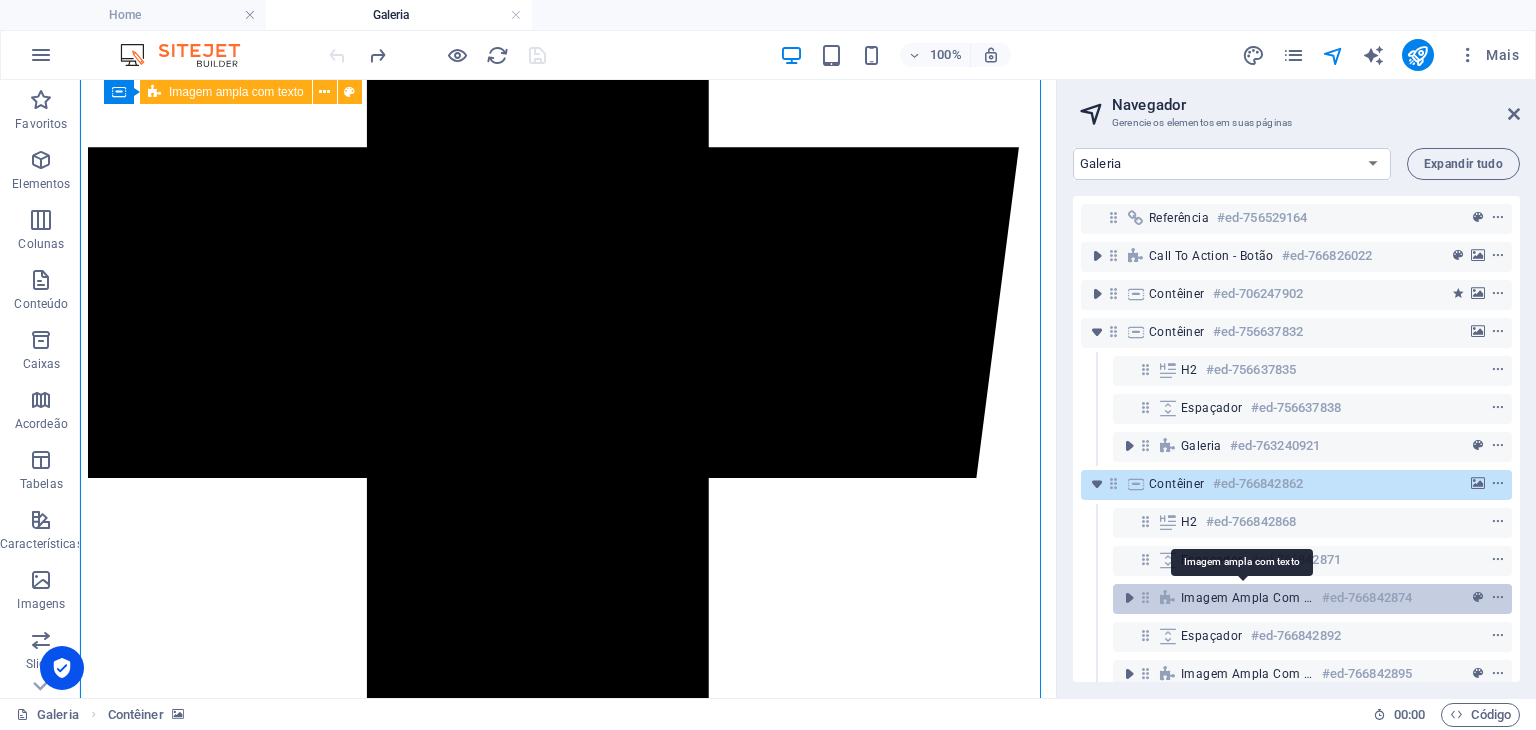 scroll, scrollTop: 1940, scrollLeft: 0, axis: vertical 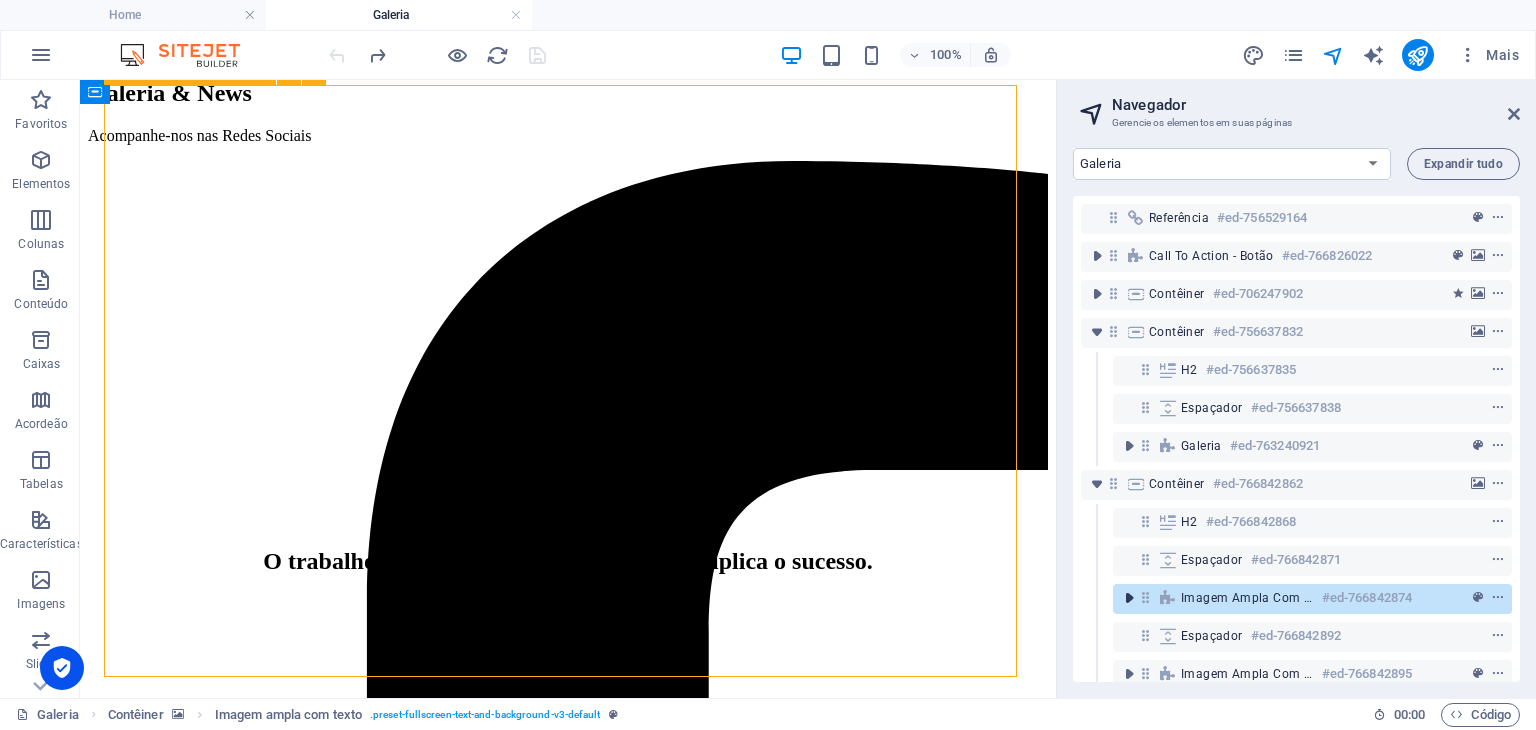 click at bounding box center [1129, 598] 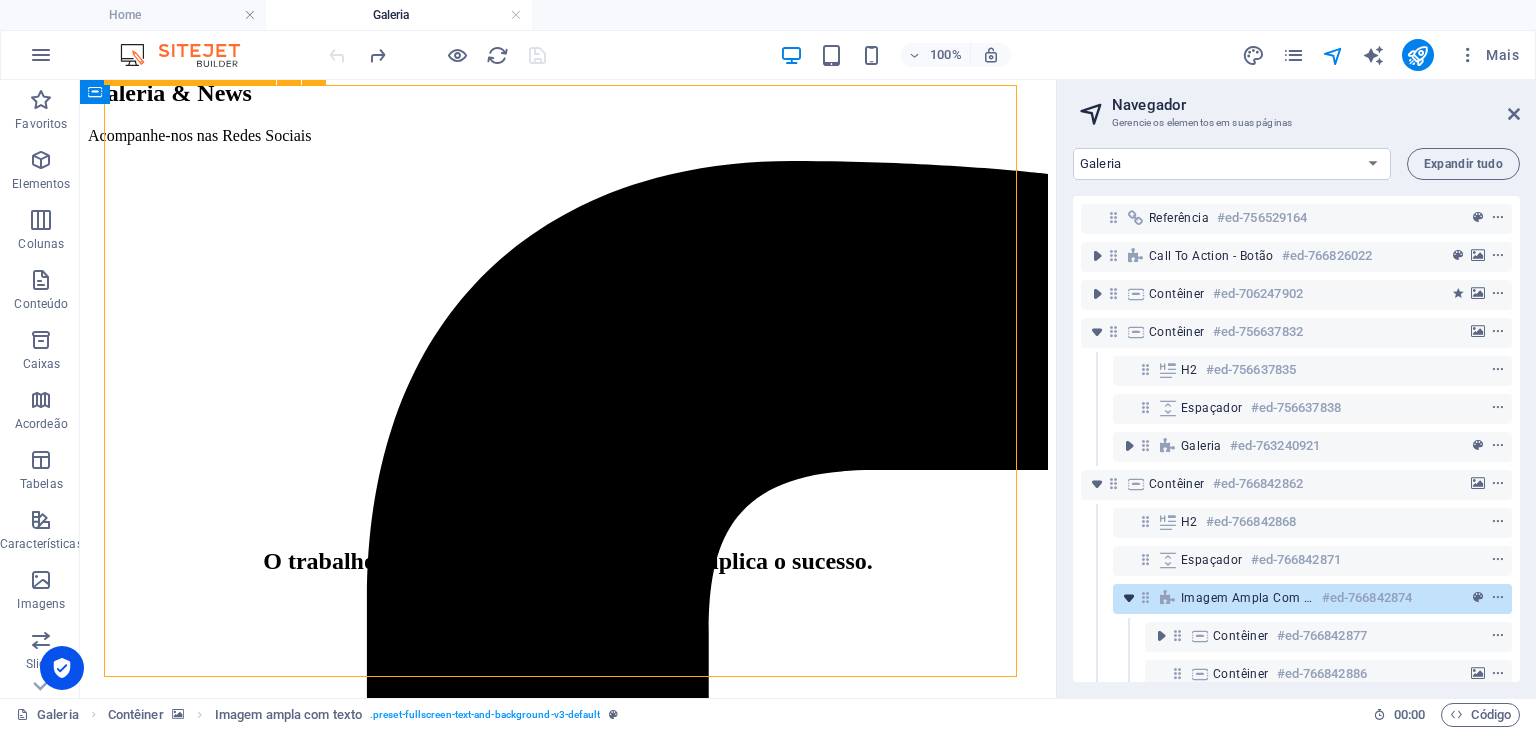 click at bounding box center [1129, 598] 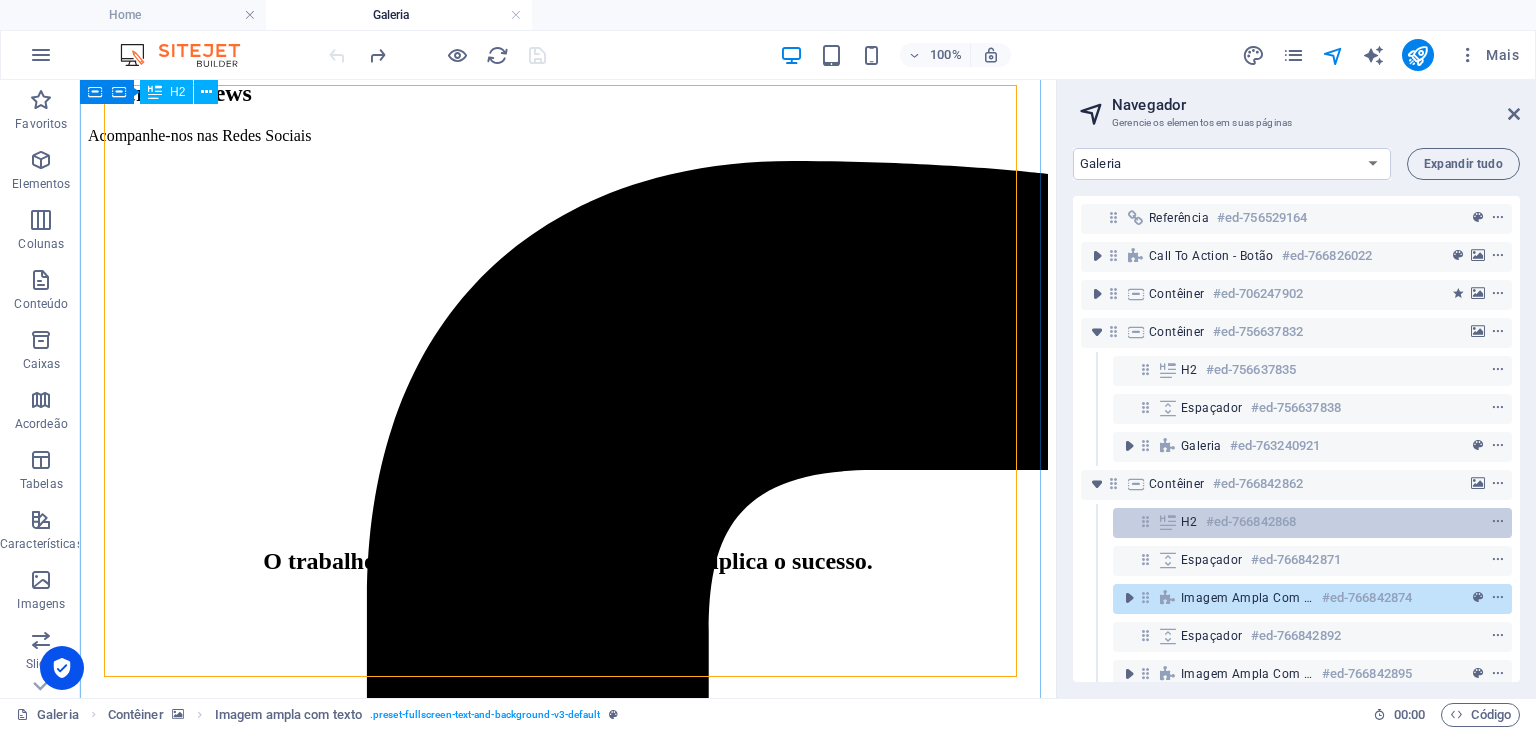 click on "H2 #ed-766842868" at bounding box center [1312, 523] 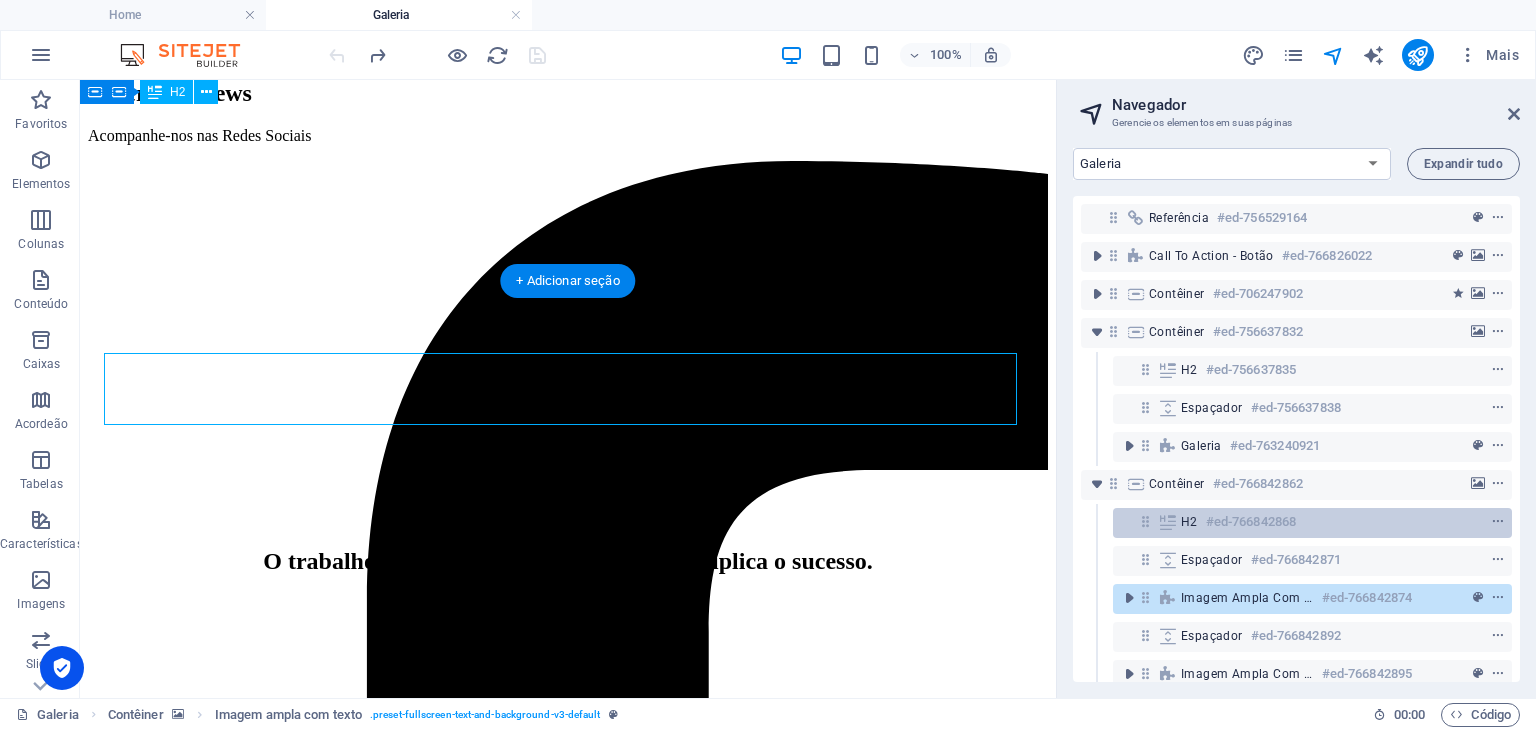 scroll, scrollTop: 1580, scrollLeft: 0, axis: vertical 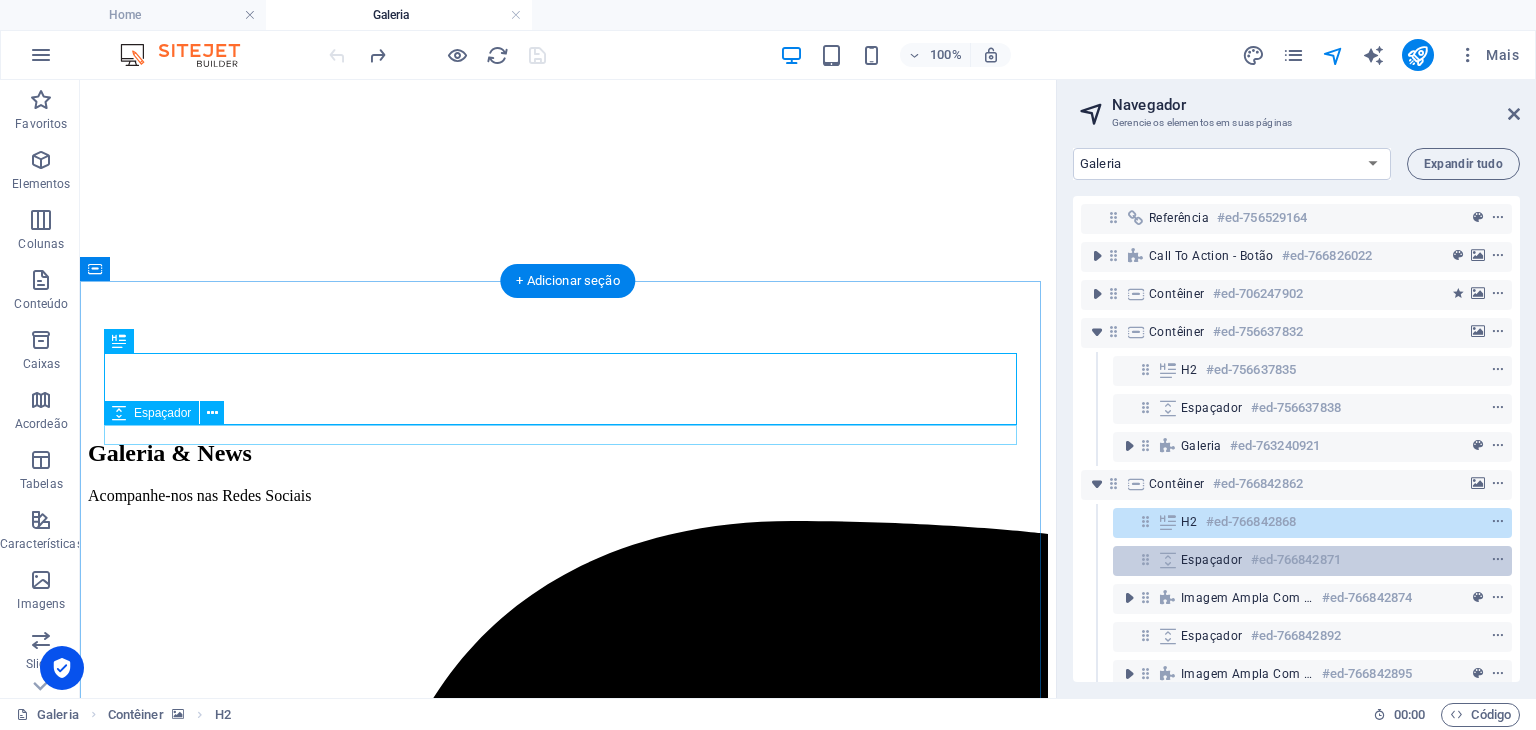 click on "Espaçador" at bounding box center (1212, 560) 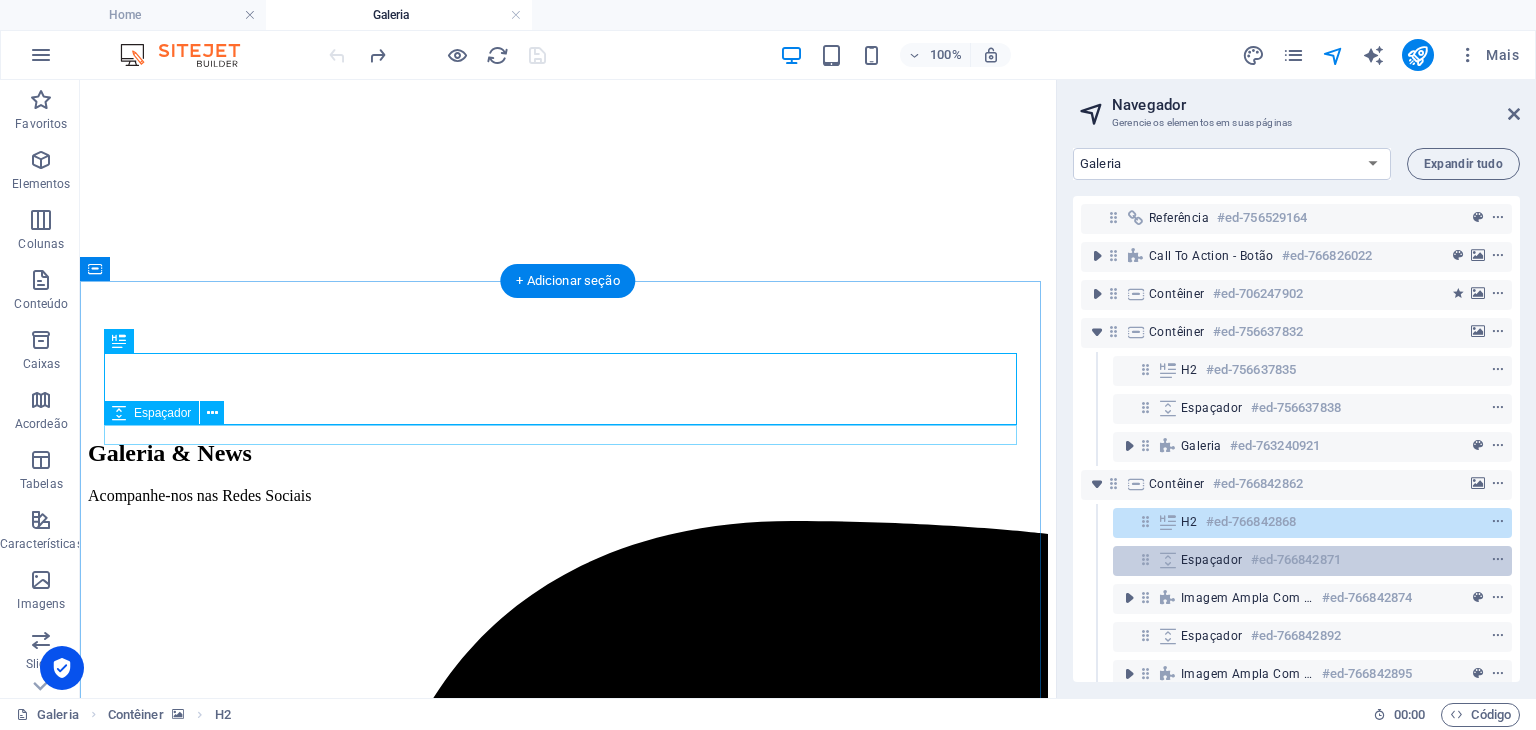 scroll, scrollTop: 1626, scrollLeft: 0, axis: vertical 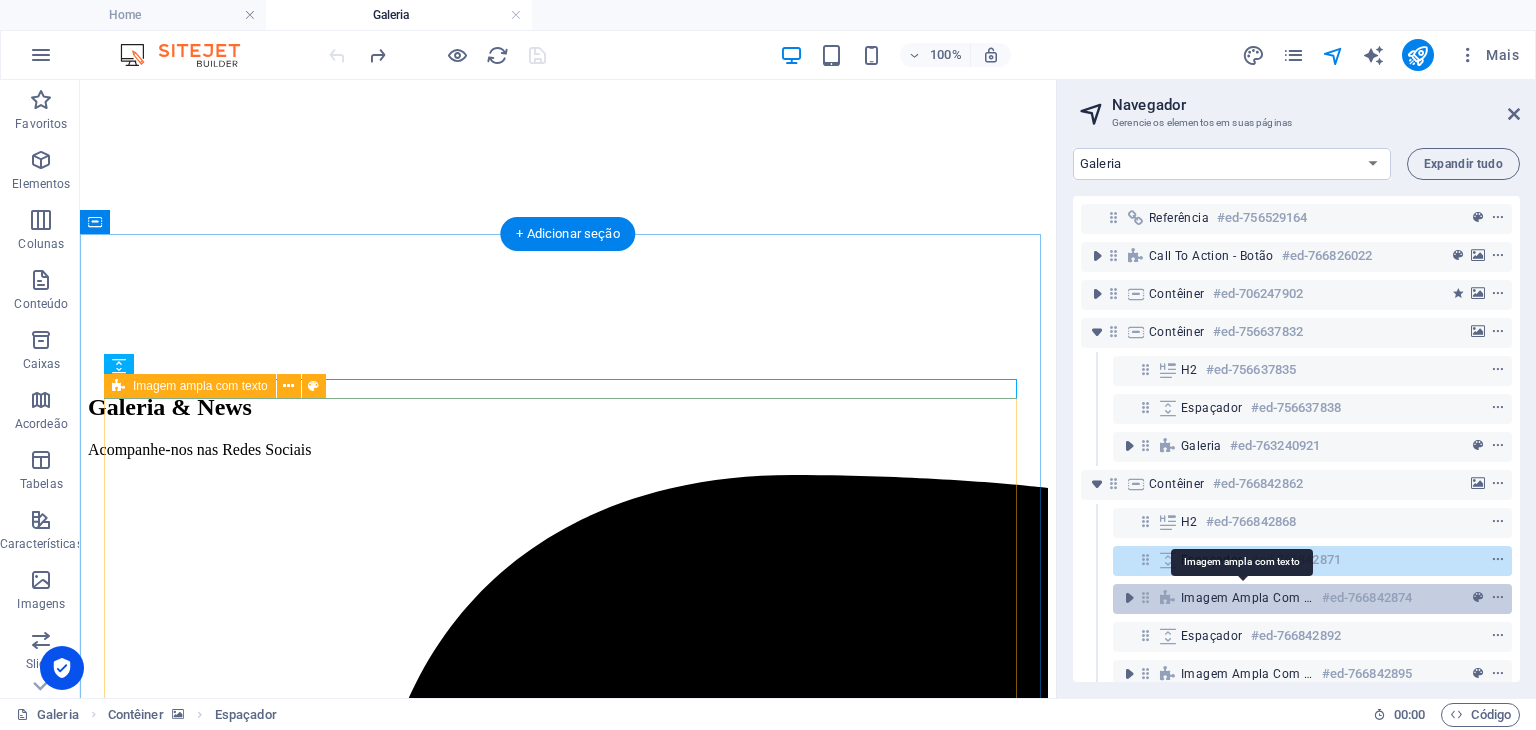 click on "Imagem ampla com texto" at bounding box center (1247, 598) 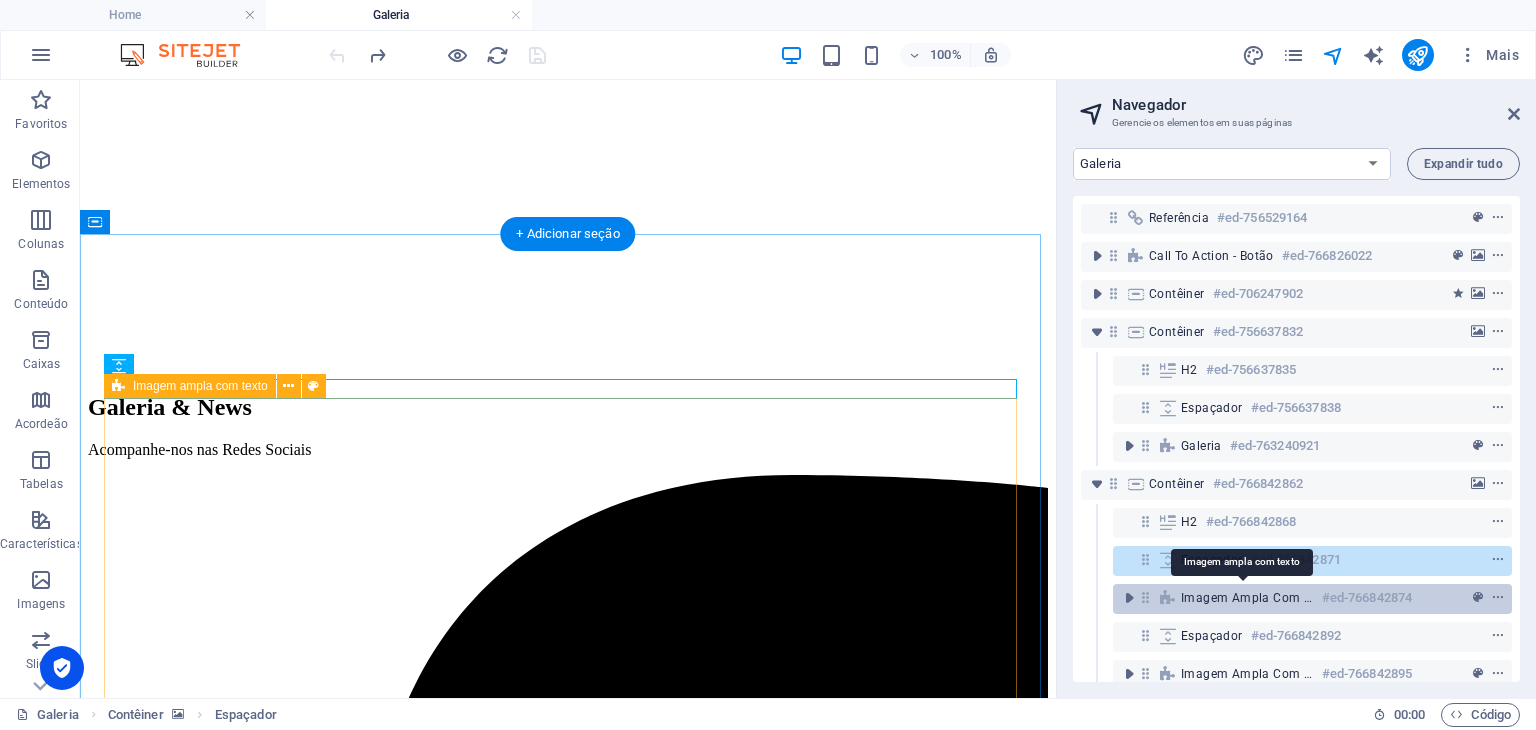 scroll, scrollTop: 1940, scrollLeft: 0, axis: vertical 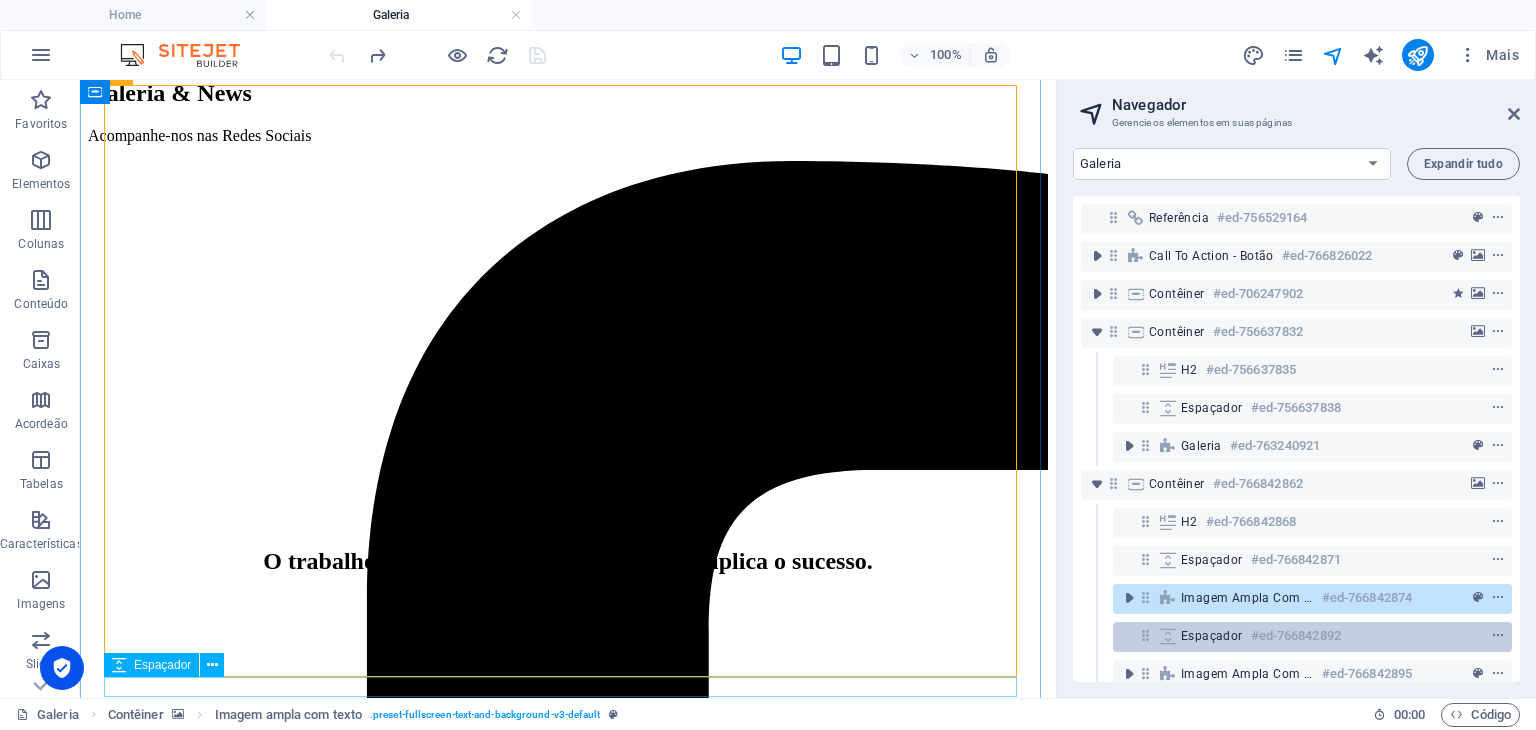 click on "#ed-766842892" at bounding box center [1296, 636] 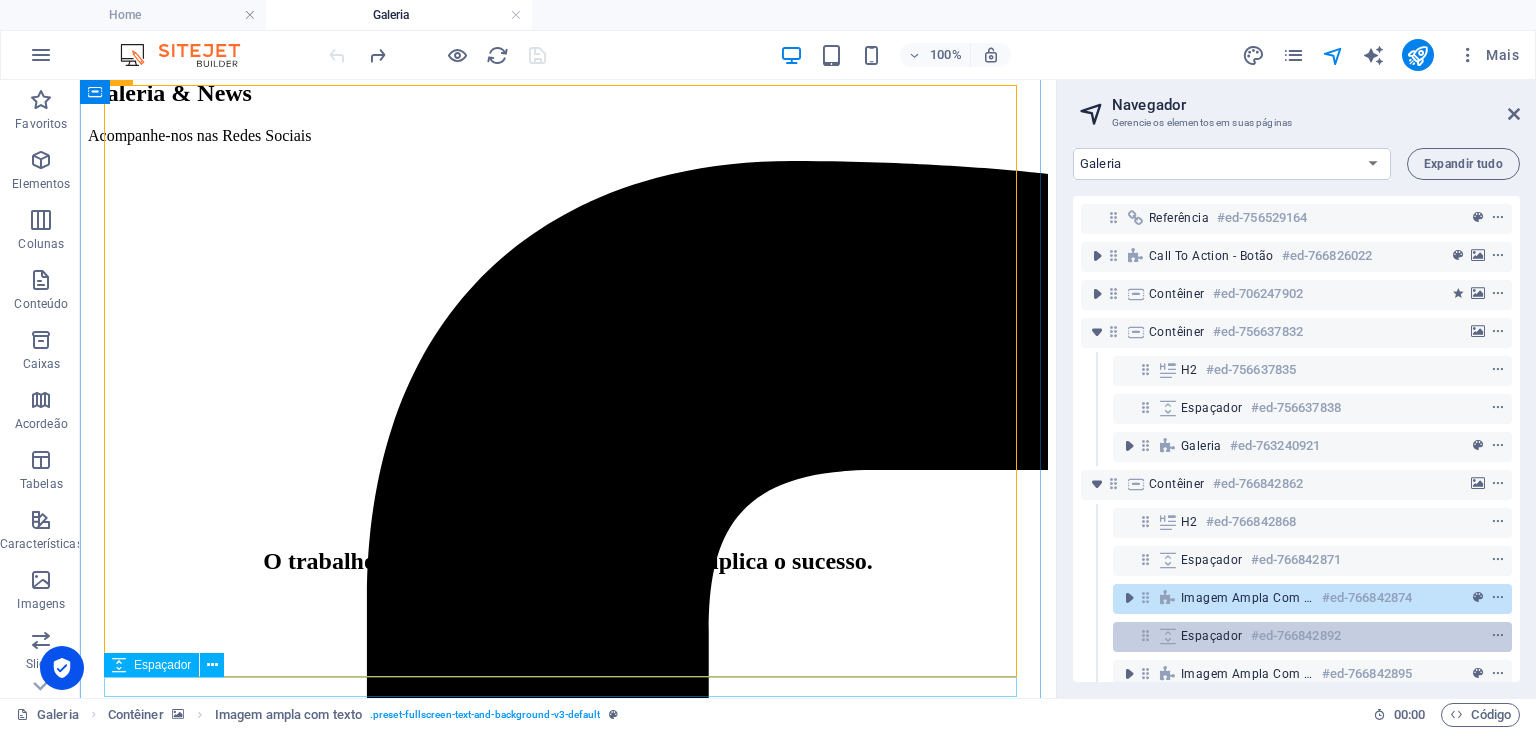scroll, scrollTop: 2246, scrollLeft: 0, axis: vertical 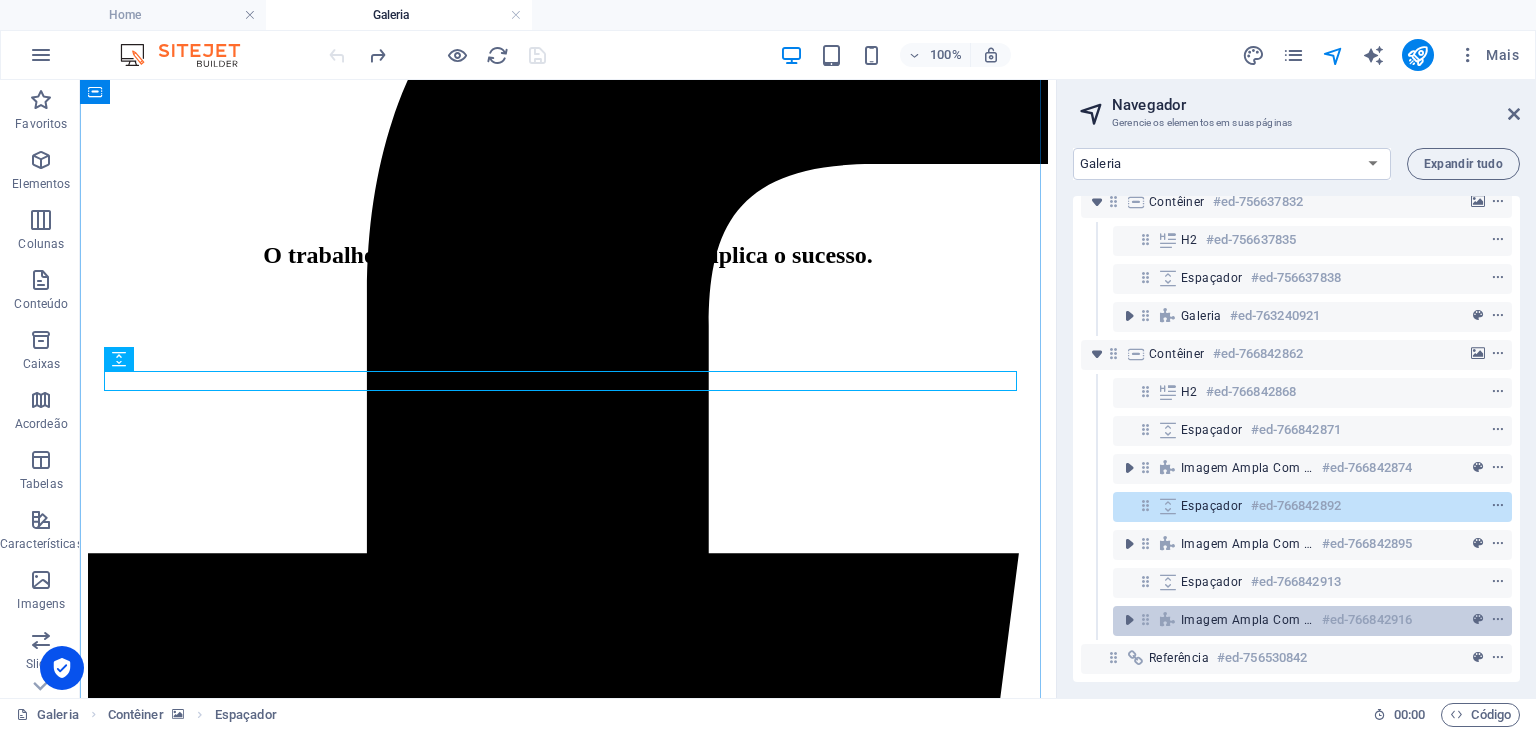 click on "Imagem ampla com texto #ed-766842916" at bounding box center [1296, 620] 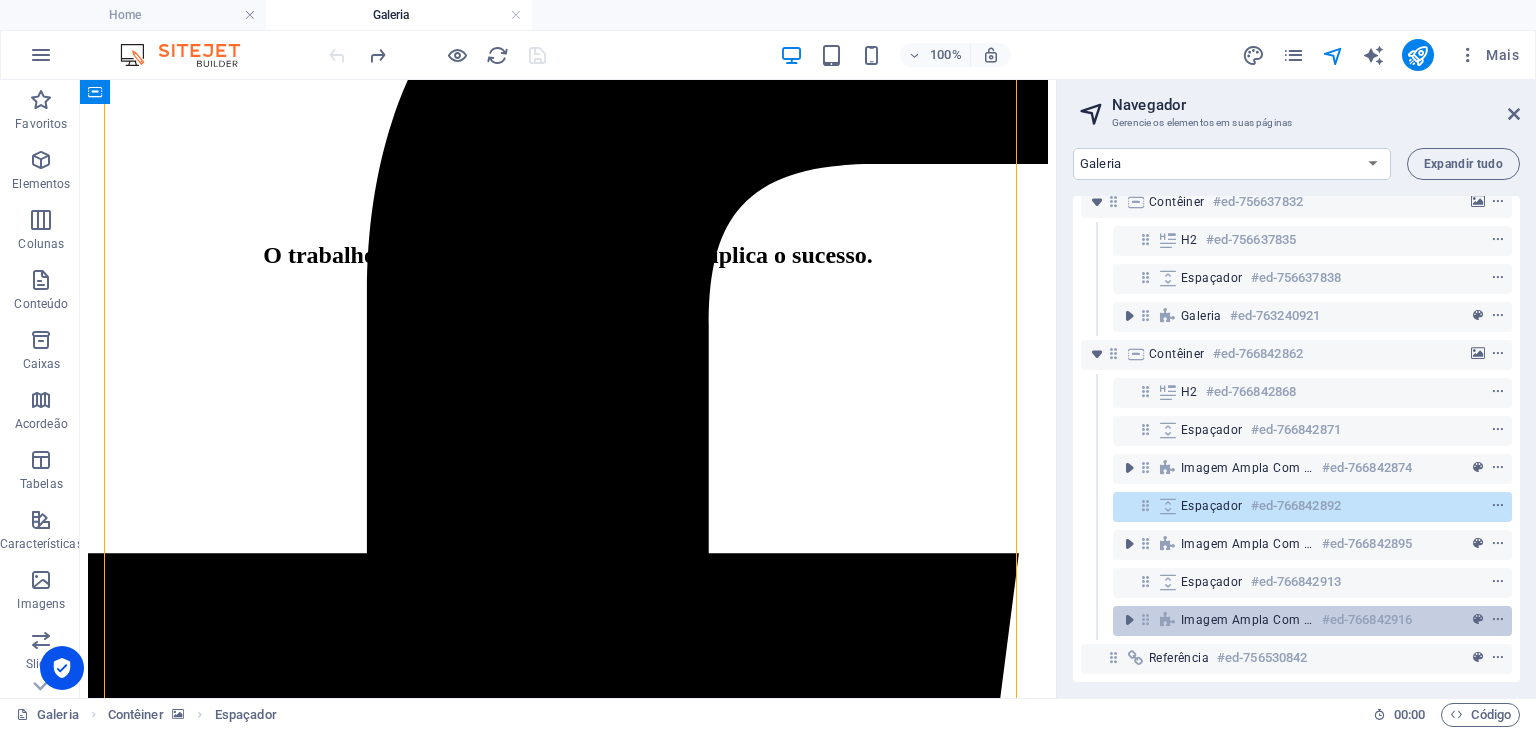 scroll, scrollTop: 3348, scrollLeft: 0, axis: vertical 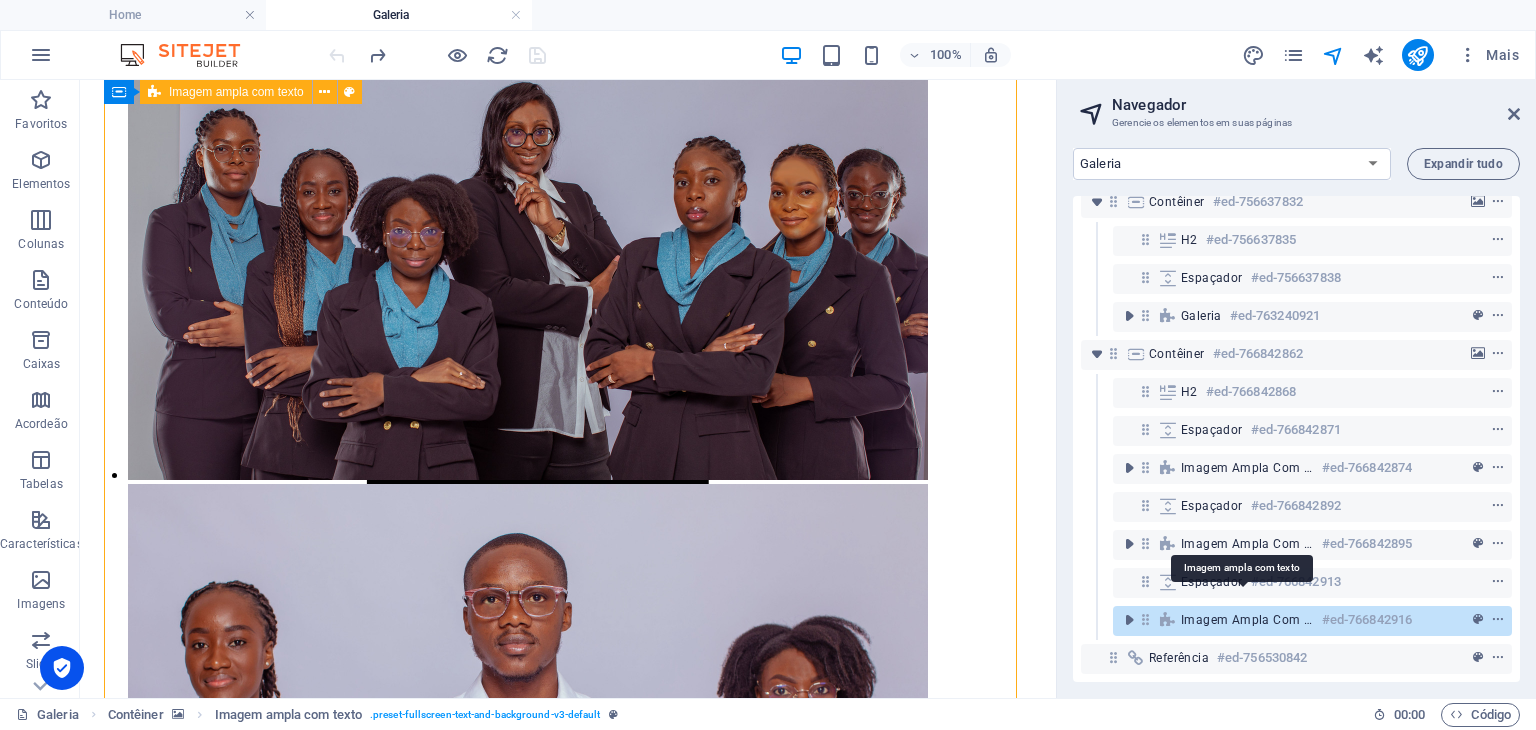 click on "Imagem ampla com texto" at bounding box center [1247, 620] 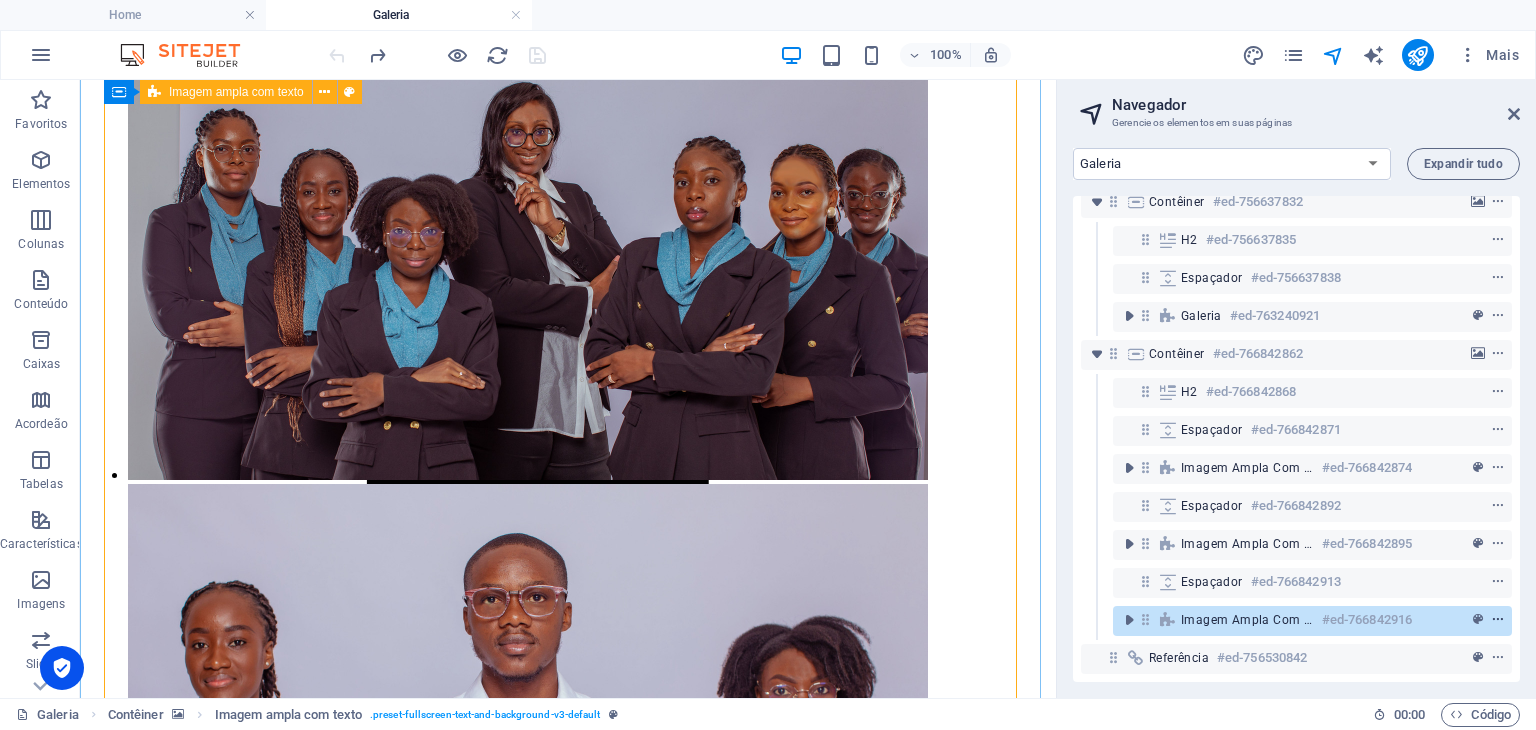 click at bounding box center [1498, 620] 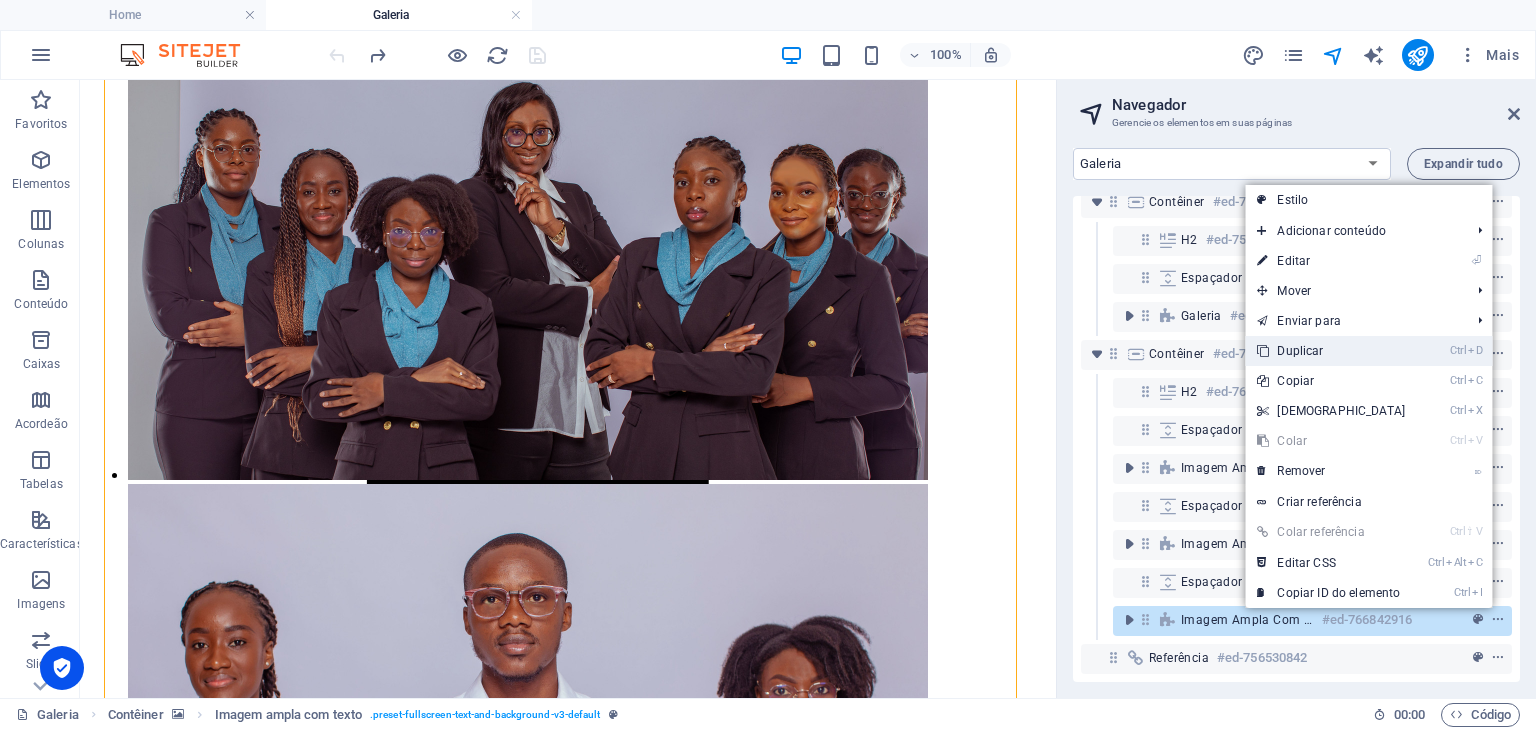 click on "Ctrl D  Duplicar" at bounding box center (1331, 351) 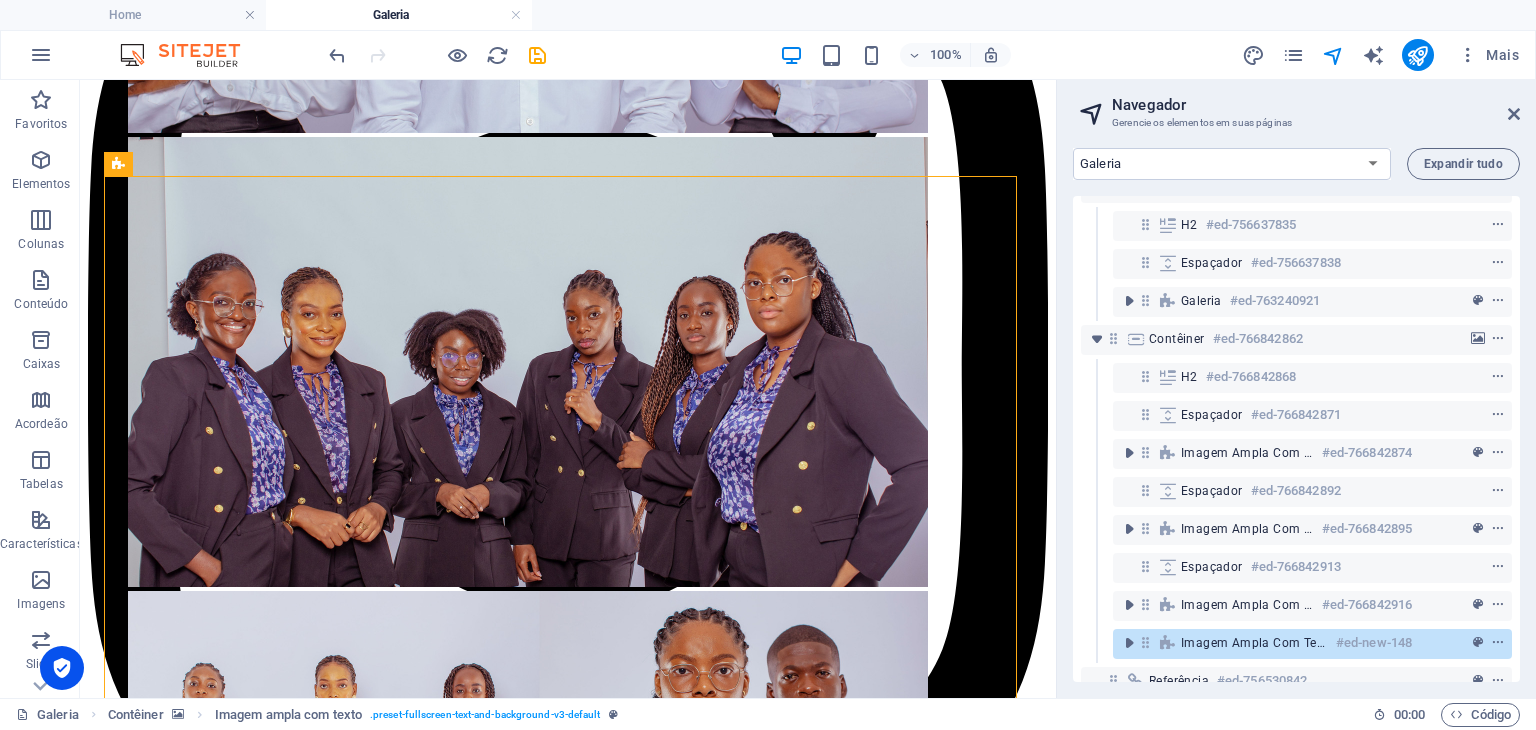 scroll, scrollTop: 4156, scrollLeft: 0, axis: vertical 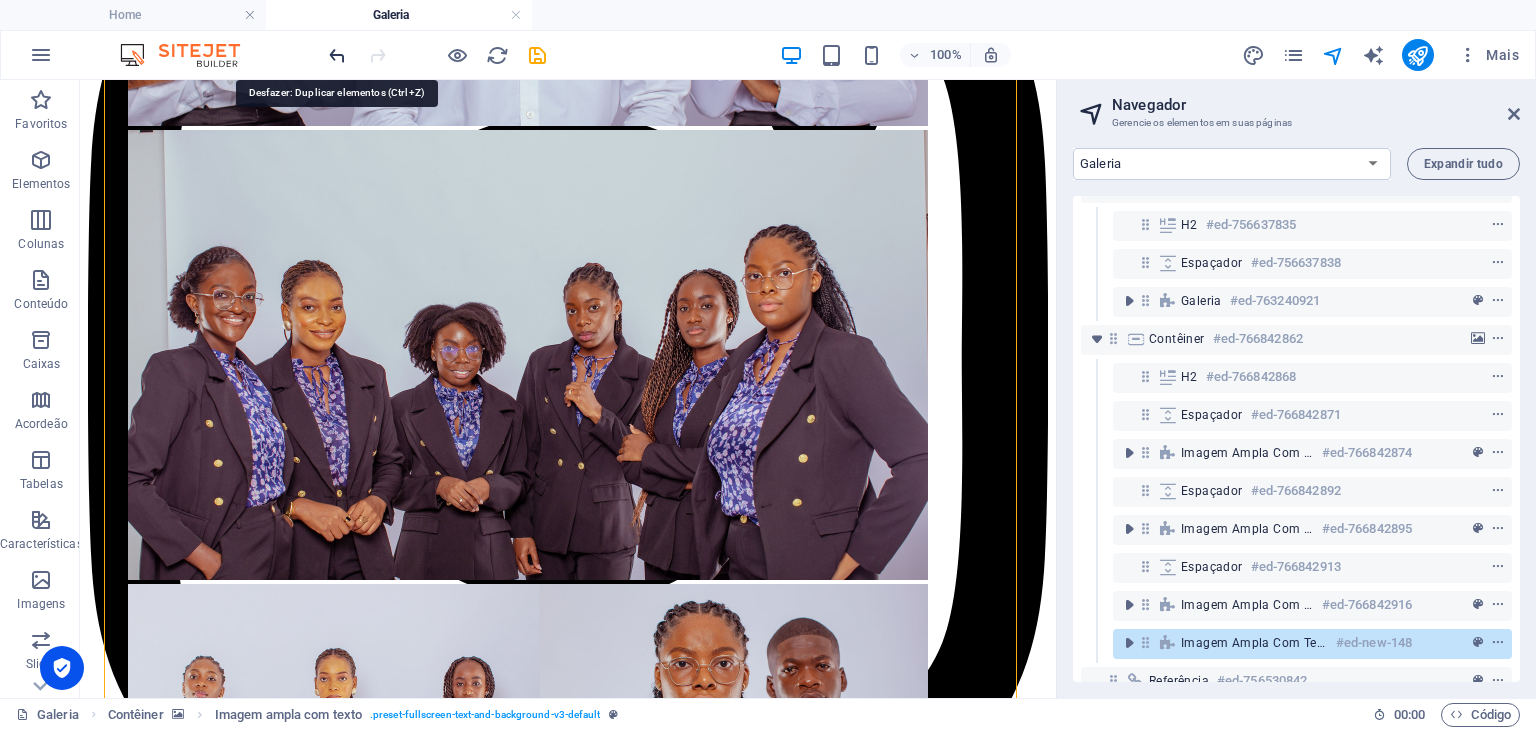 click at bounding box center [337, 55] 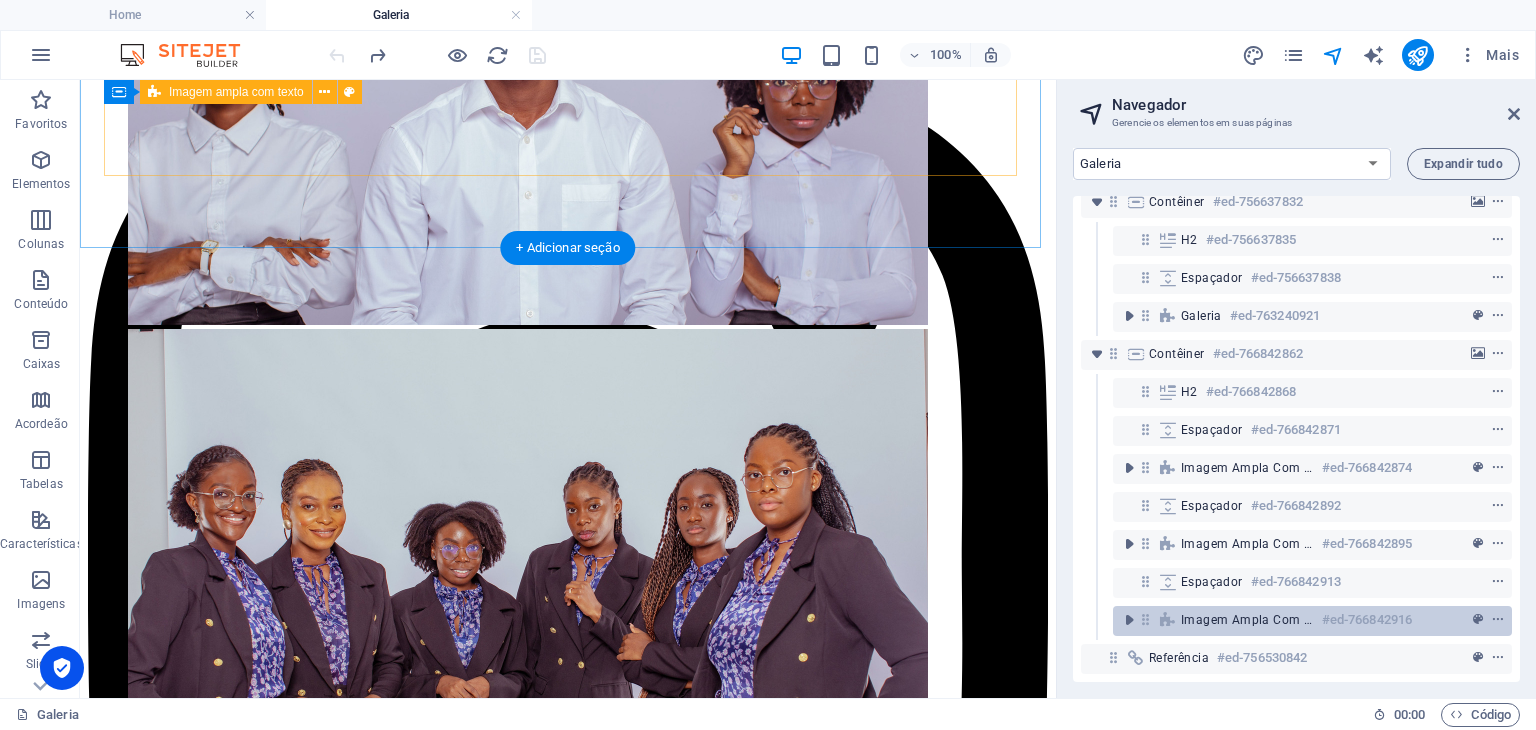 click on "Imagem ampla com texto #ed-766842916" at bounding box center (1312, 621) 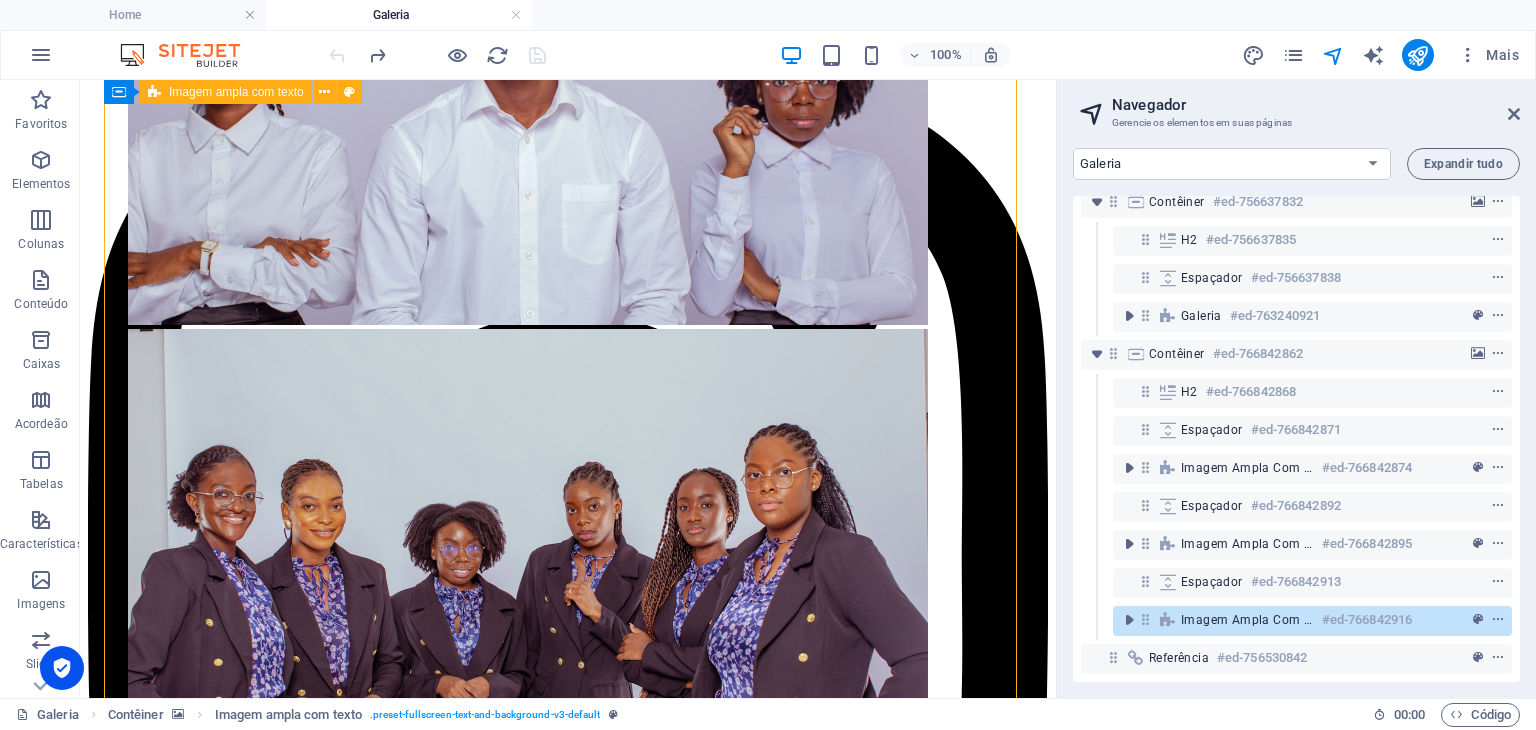 scroll, scrollTop: 3340, scrollLeft: 0, axis: vertical 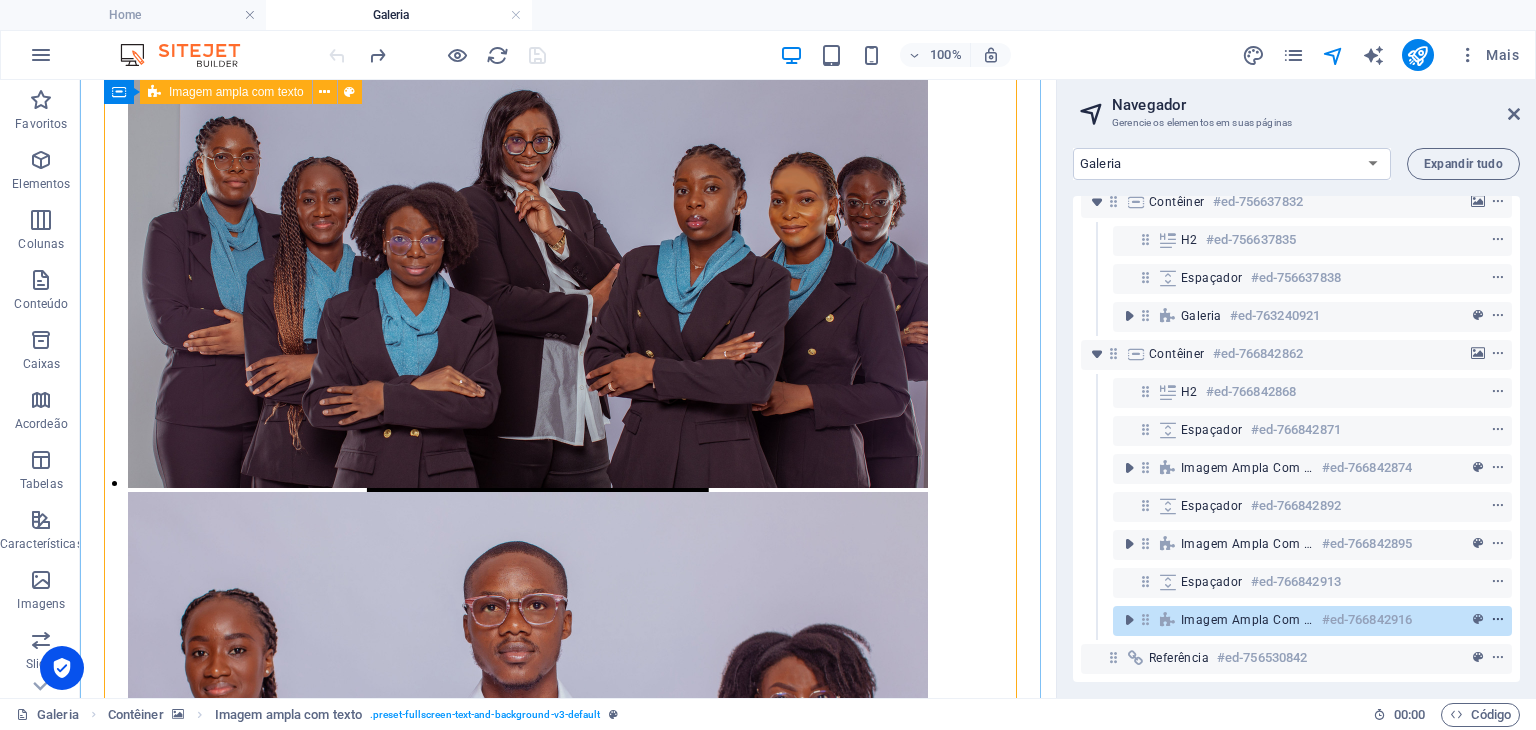 click at bounding box center [1498, 620] 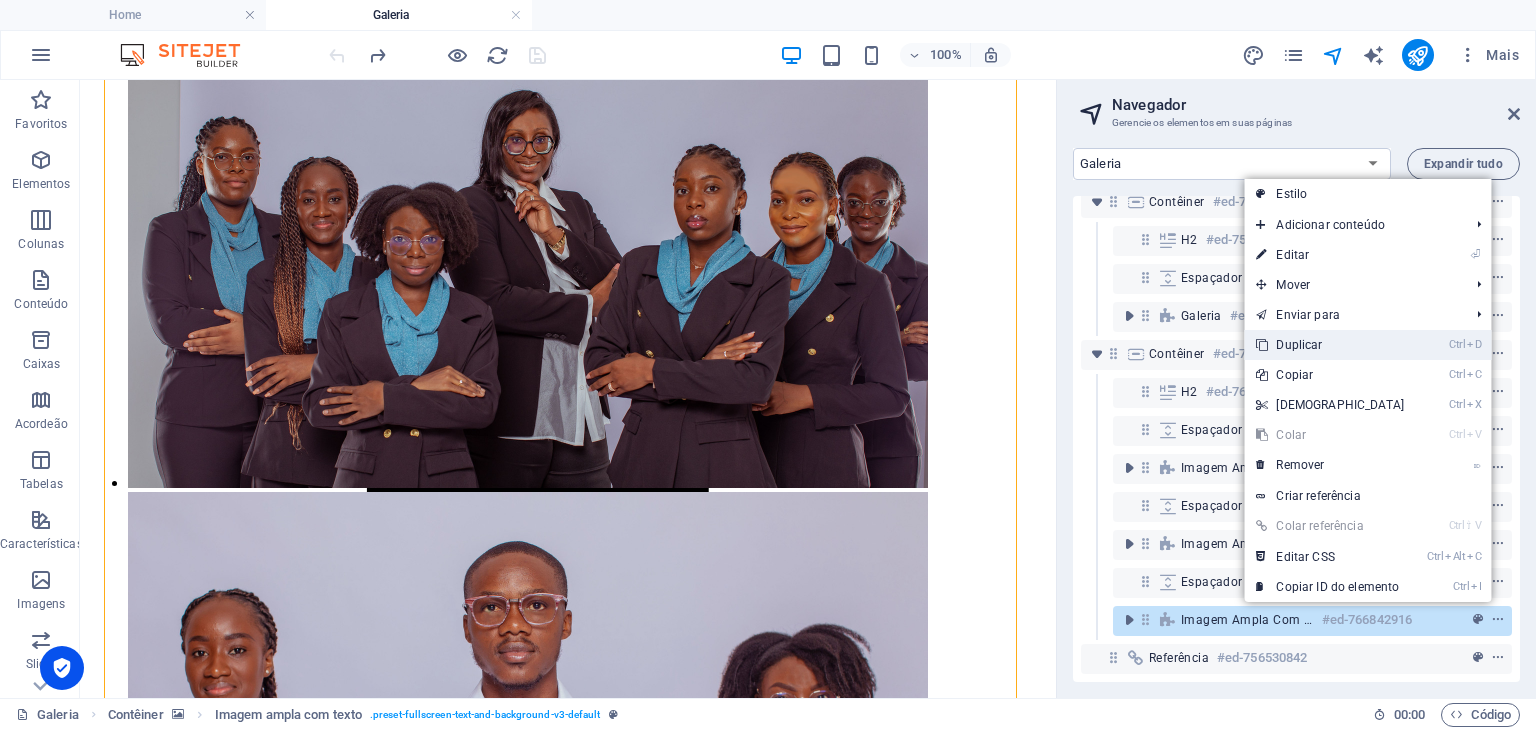 click on "Ctrl D  Duplicar" at bounding box center (1330, 345) 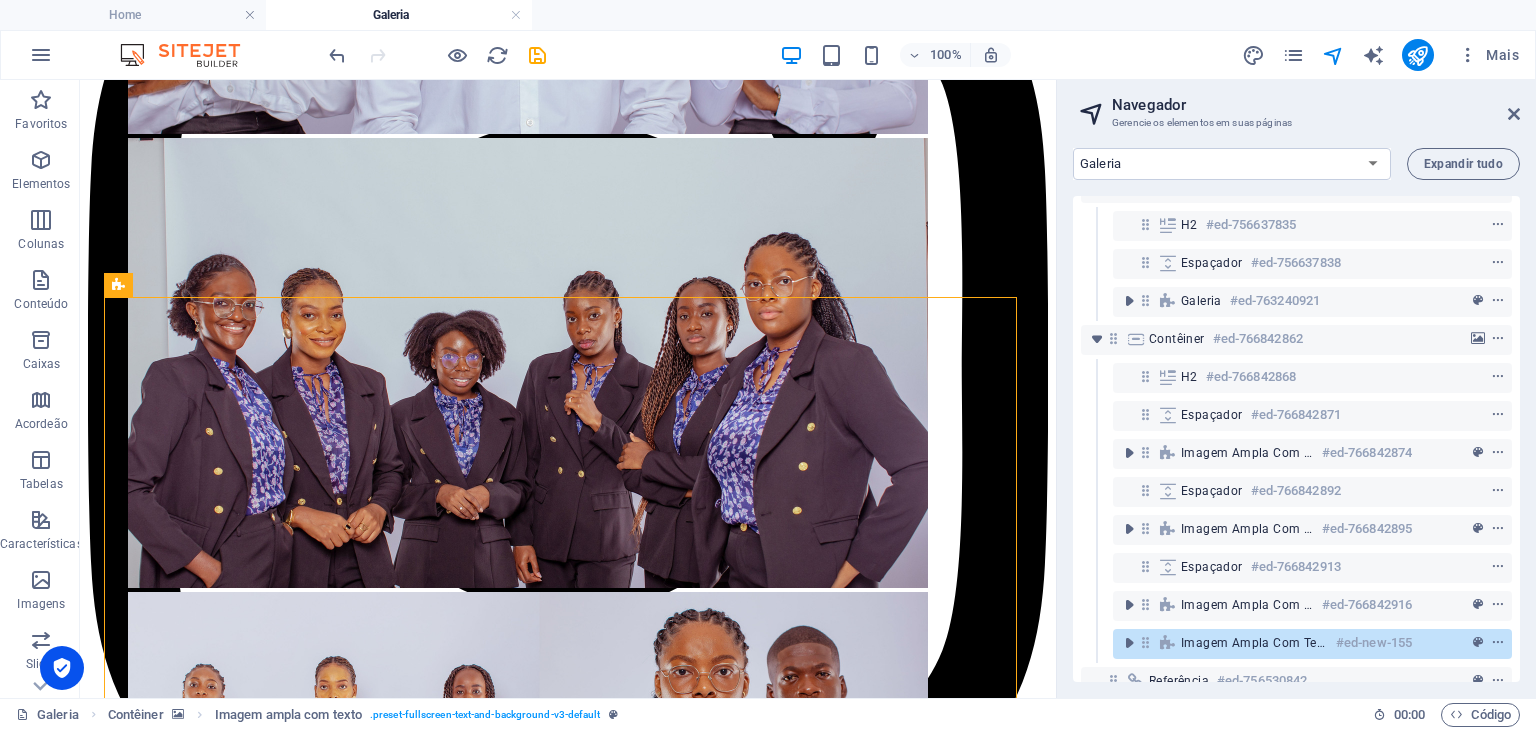 scroll, scrollTop: 4156, scrollLeft: 0, axis: vertical 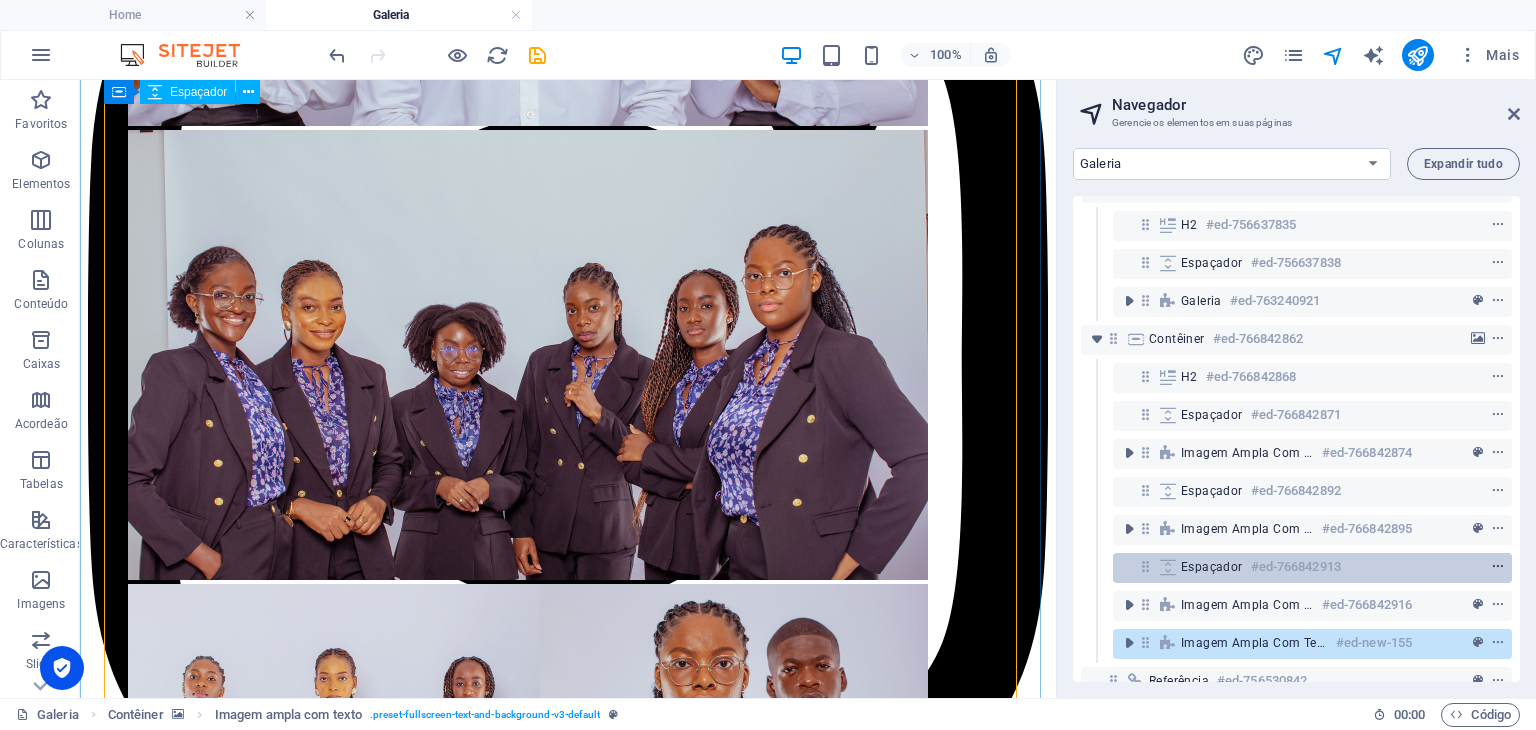 click at bounding box center (1498, 567) 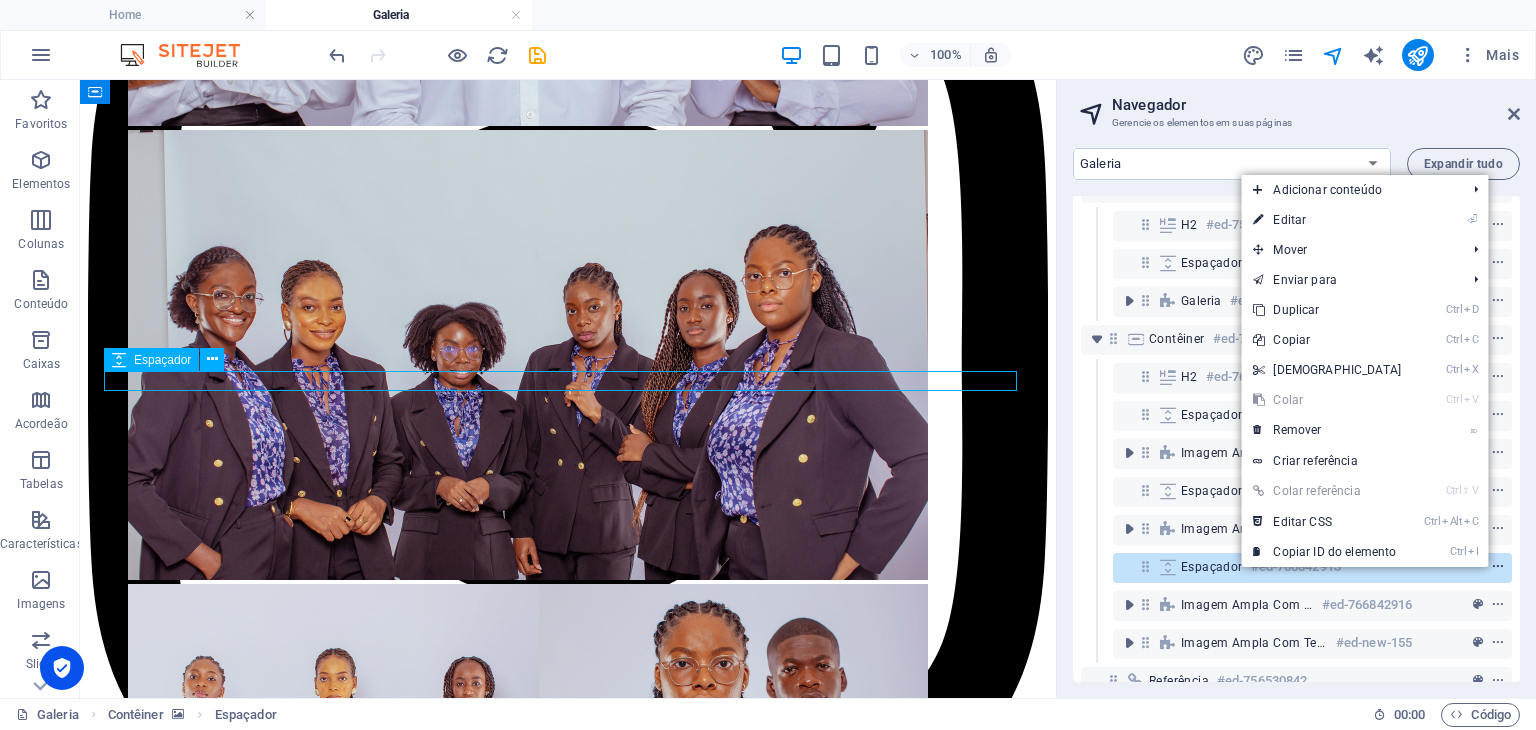 scroll, scrollTop: 2933, scrollLeft: 0, axis: vertical 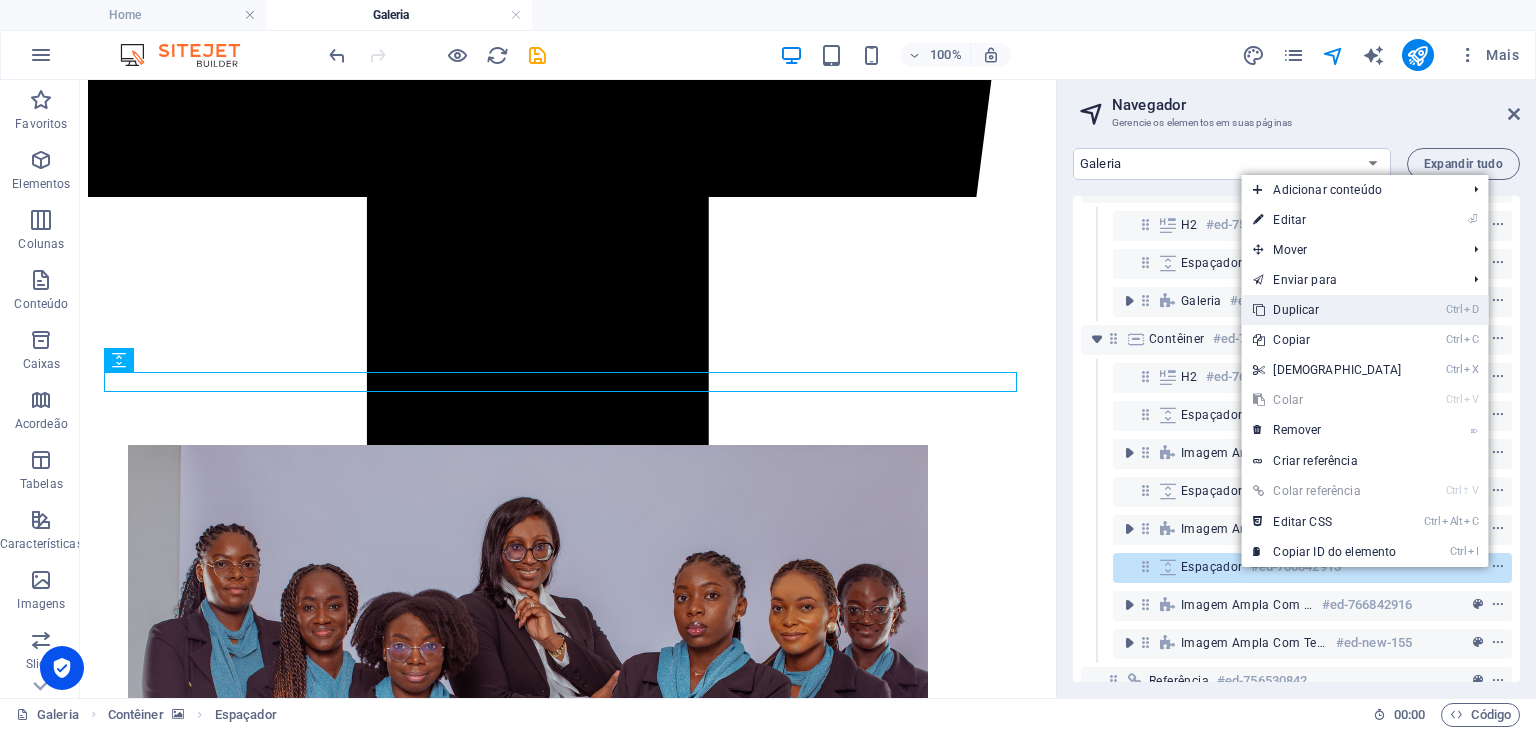 click on "Ctrl D  Duplicar" at bounding box center (1327, 310) 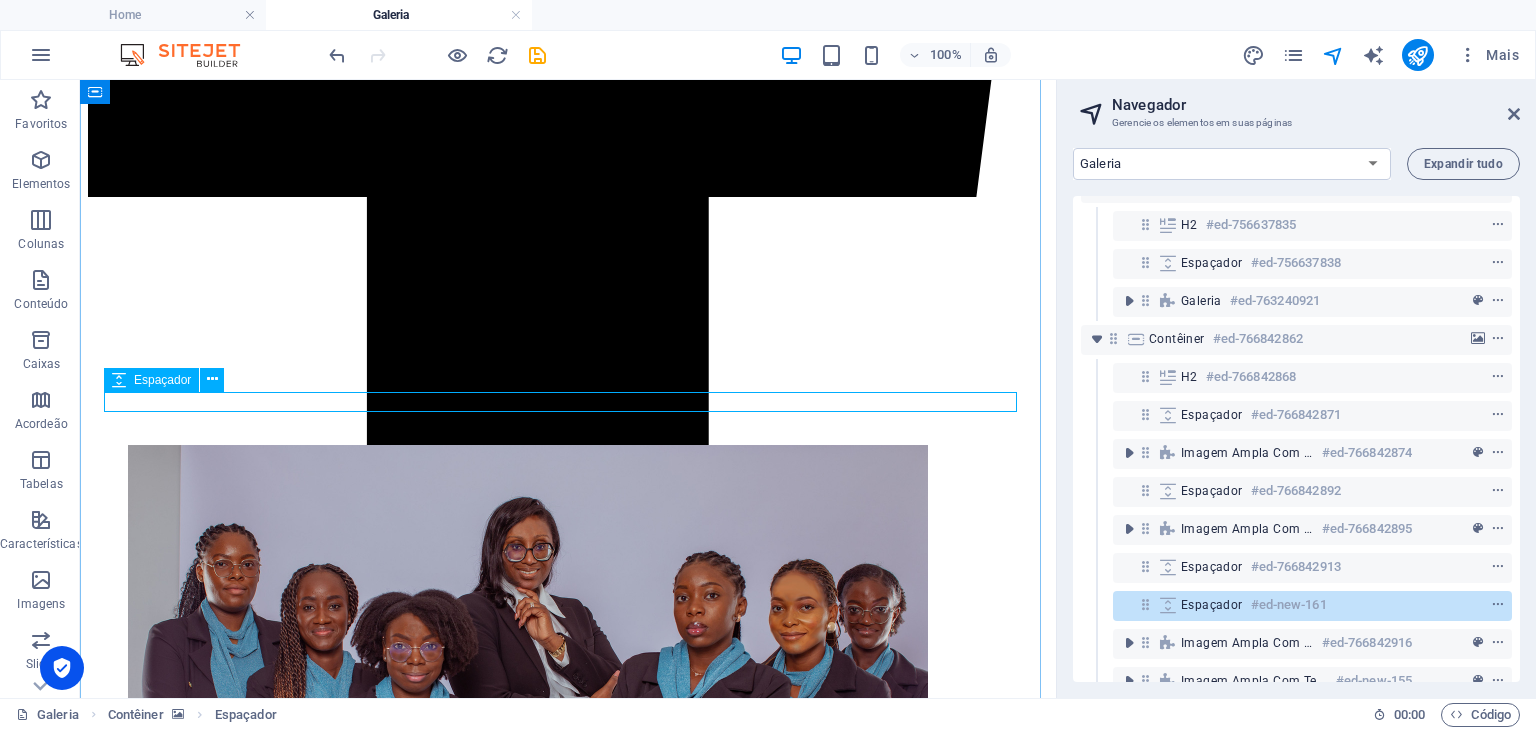 drag, startPoint x: 1312, startPoint y: 600, endPoint x: 1312, endPoint y: 617, distance: 17 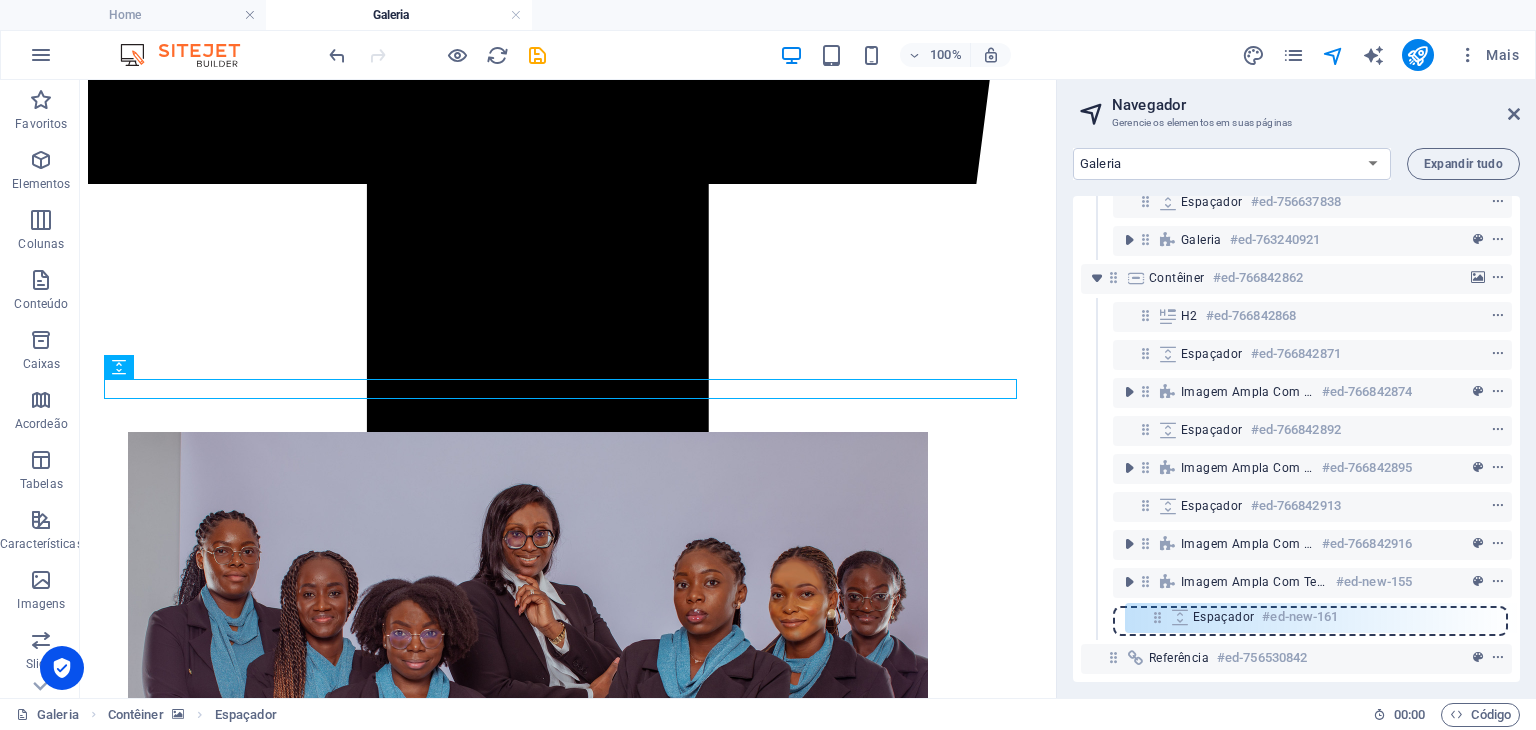 scroll, scrollTop: 221, scrollLeft: 0, axis: vertical 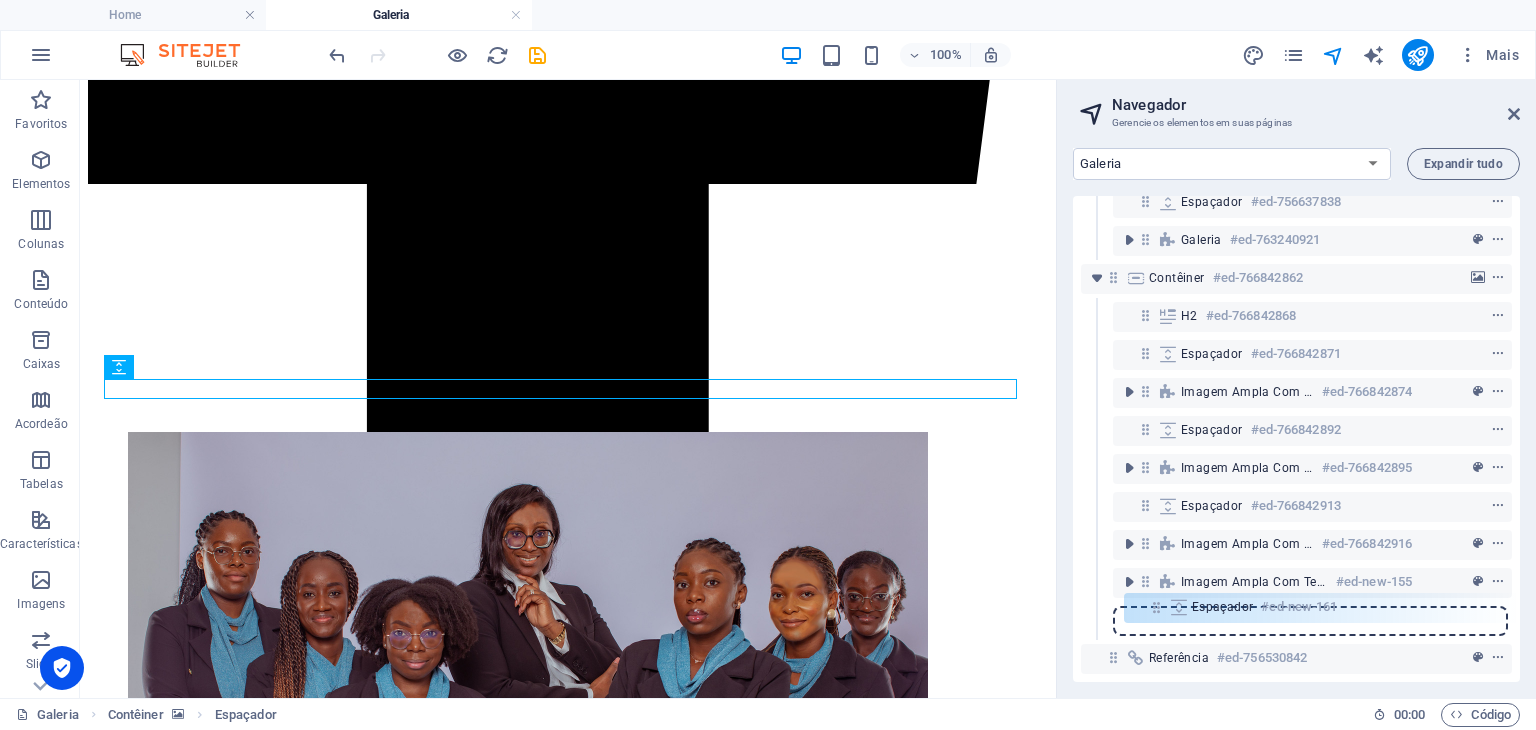 drag, startPoint x: 1144, startPoint y: 609, endPoint x: 1156, endPoint y: 617, distance: 14.422205 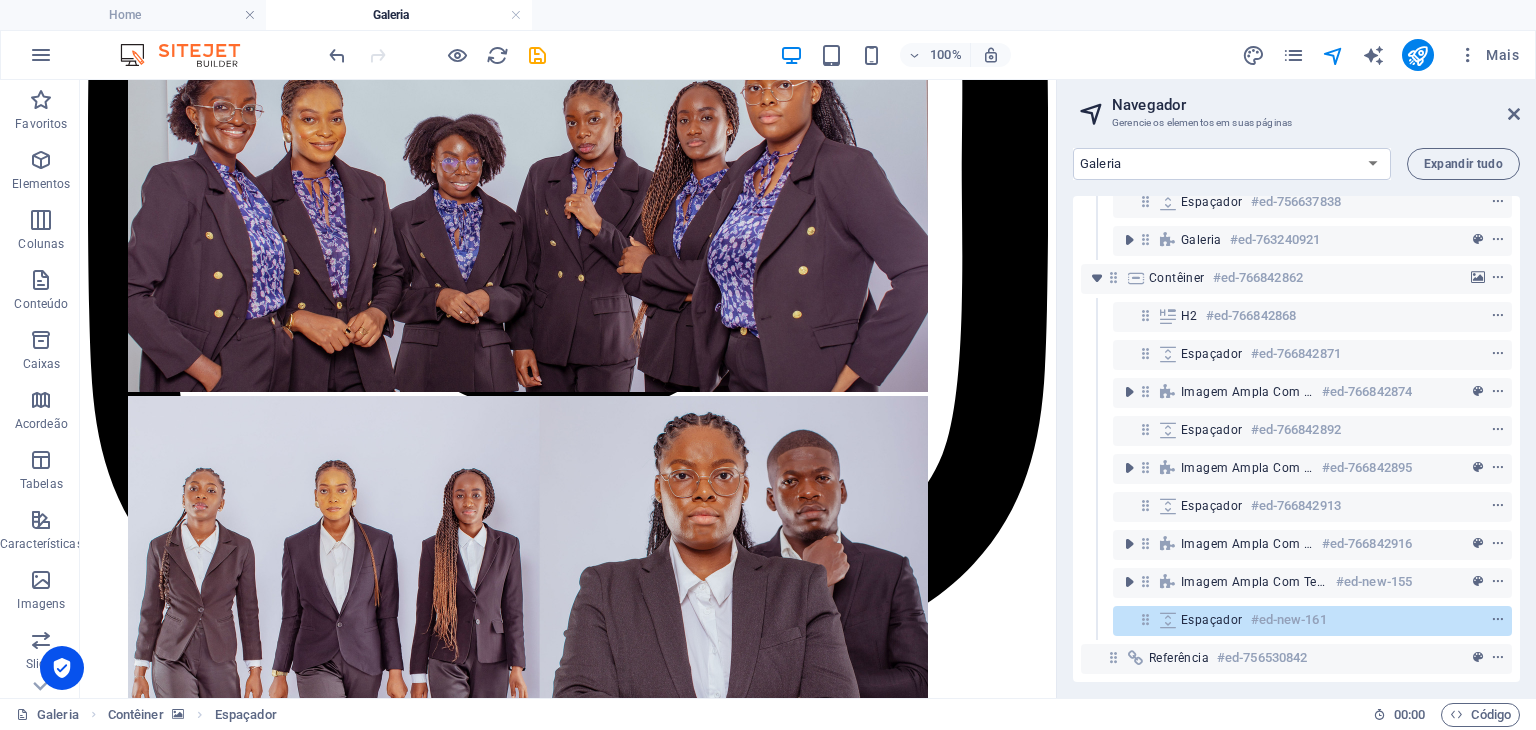 scroll, scrollTop: 4571, scrollLeft: 0, axis: vertical 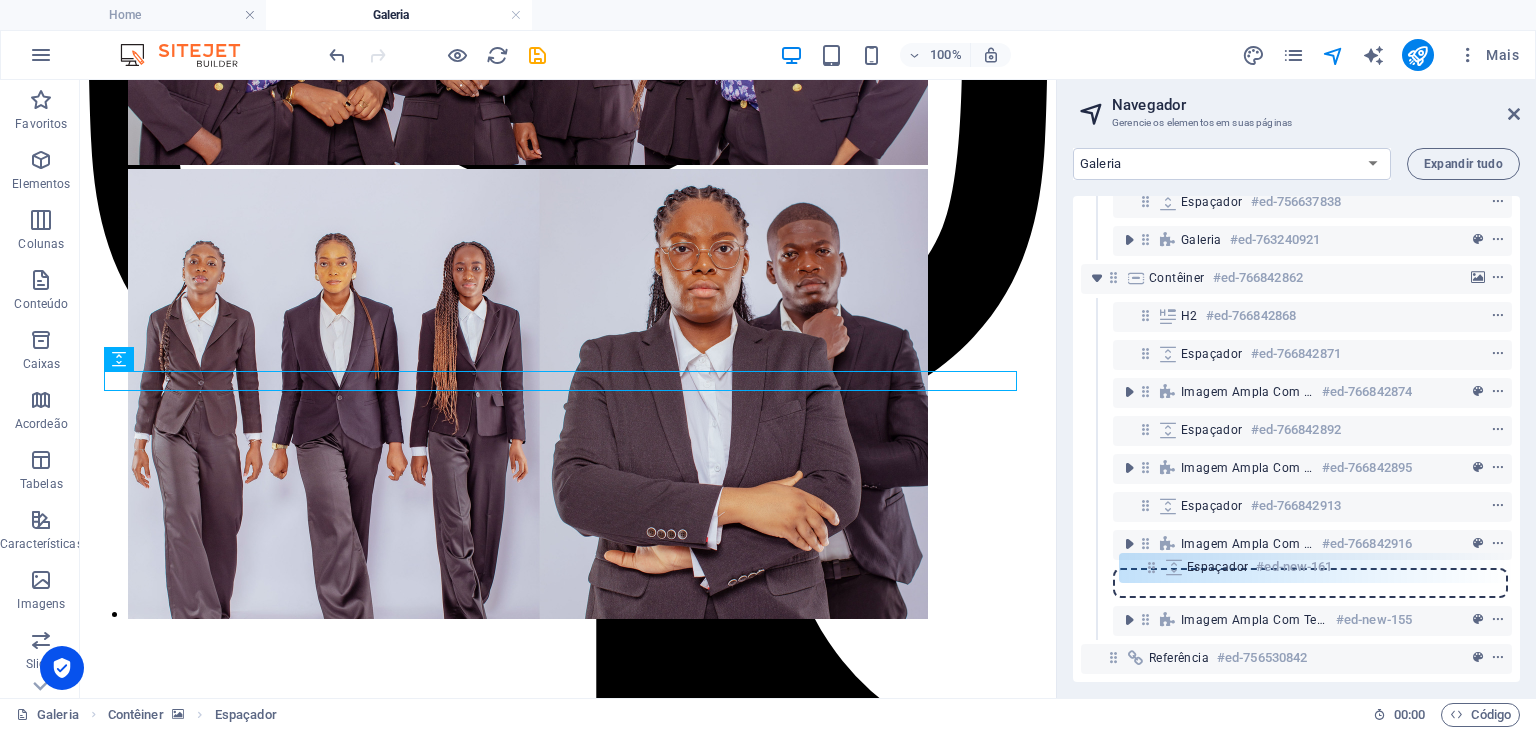 drag, startPoint x: 1148, startPoint y: 611, endPoint x: 1152, endPoint y: 566, distance: 45.17743 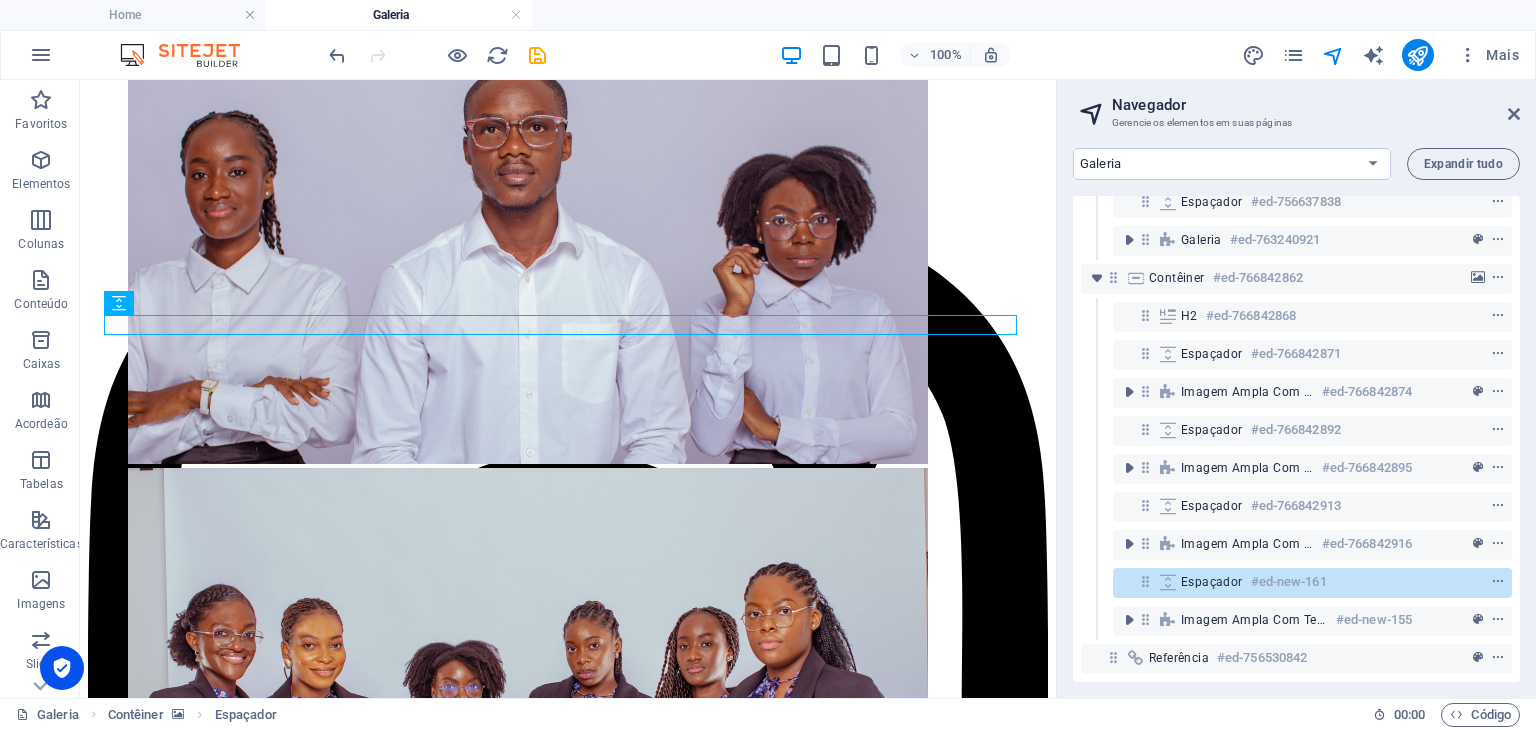 scroll, scrollTop: 3755, scrollLeft: 0, axis: vertical 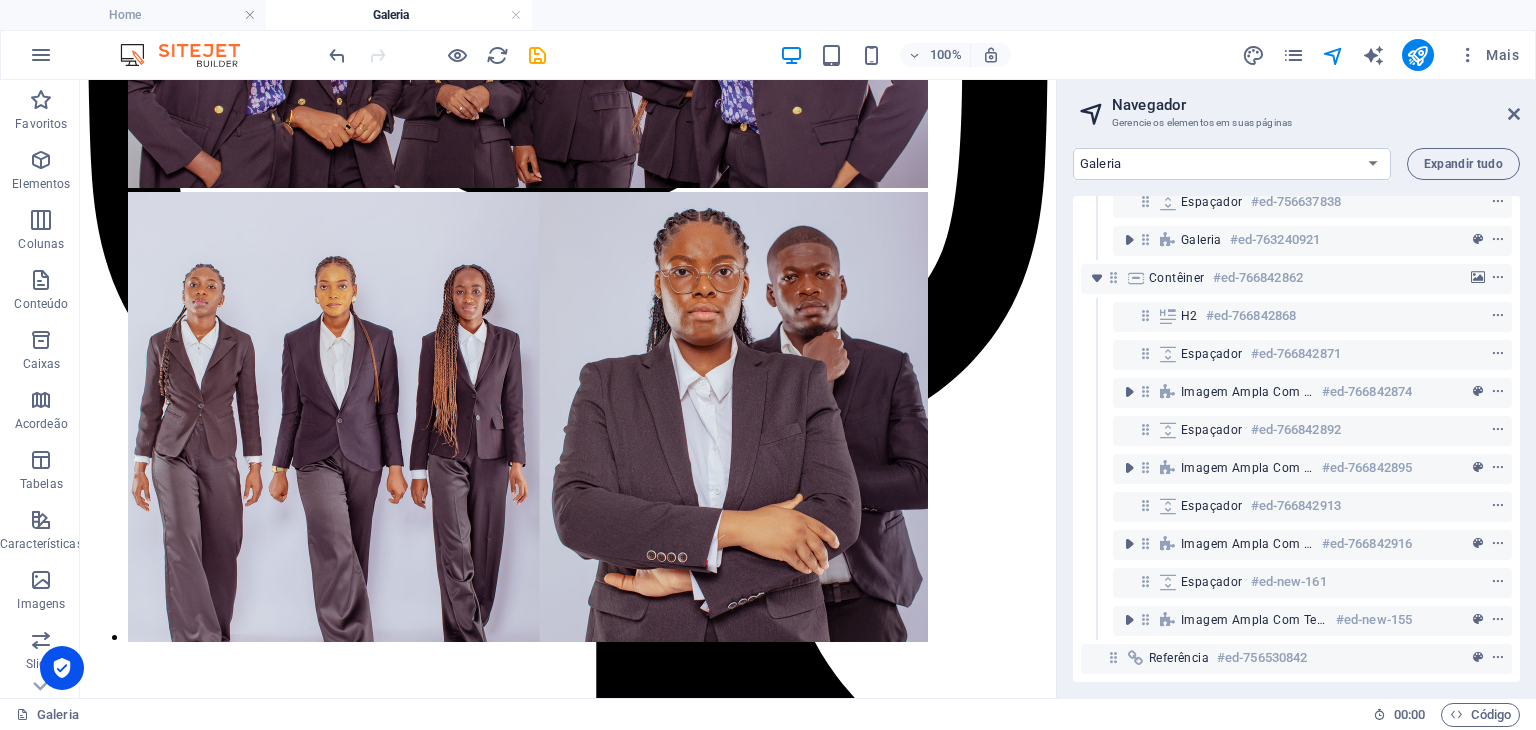drag, startPoint x: 1051, startPoint y: 558, endPoint x: 1162, endPoint y: 721, distance: 197.20547 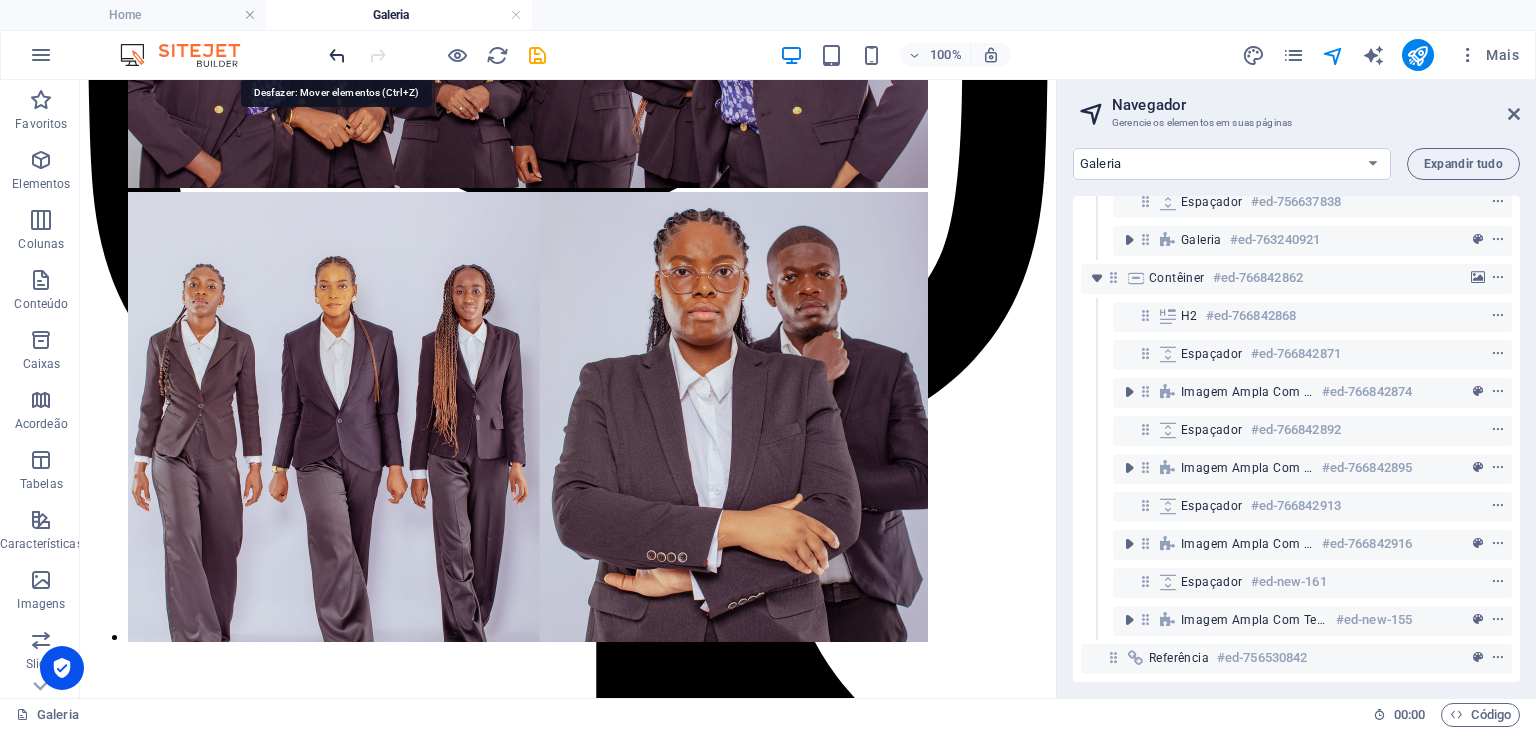 click at bounding box center [337, 55] 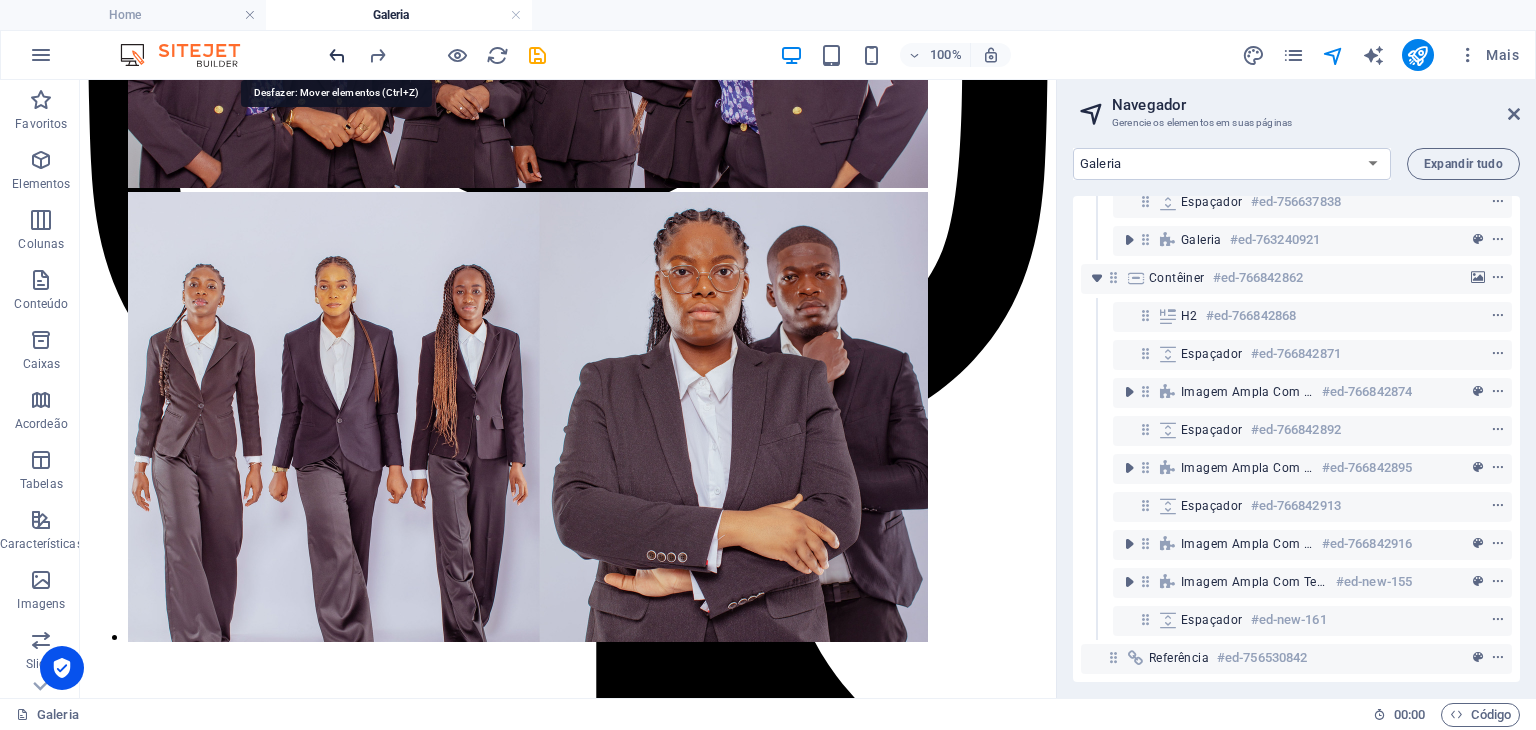 click at bounding box center (337, 55) 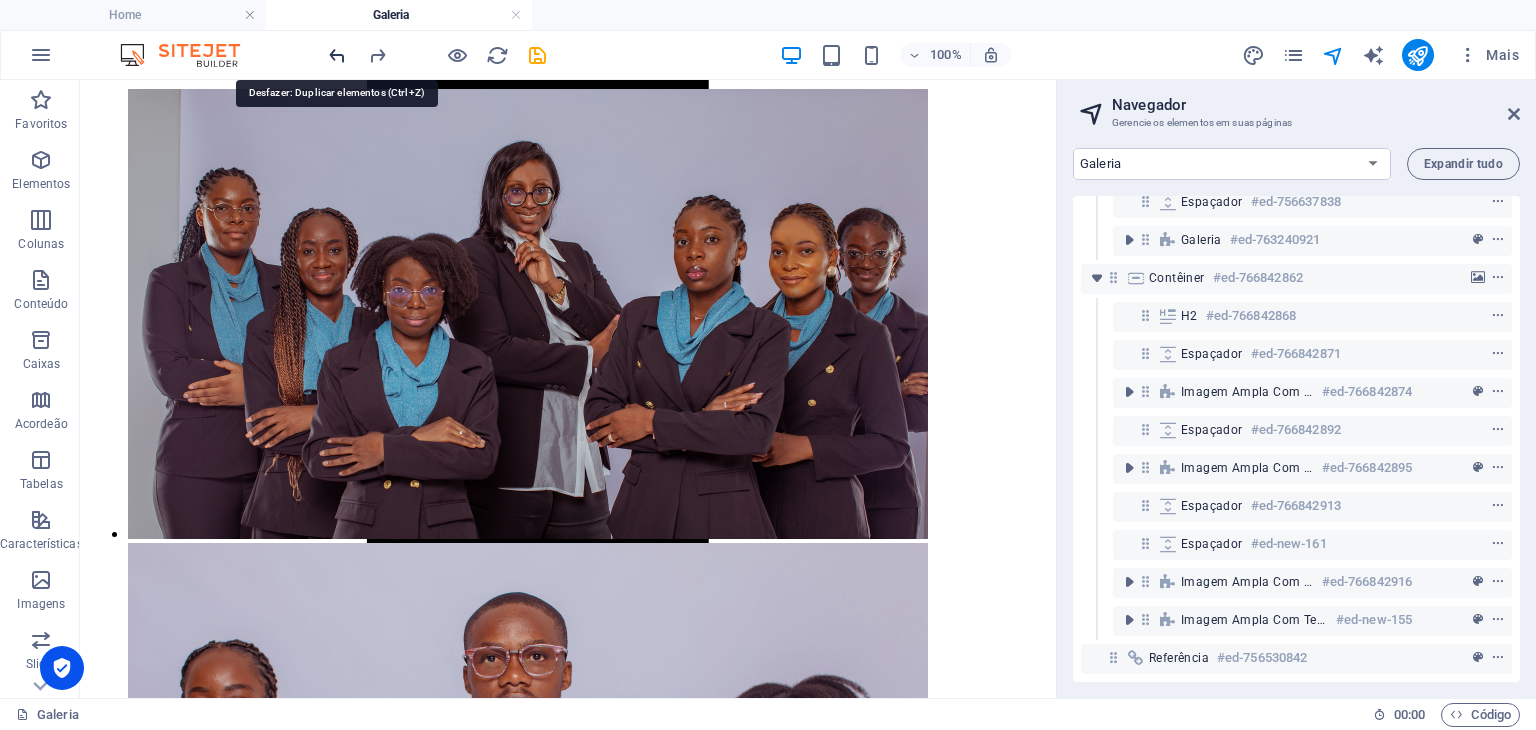 scroll, scrollTop: 2946, scrollLeft: 0, axis: vertical 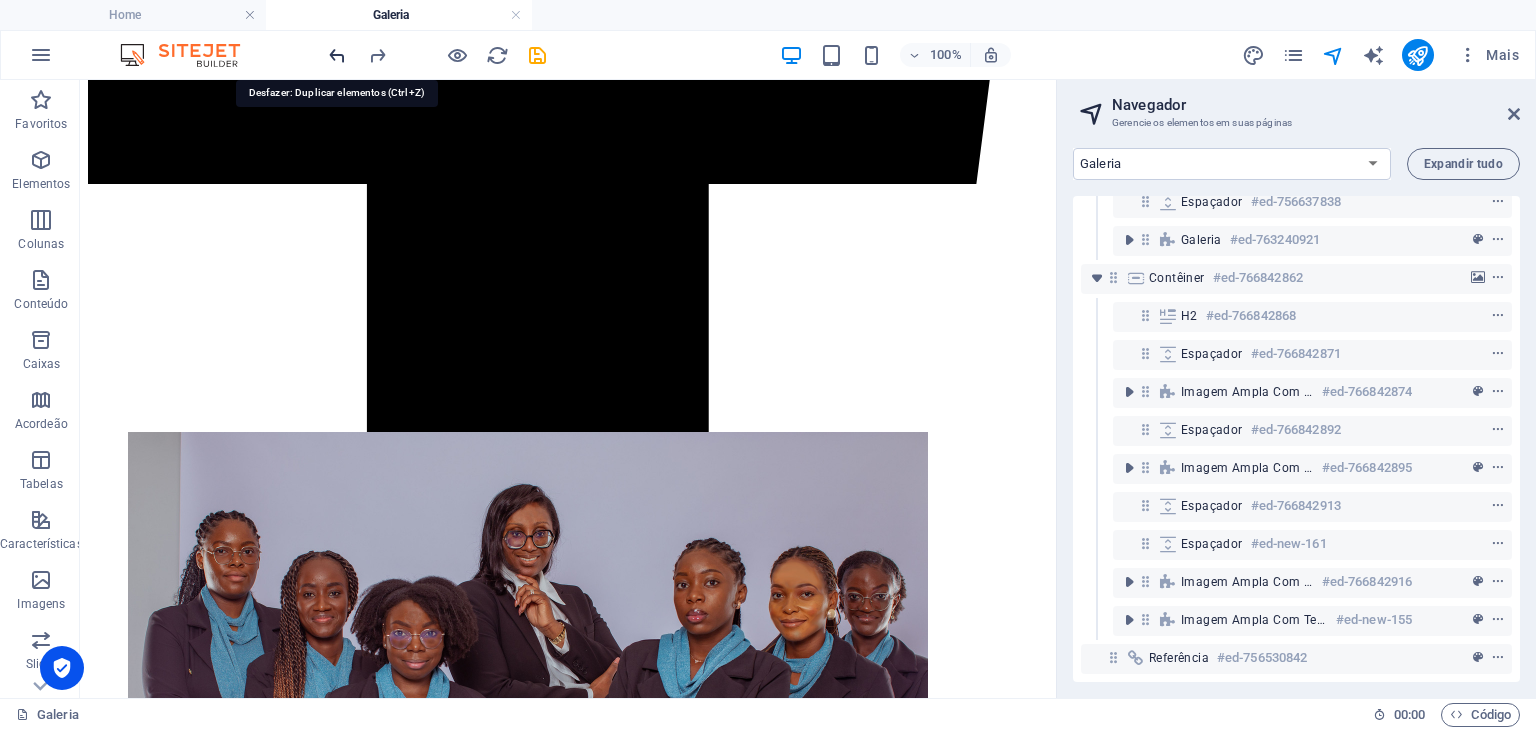 click at bounding box center (337, 55) 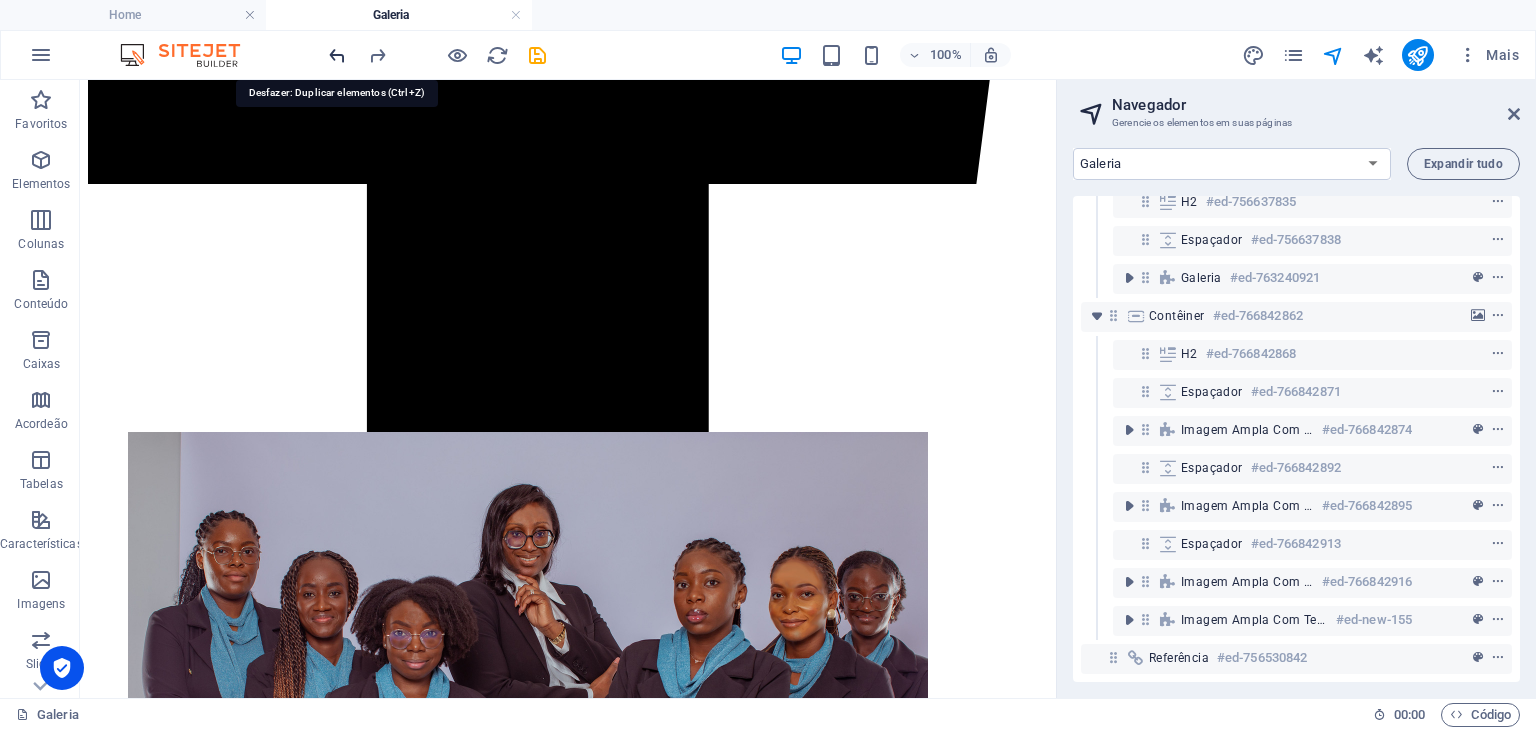 scroll, scrollTop: 184, scrollLeft: 0, axis: vertical 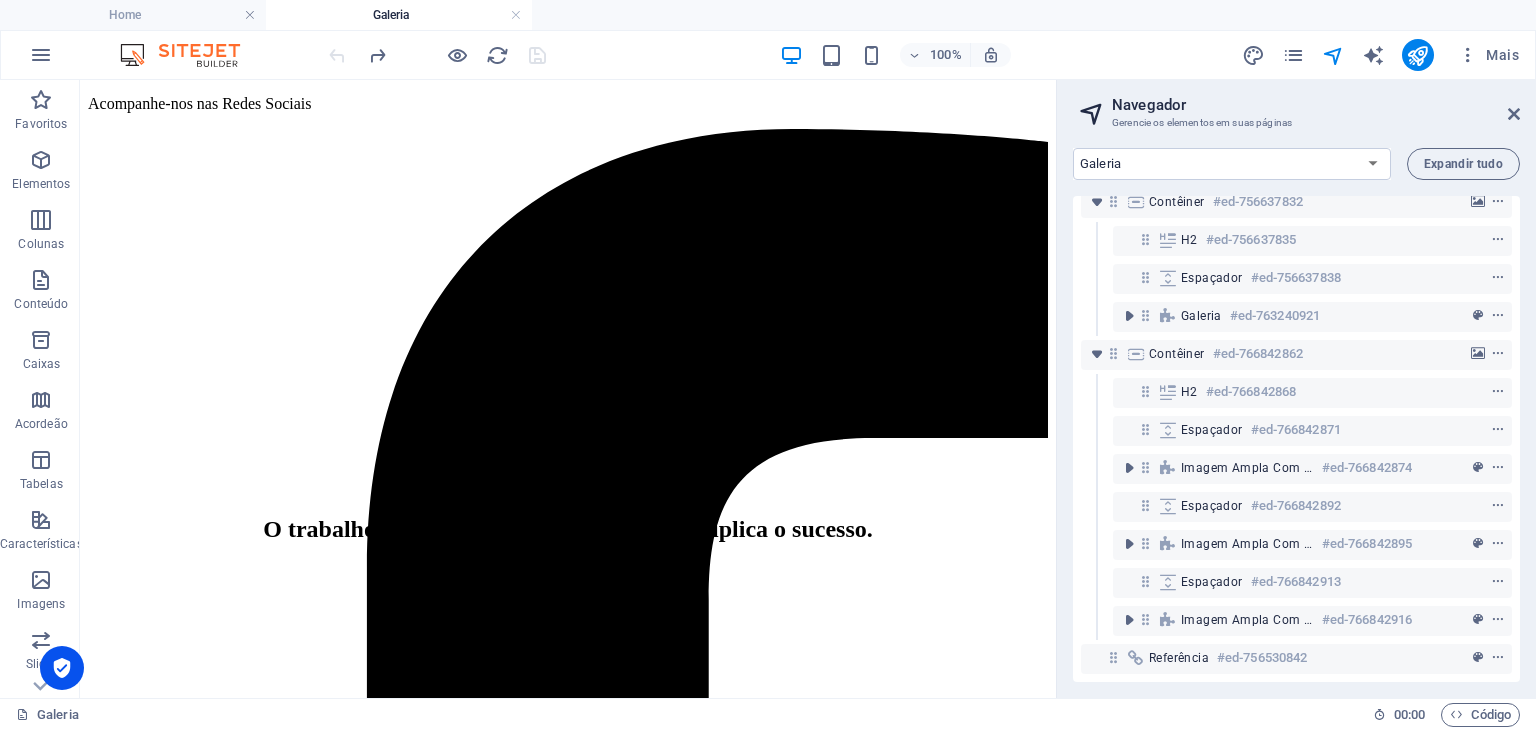 drag, startPoint x: 1046, startPoint y: 613, endPoint x: 1137, endPoint y: 440, distance: 195.47379 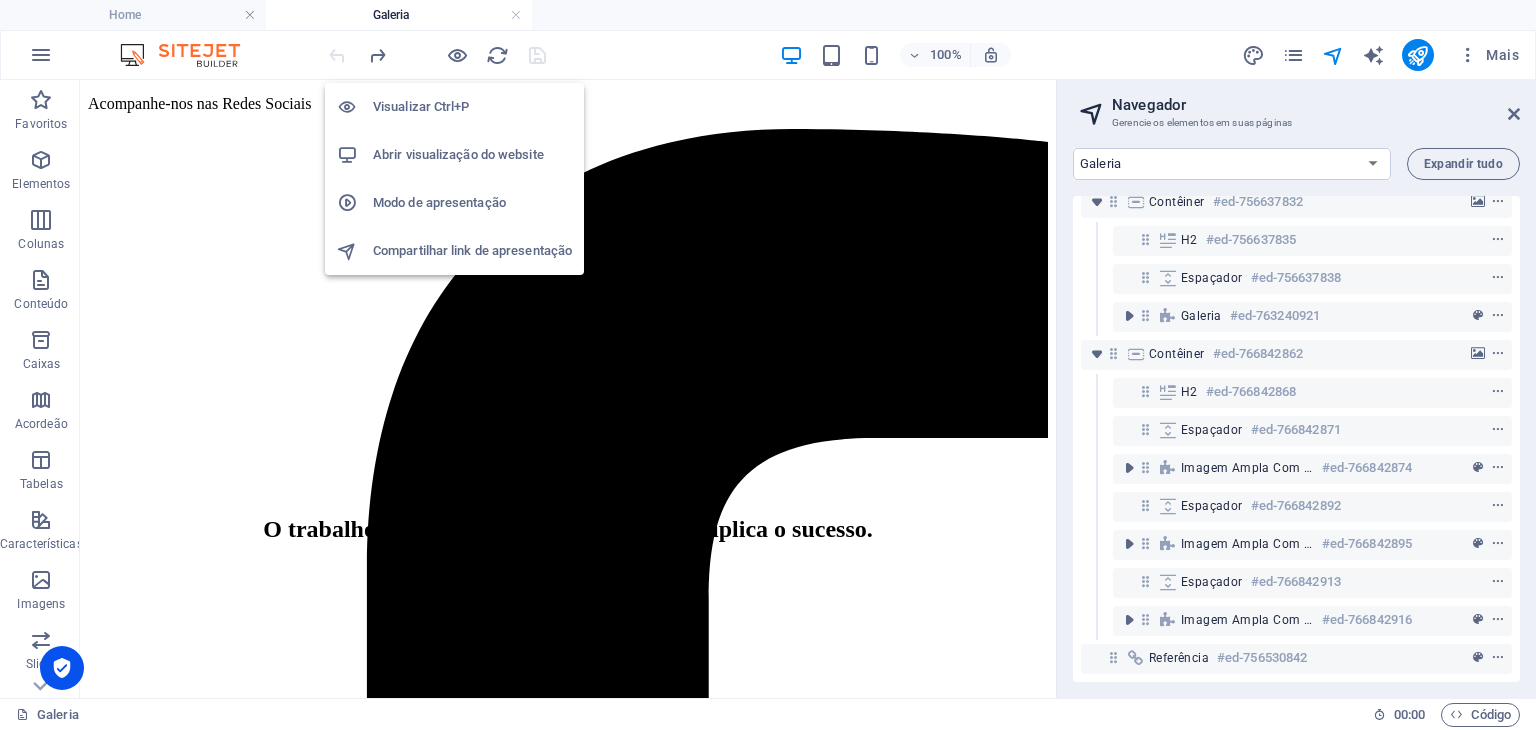 click on "Abrir visualização do website" at bounding box center [472, 155] 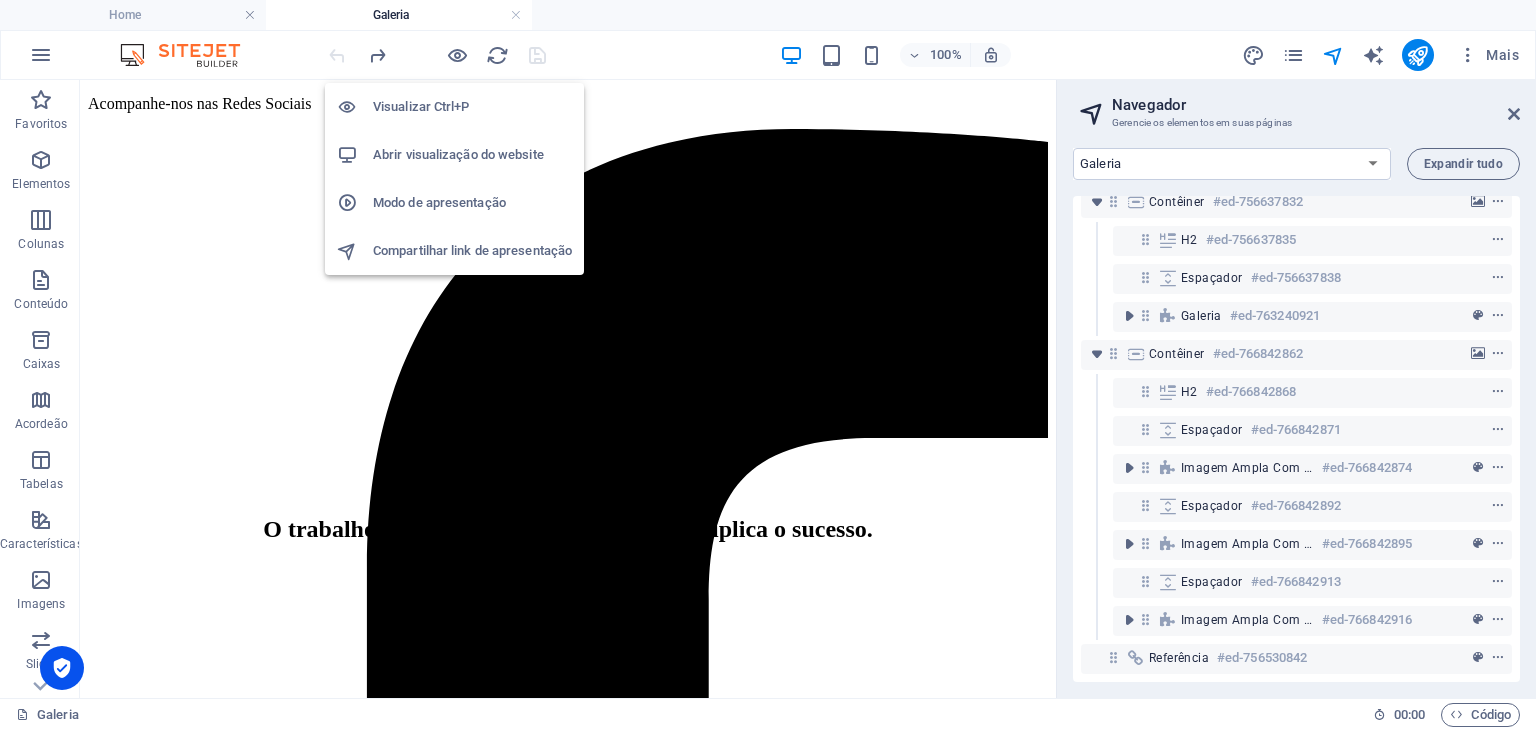 click on "Abrir visualização do website" at bounding box center [472, 155] 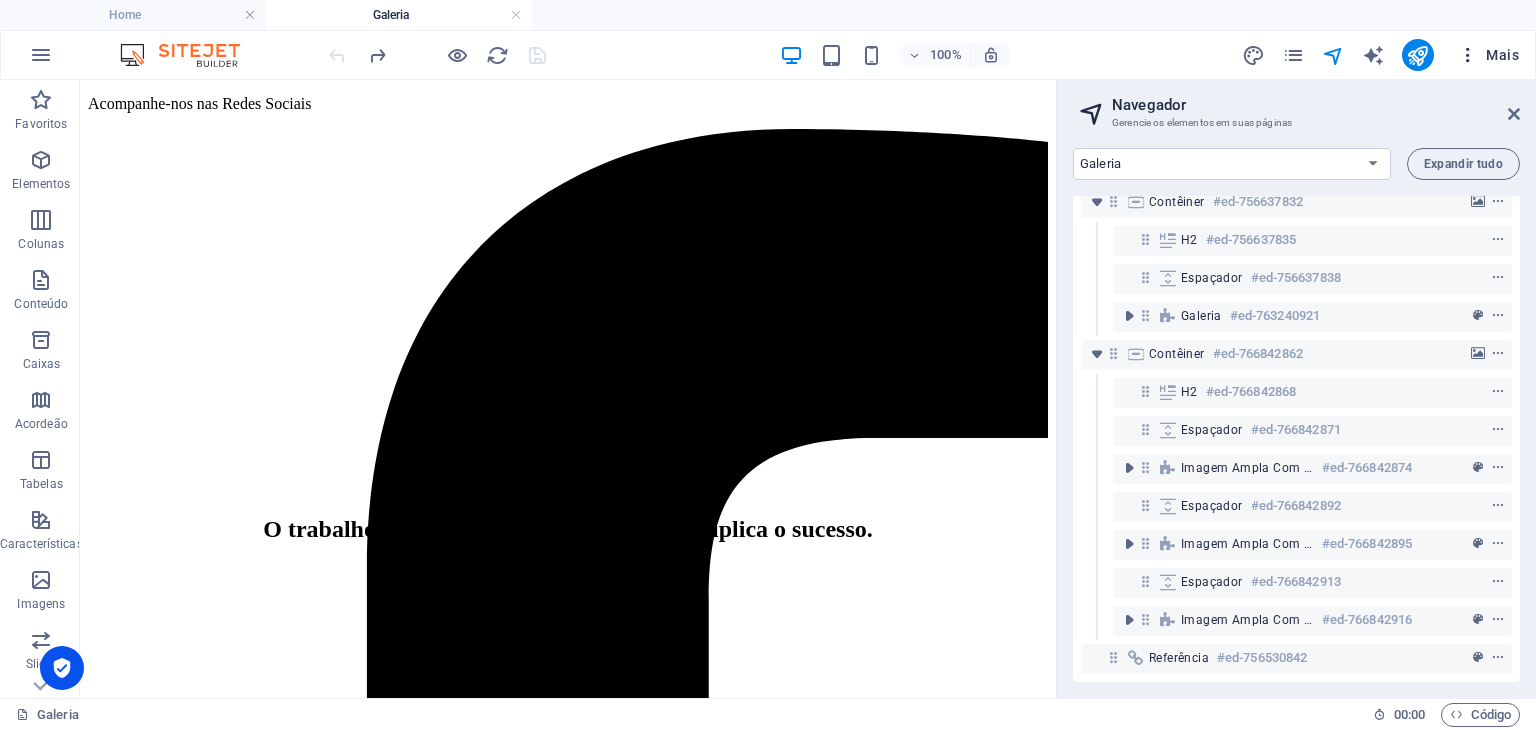 click at bounding box center (1468, 55) 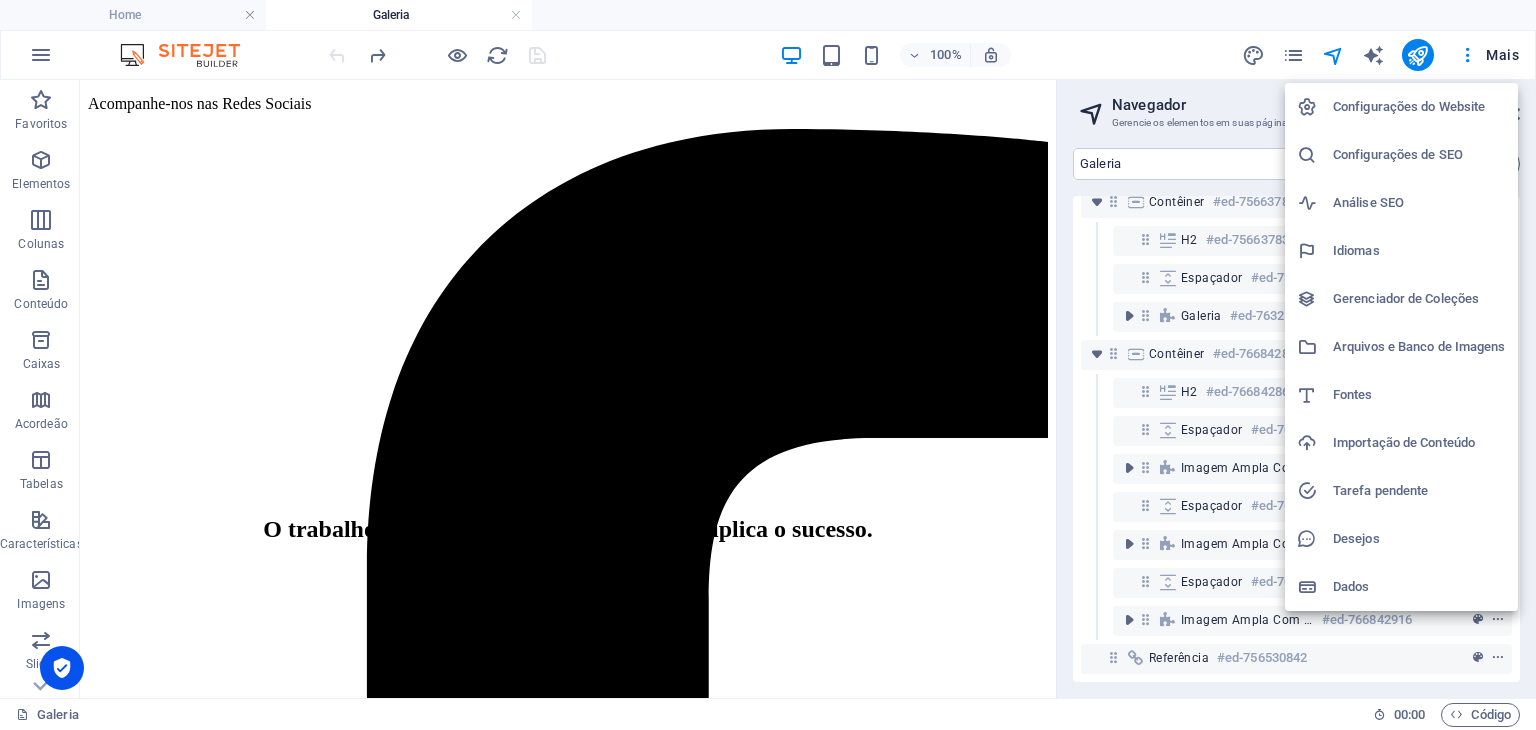 click at bounding box center (768, 365) 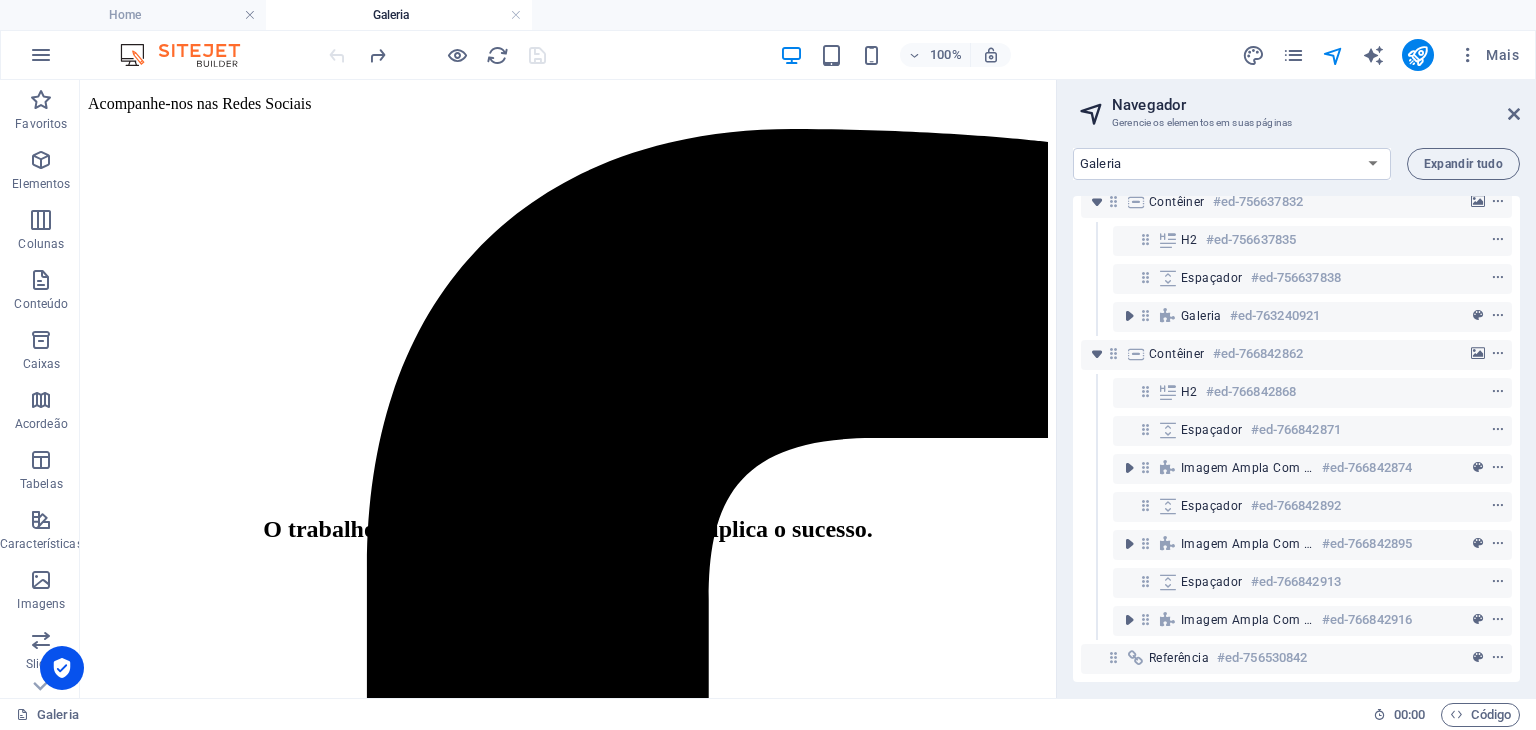 click on "Mais" at bounding box center [1488, 55] 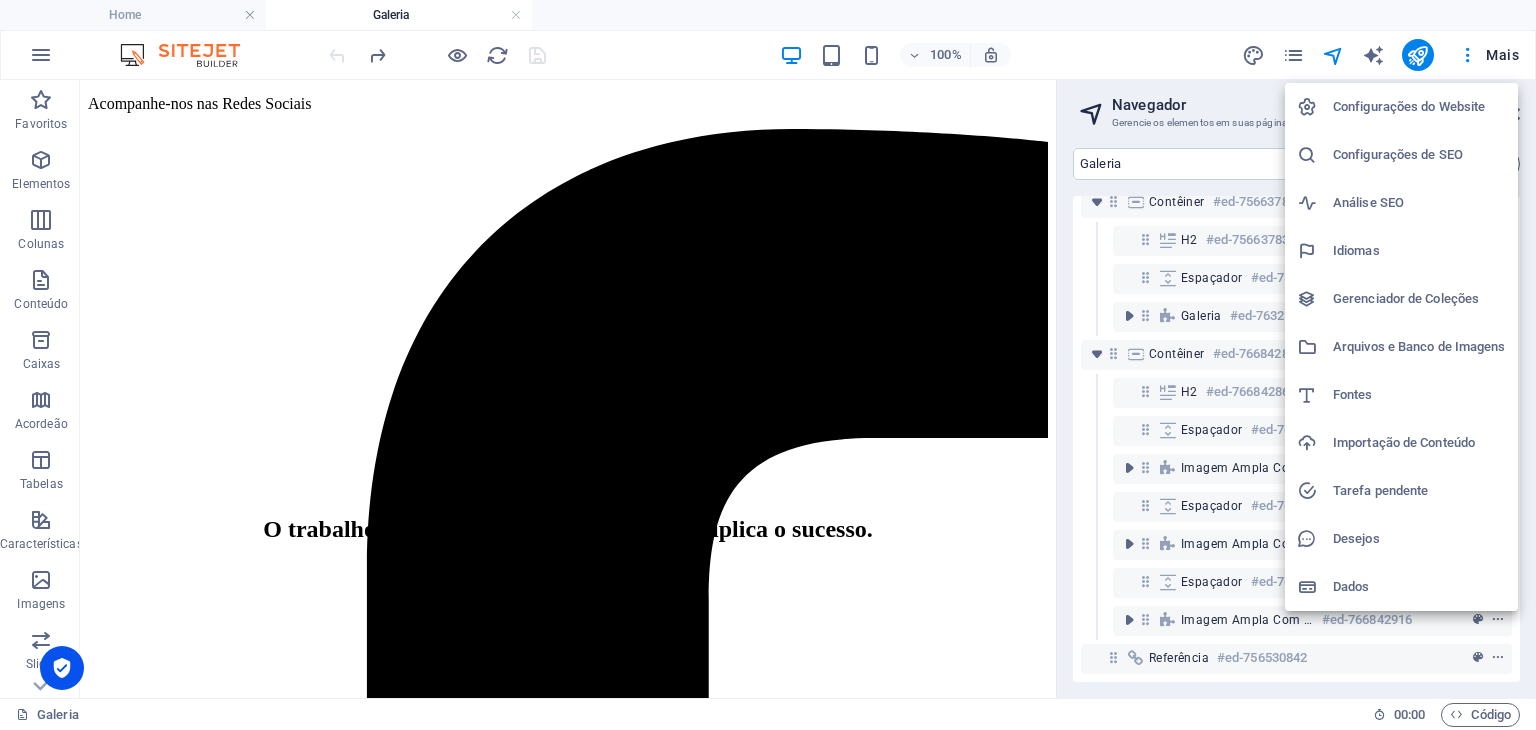 click at bounding box center (768, 365) 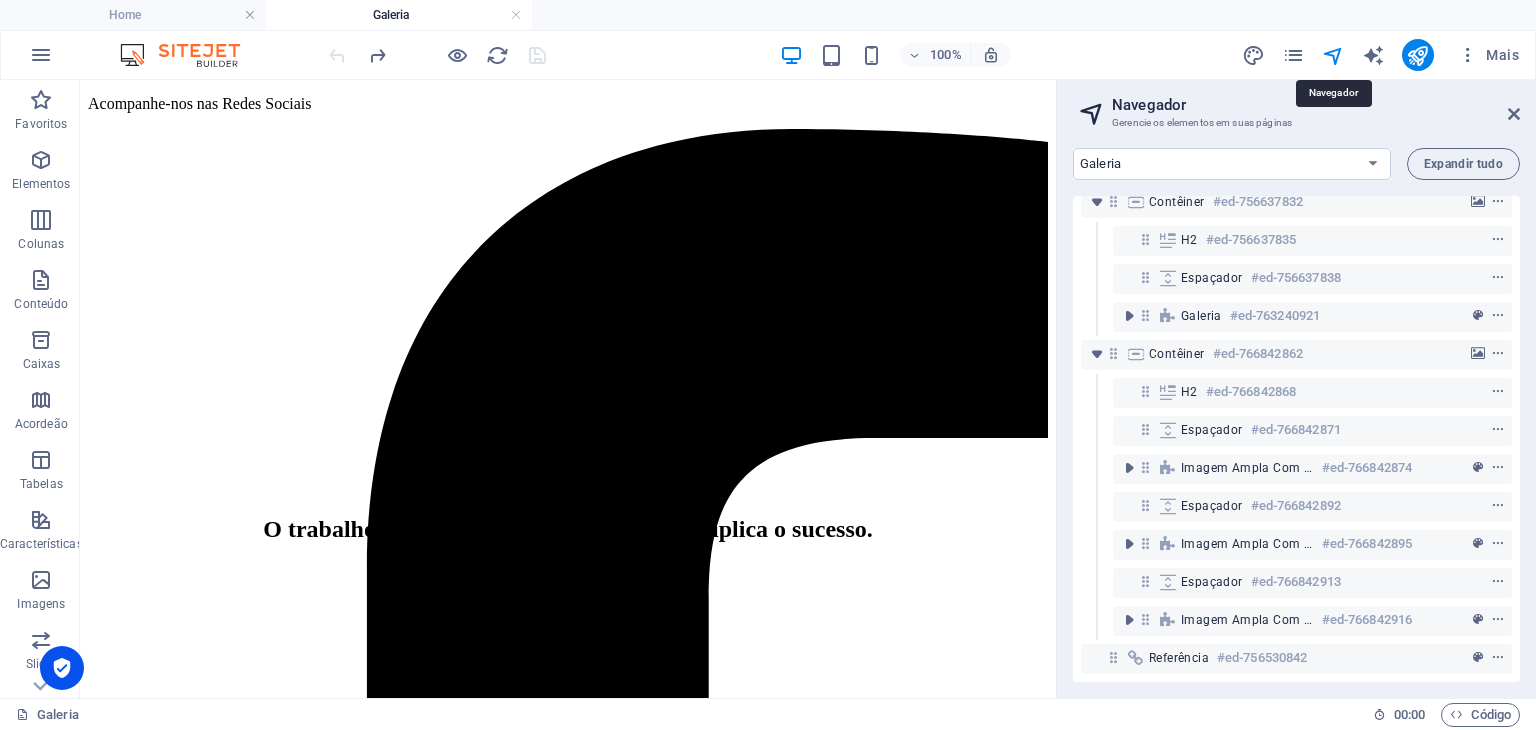 click at bounding box center (1333, 55) 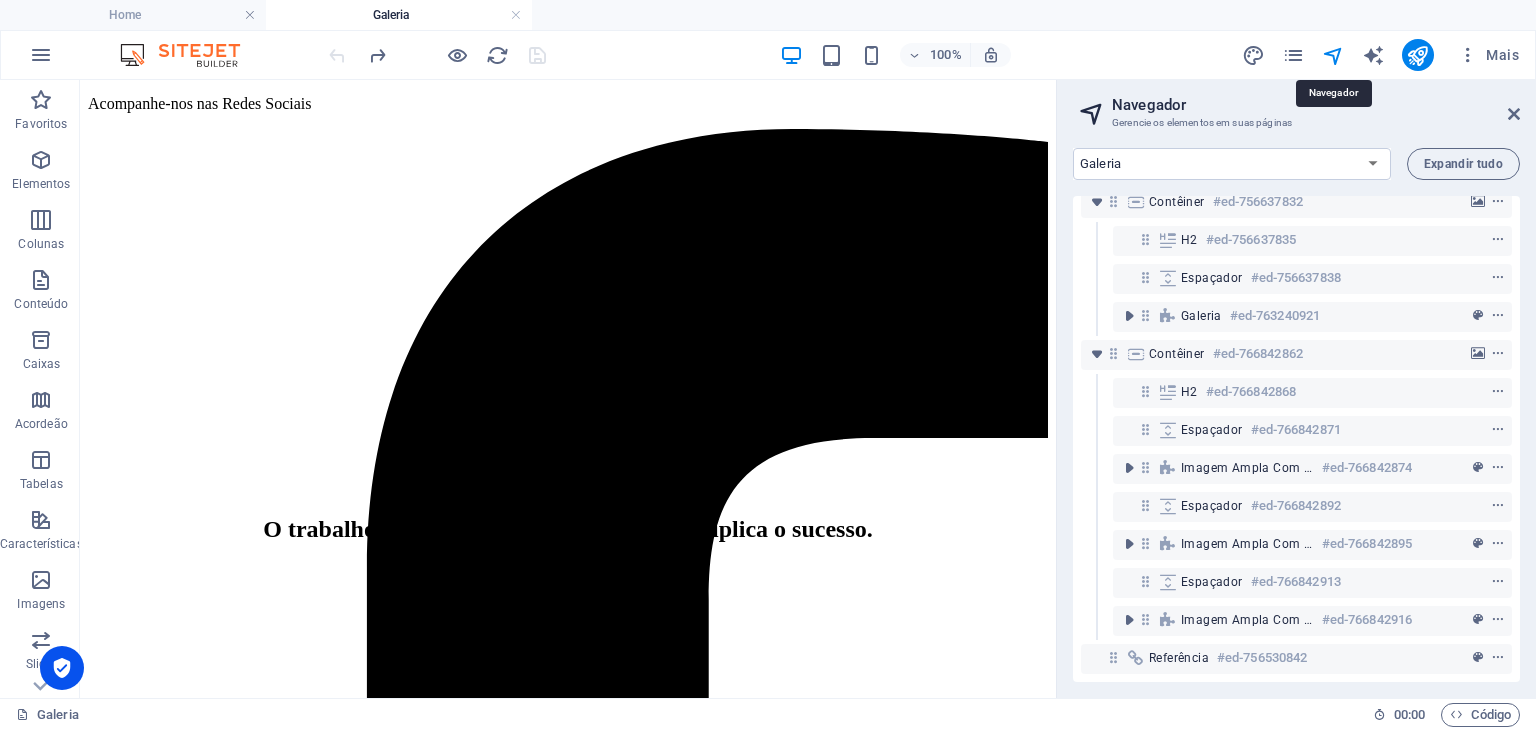 click at bounding box center [1333, 55] 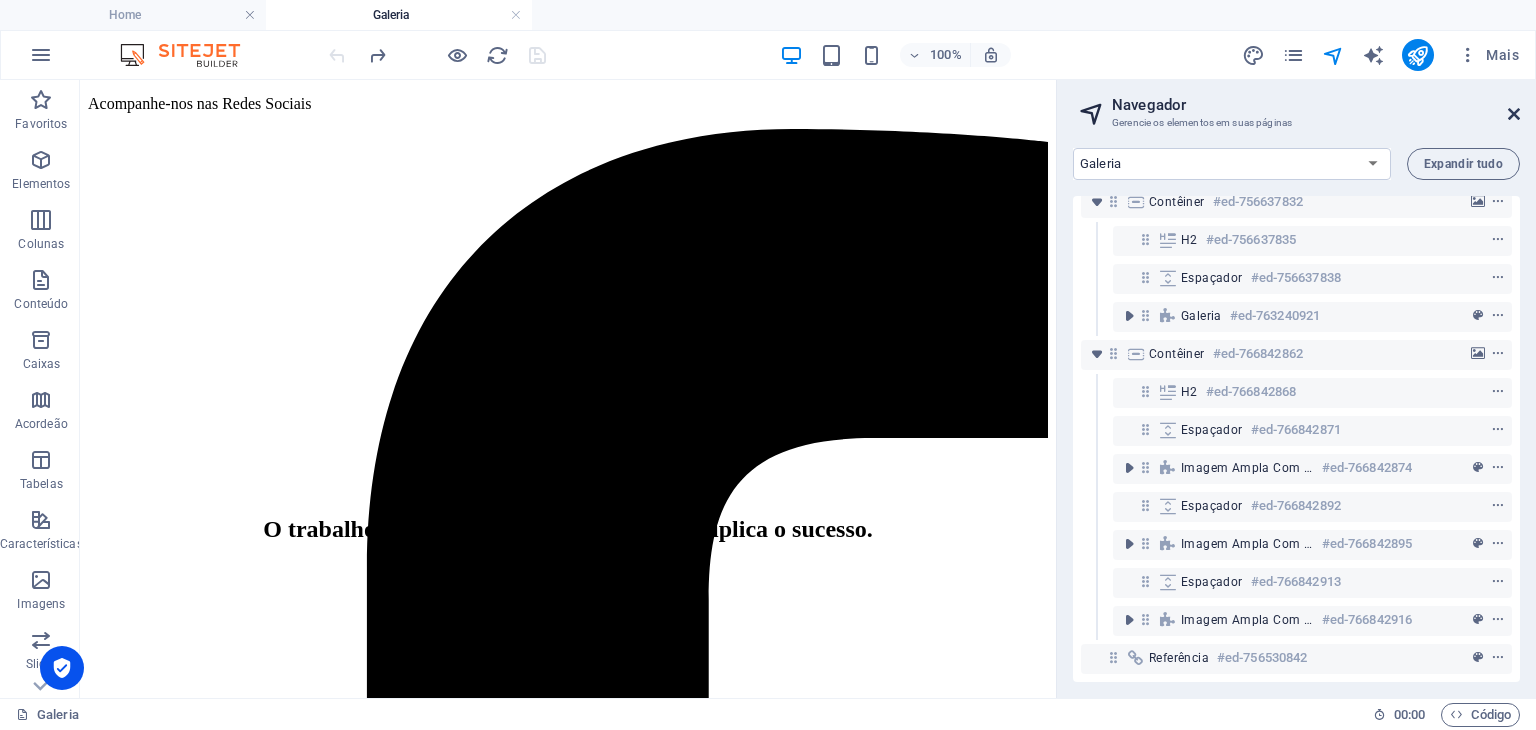 click at bounding box center [1514, 114] 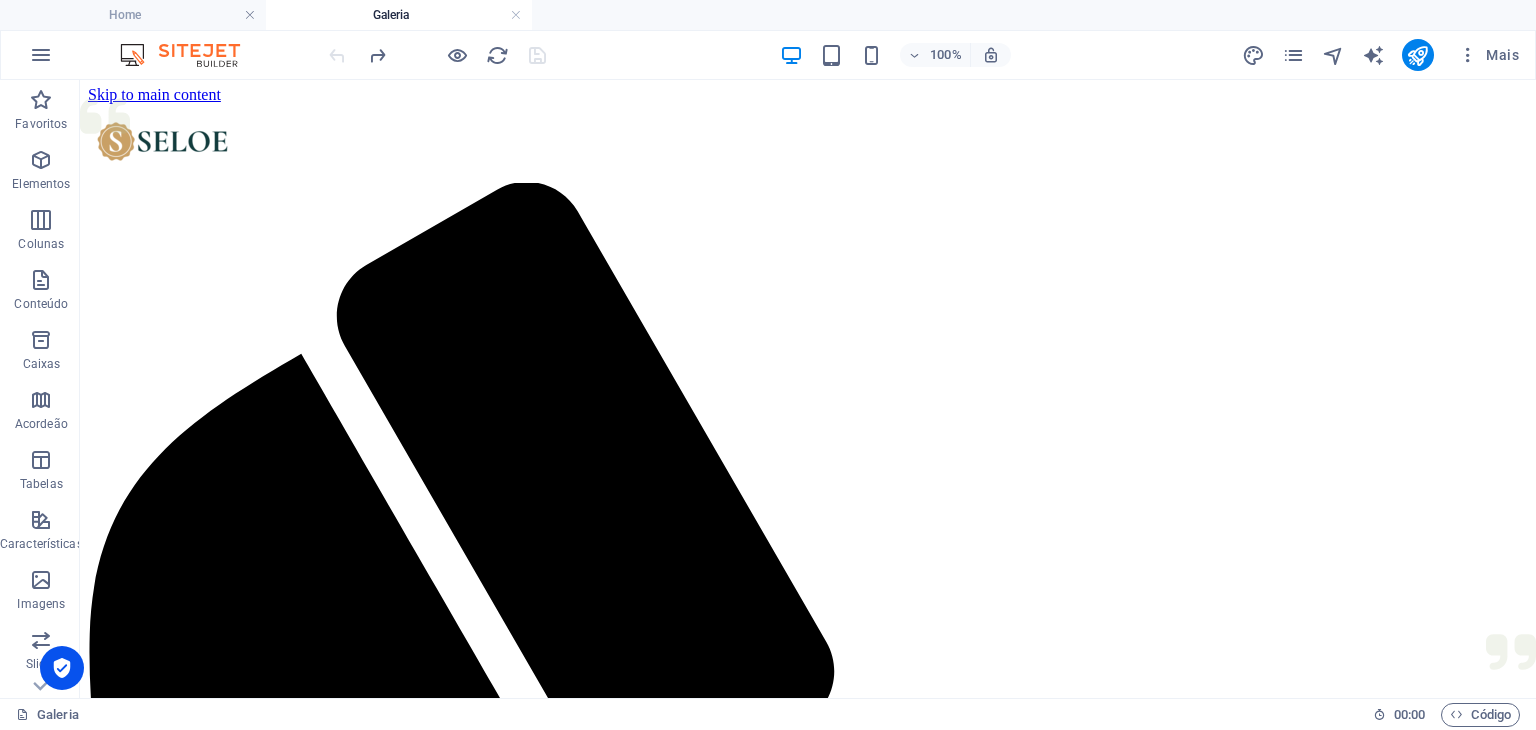 scroll, scrollTop: 0, scrollLeft: 0, axis: both 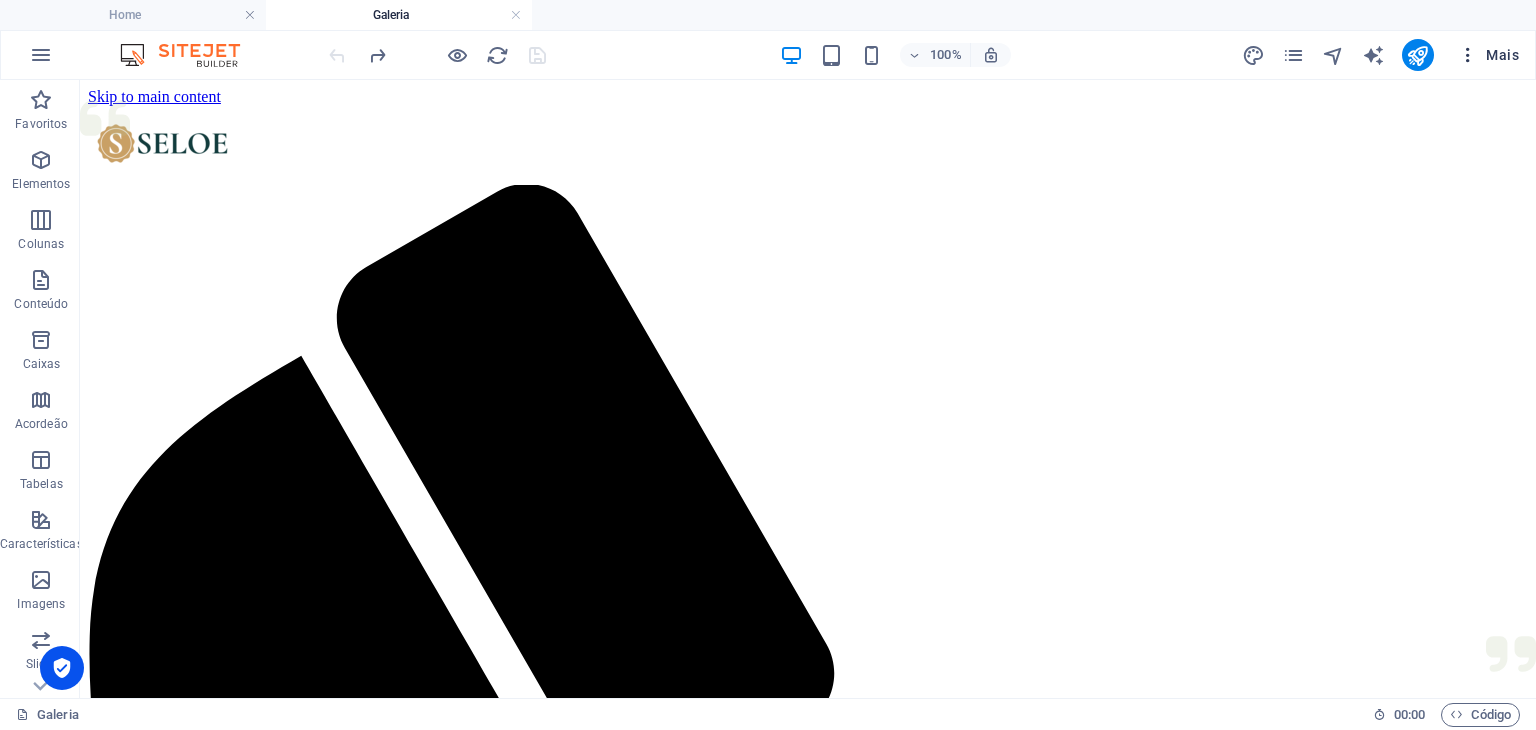 click at bounding box center [1468, 55] 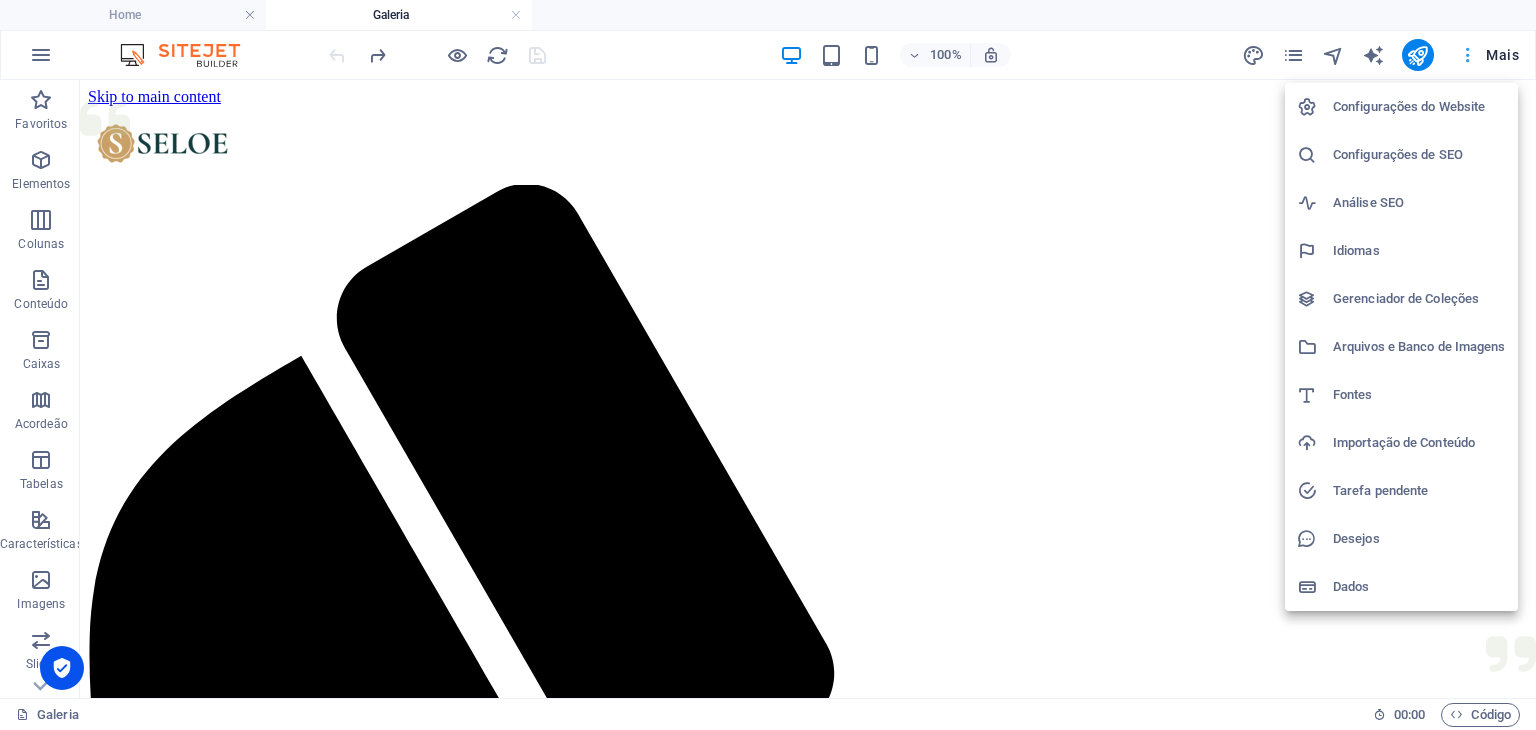 click at bounding box center (768, 365) 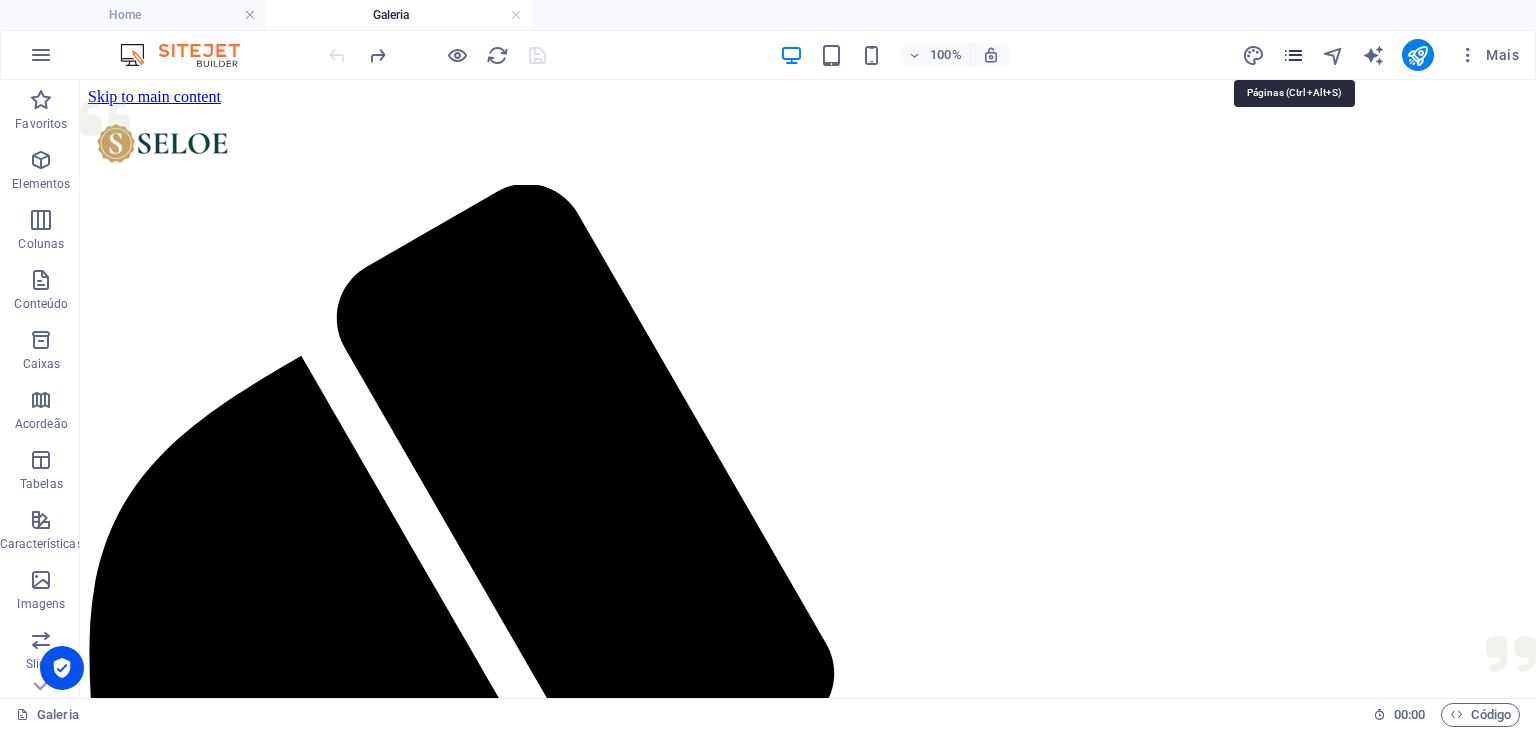 click at bounding box center [1293, 55] 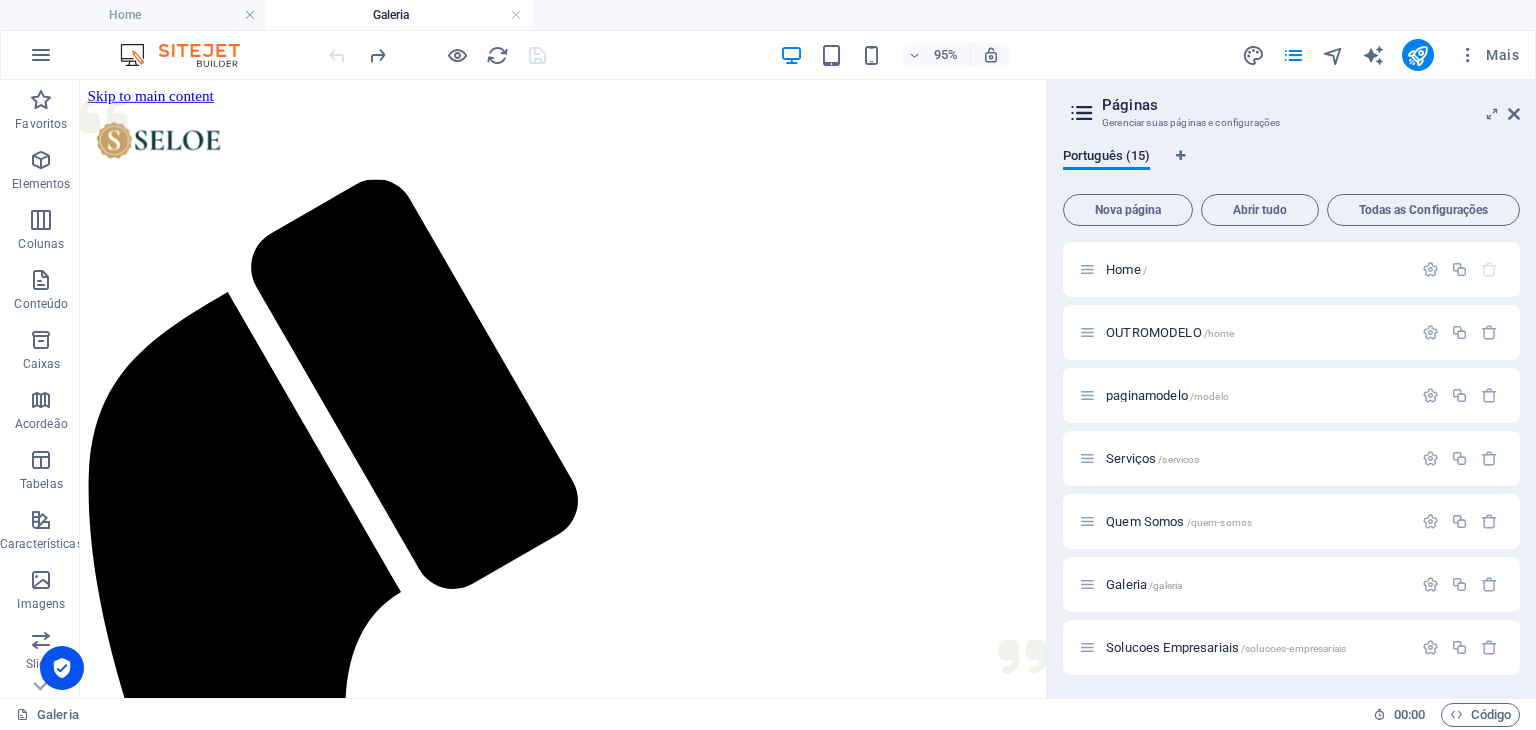 drag, startPoint x: 1520, startPoint y: 280, endPoint x: 1518, endPoint y: 354, distance: 74.02702 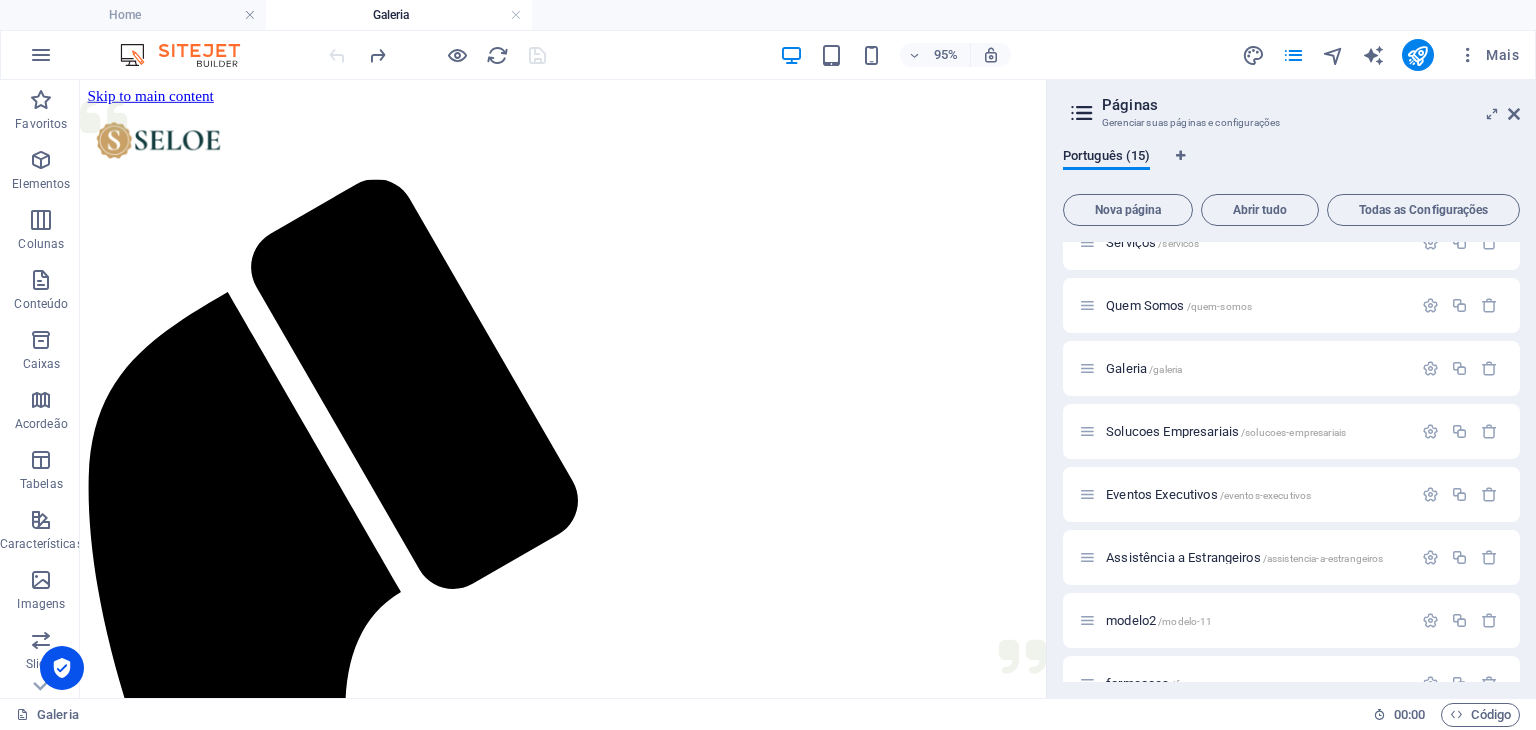 scroll, scrollTop: 213, scrollLeft: 0, axis: vertical 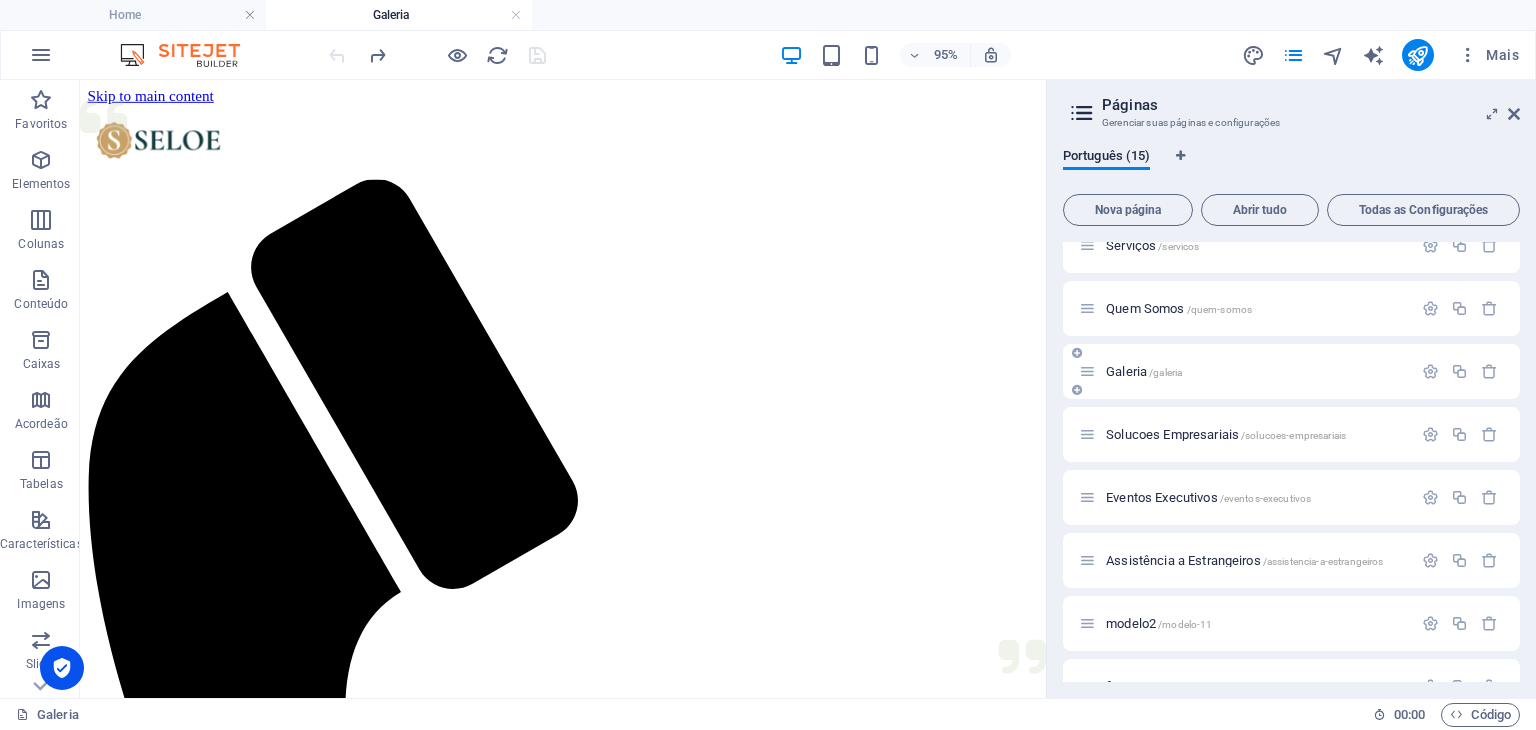 click on "Galeria /galeria" at bounding box center (1291, 371) 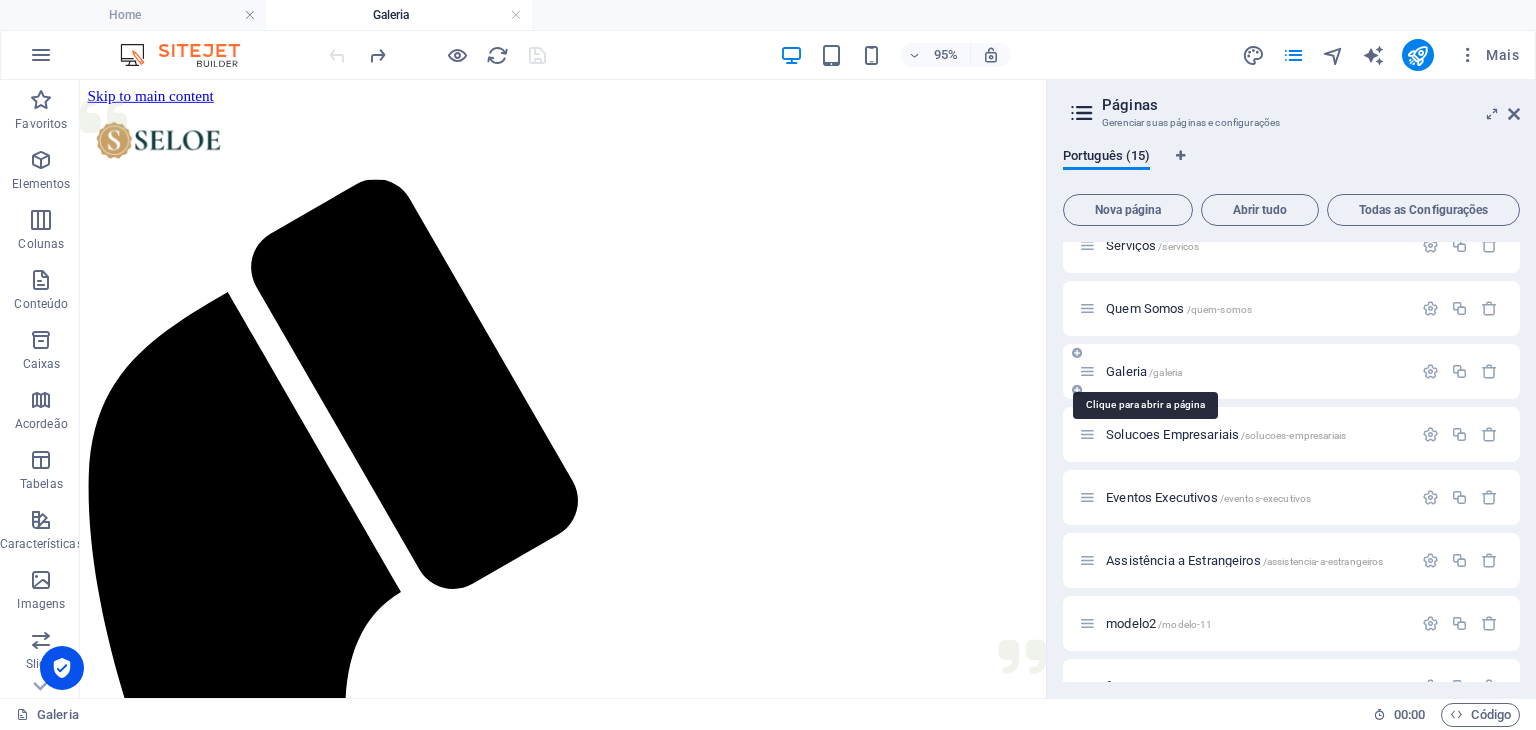 click on "/galeria" at bounding box center [1165, 372] 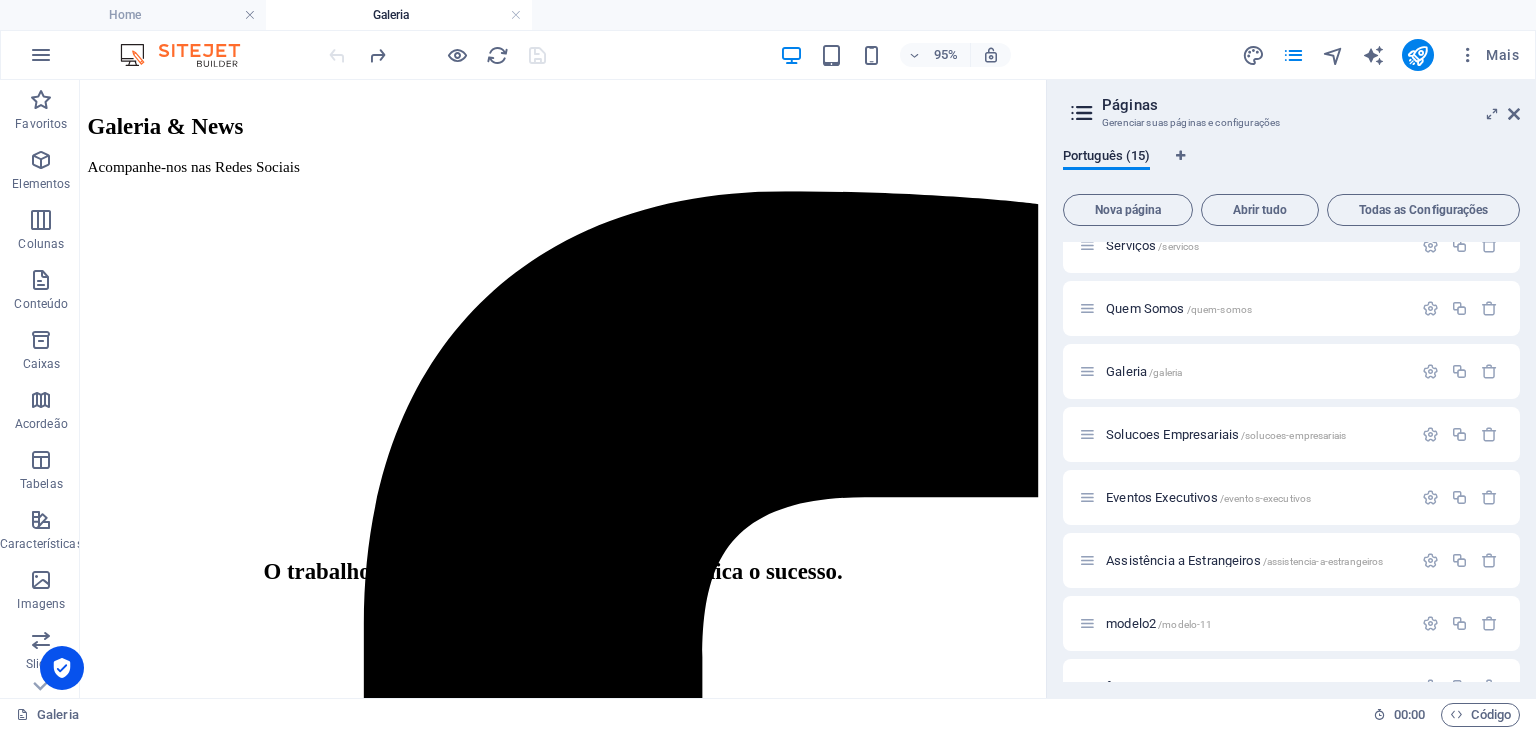 scroll, scrollTop: 1952, scrollLeft: 0, axis: vertical 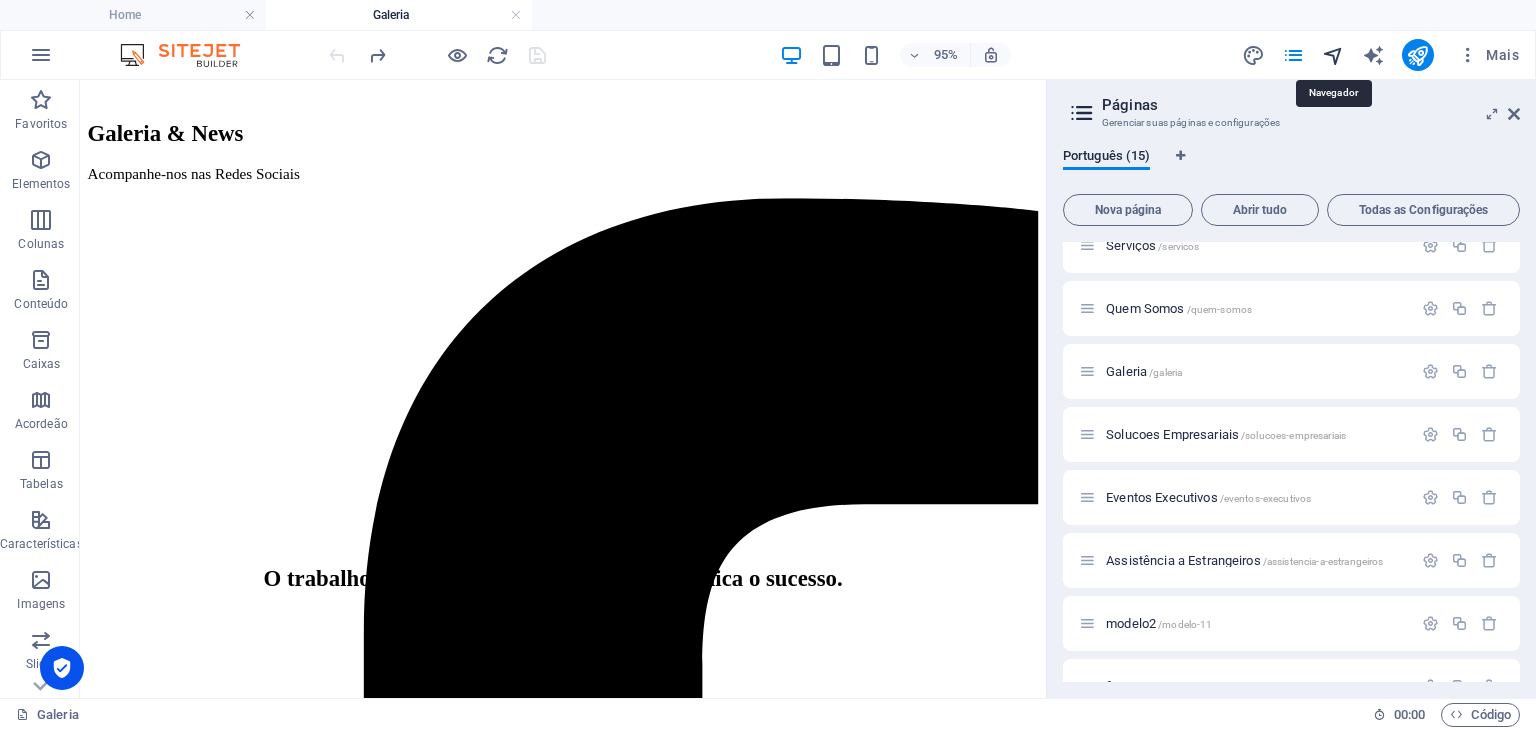 click at bounding box center (1333, 55) 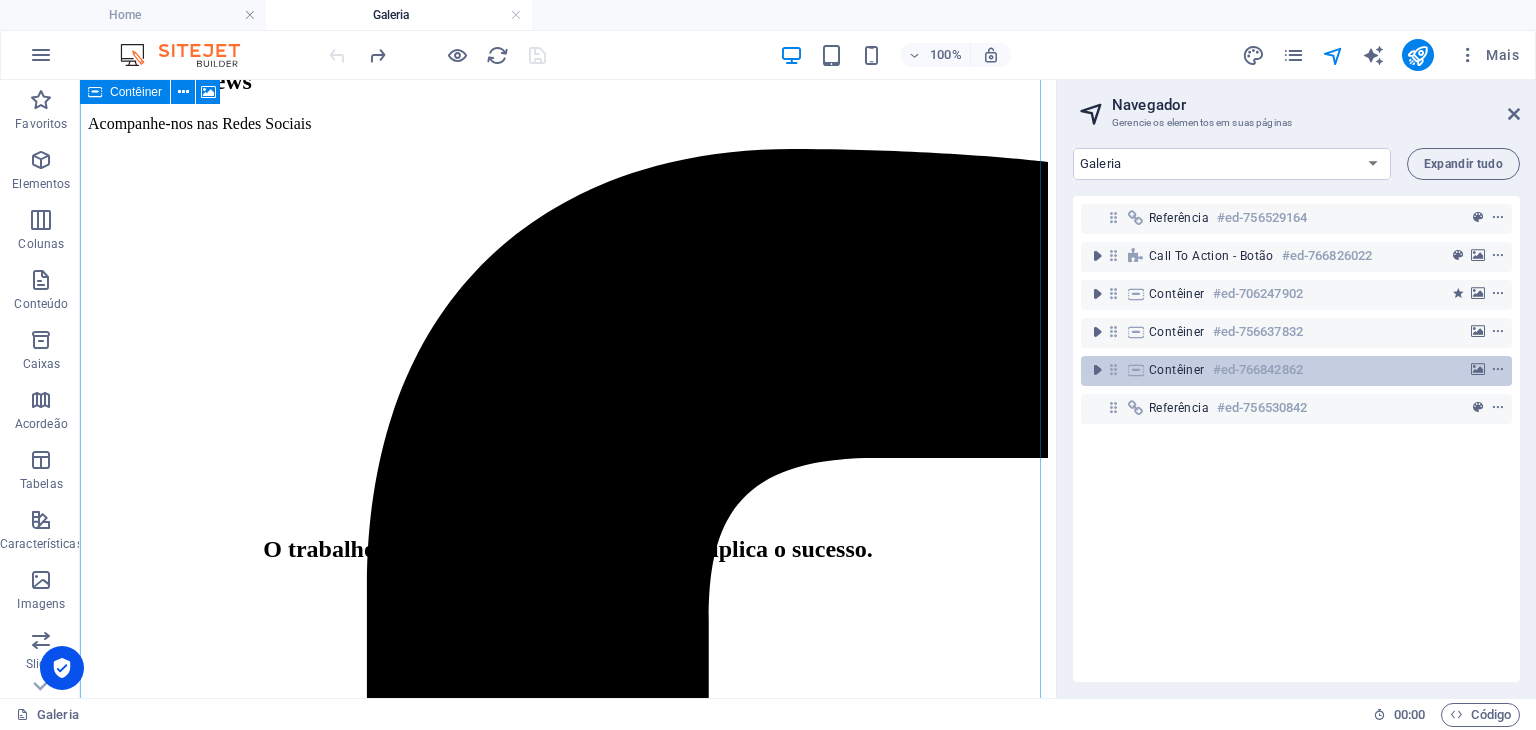 click on "Contêiner" at bounding box center (1177, 370) 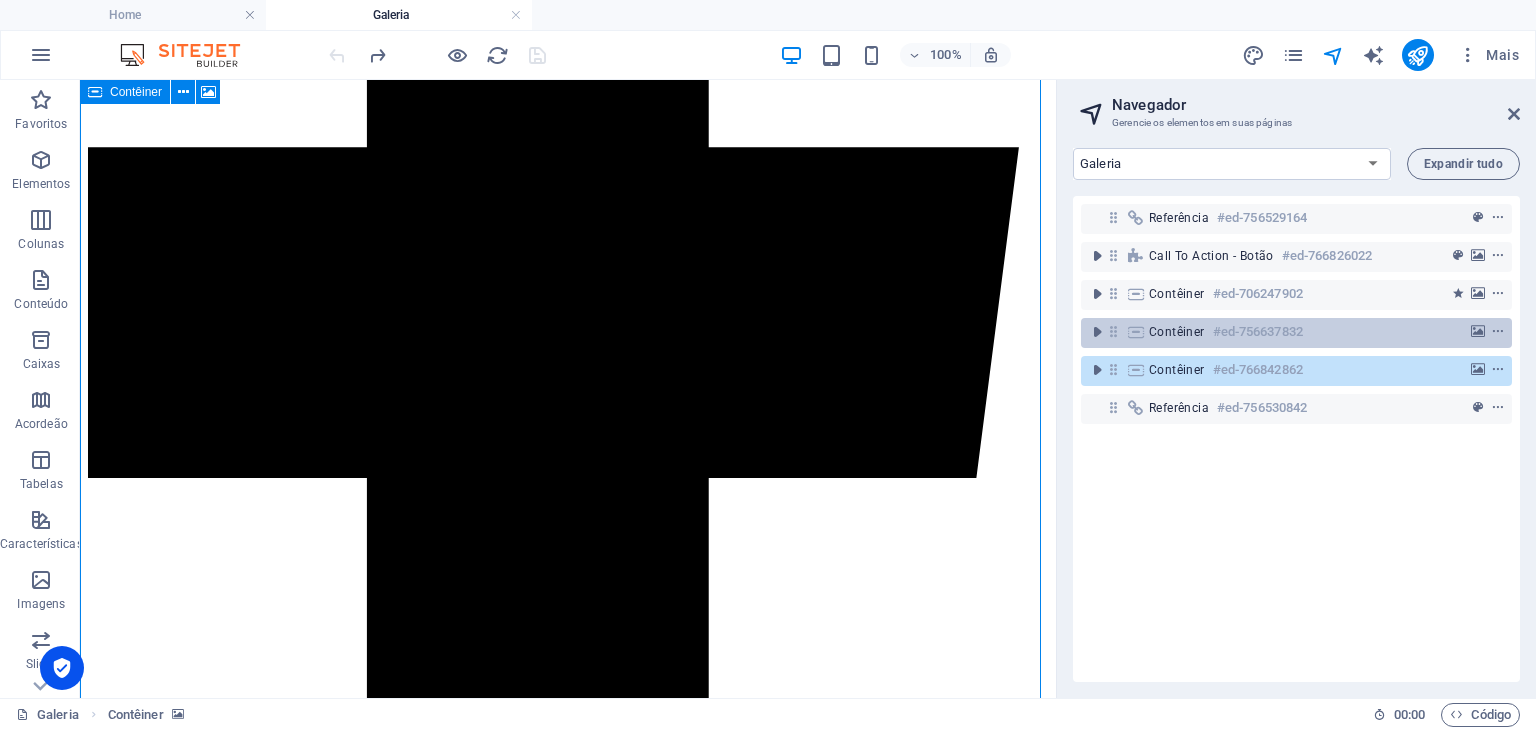 click on "Contêiner" at bounding box center [1177, 332] 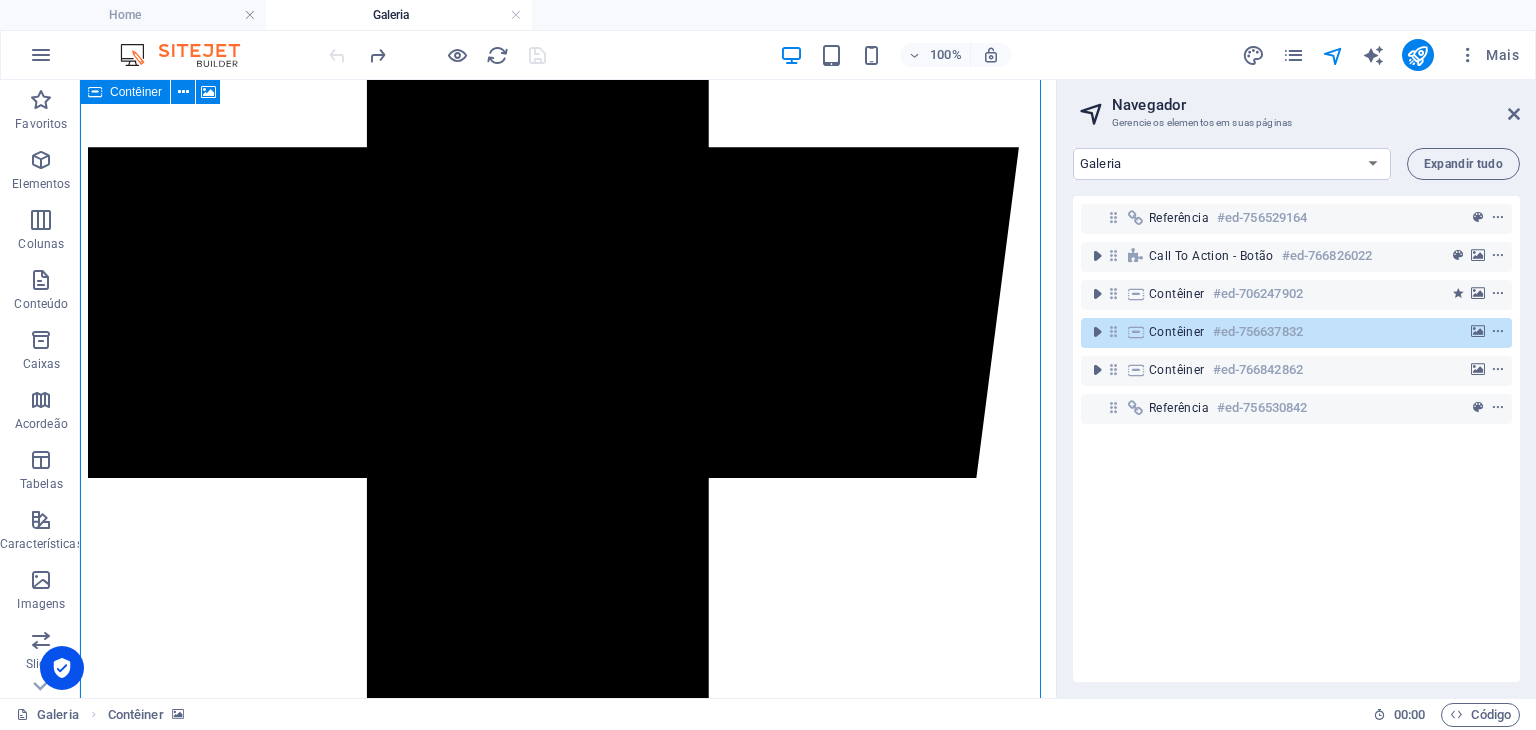 scroll, scrollTop: 1101, scrollLeft: 0, axis: vertical 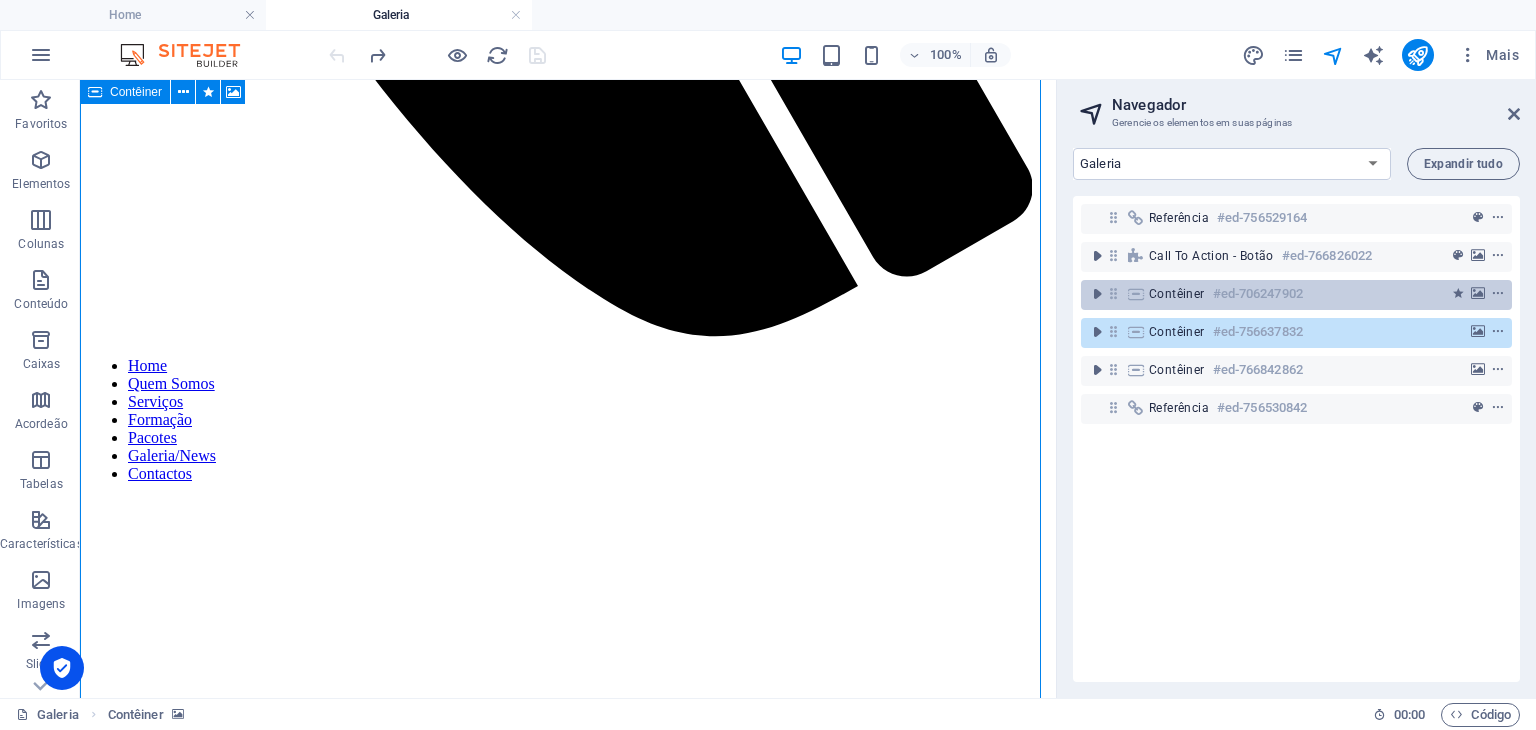 click on "Contêiner" at bounding box center (1177, 294) 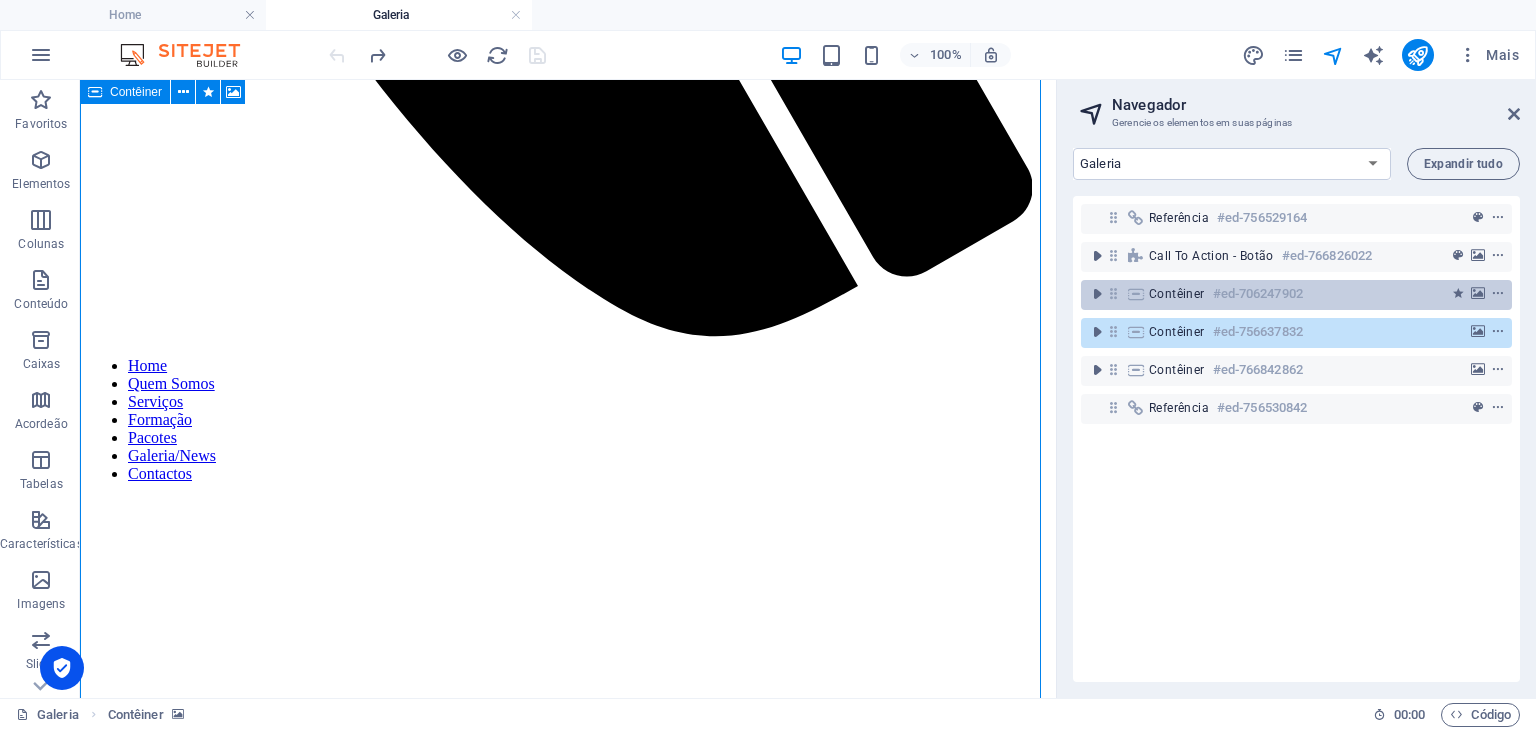 scroll, scrollTop: 481, scrollLeft: 0, axis: vertical 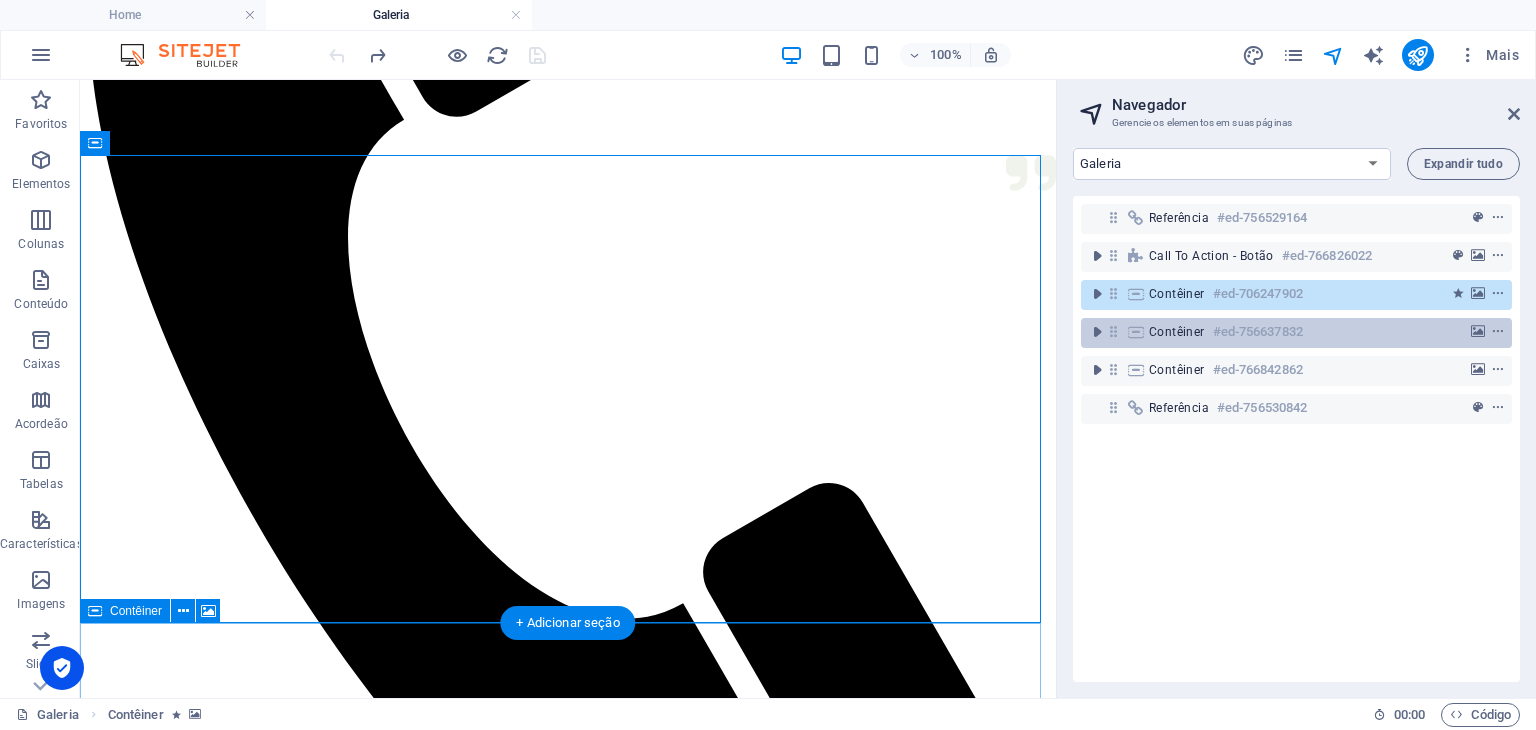click on "Contêiner" at bounding box center (1177, 332) 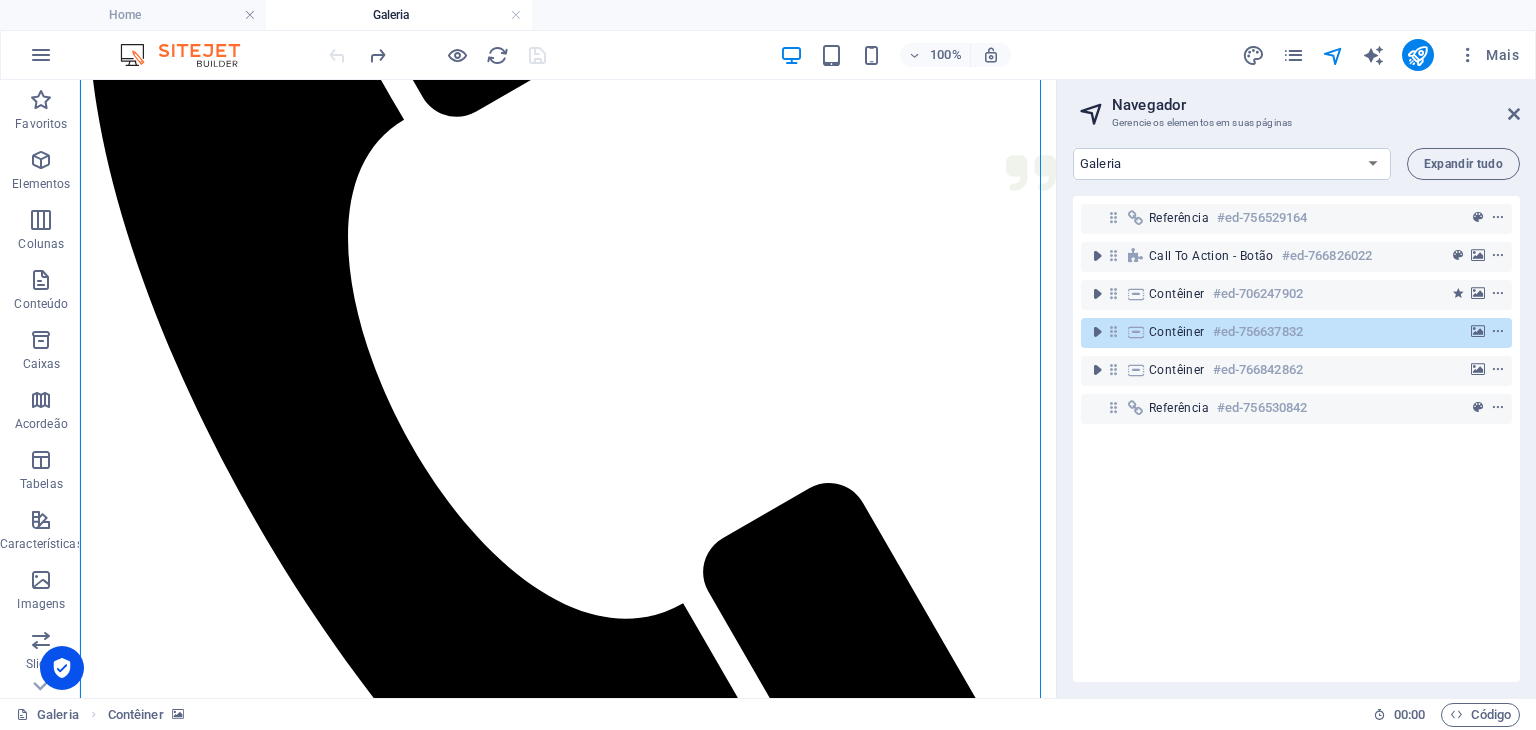 scroll, scrollTop: 1094, scrollLeft: 0, axis: vertical 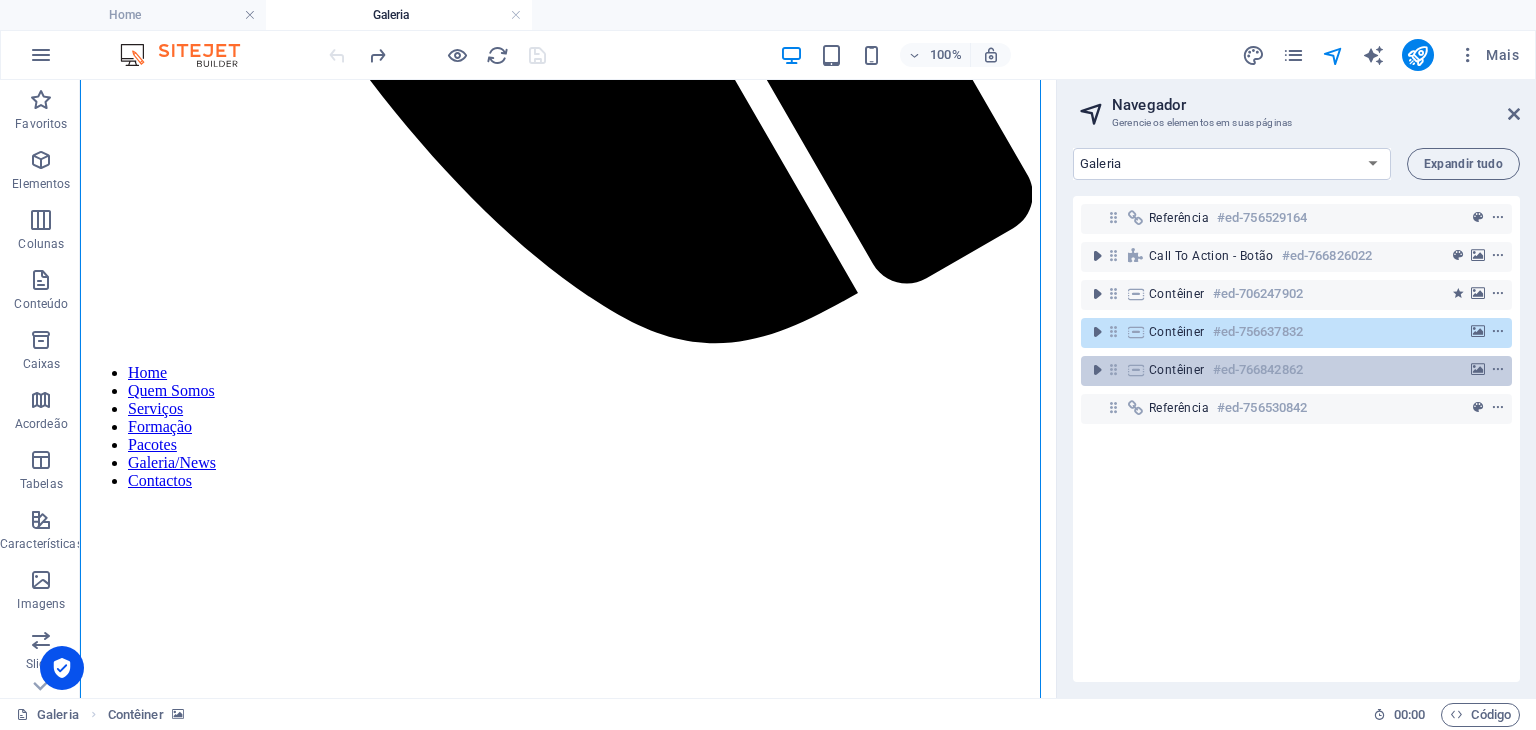 click on "Contêiner" at bounding box center (1177, 370) 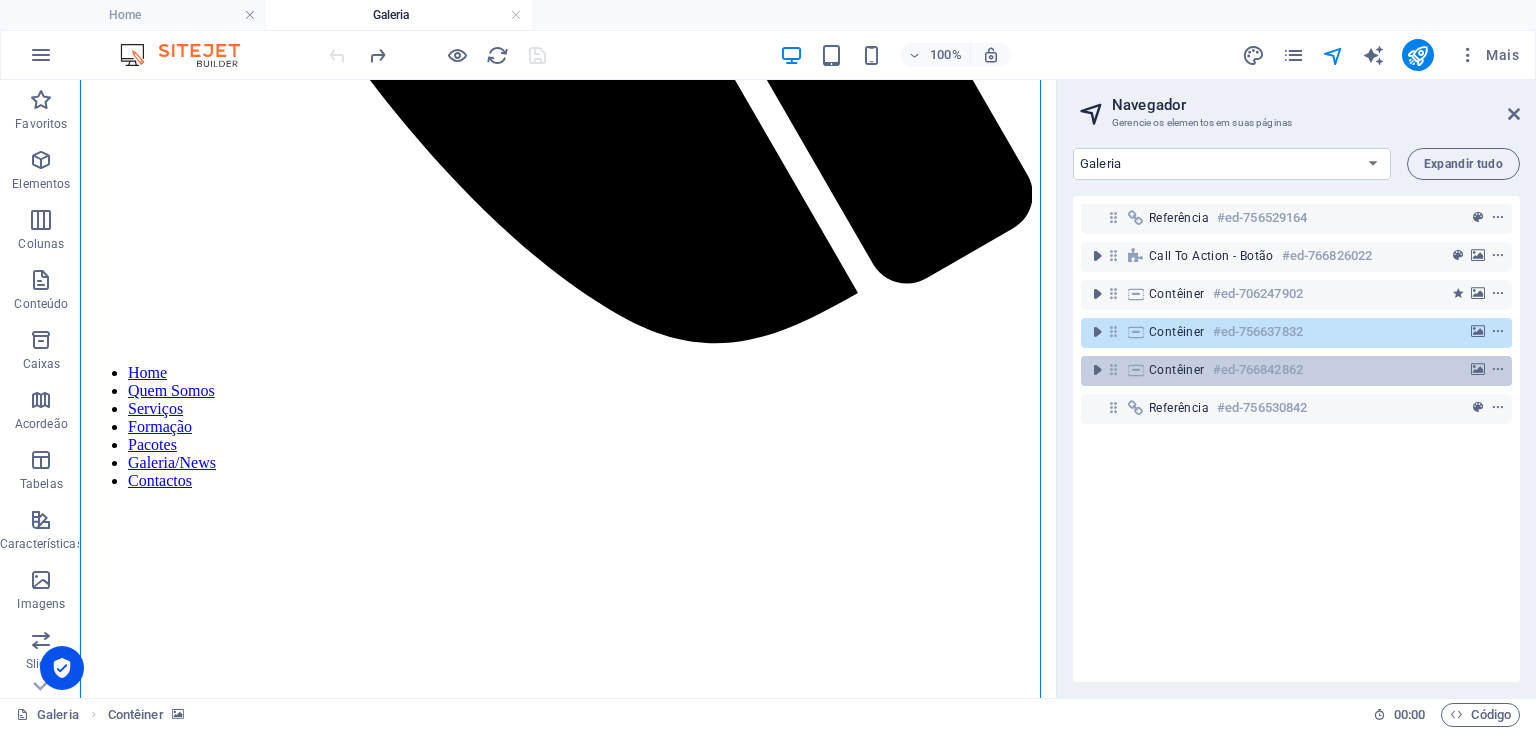 scroll, scrollTop: 2652, scrollLeft: 0, axis: vertical 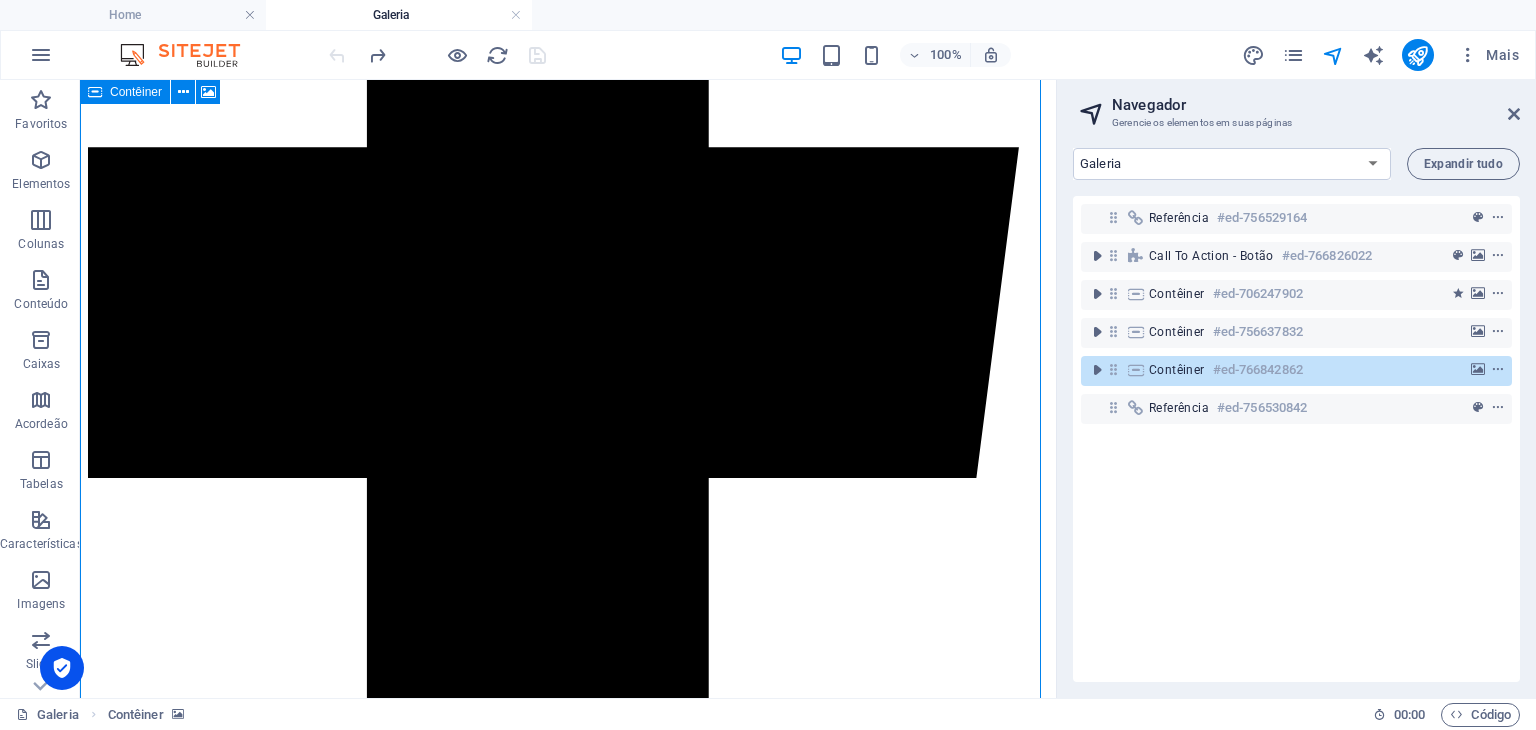 click on "Contêiner" at bounding box center (1177, 370) 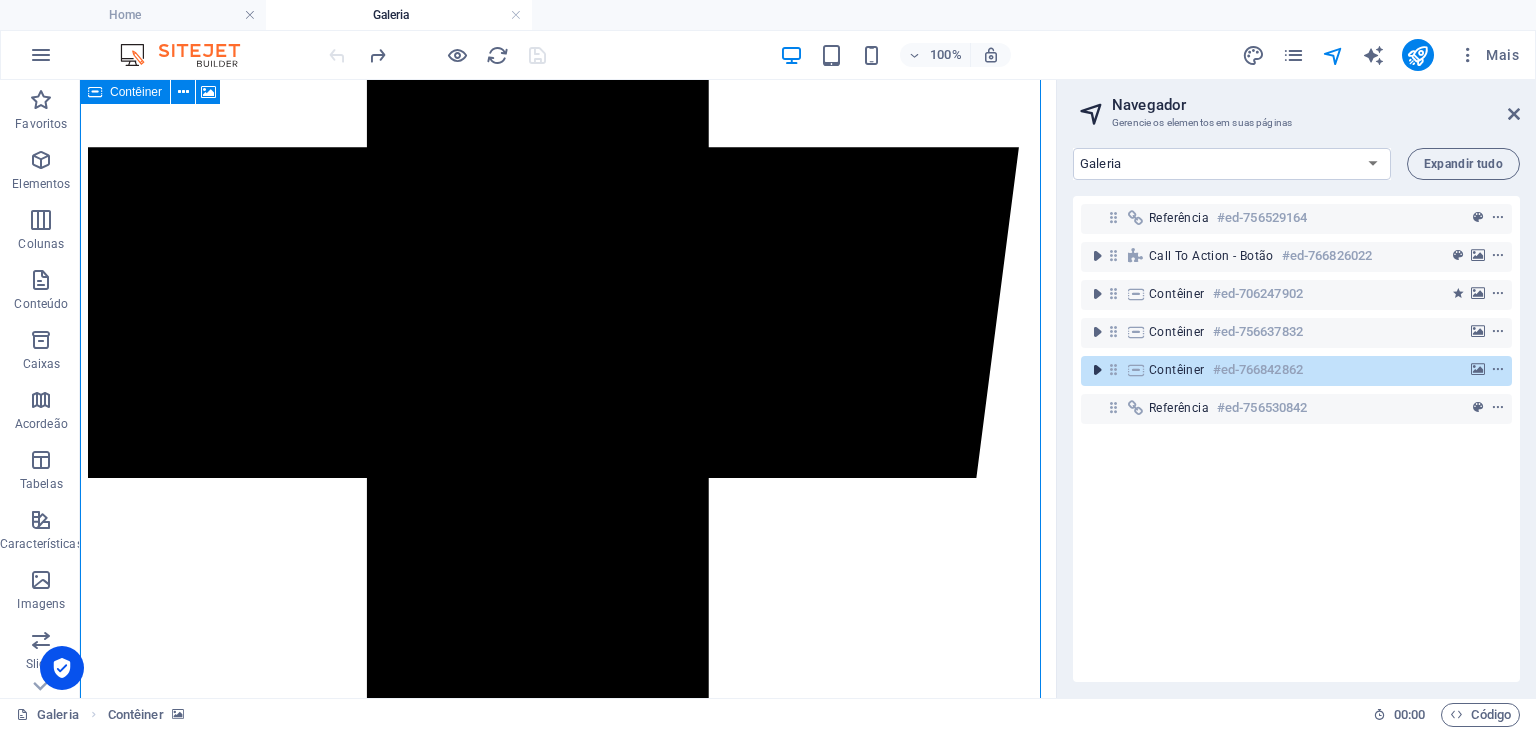 click at bounding box center (1097, 370) 